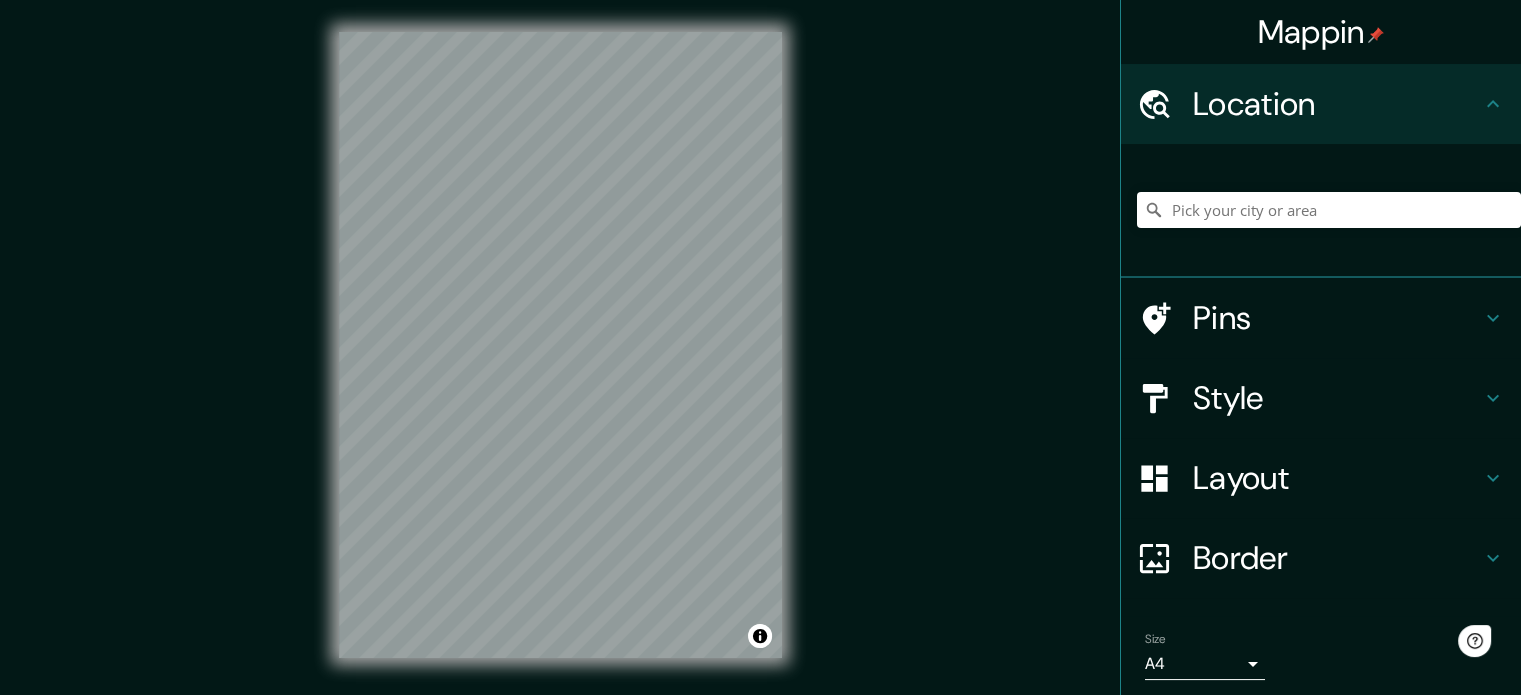 scroll, scrollTop: 0, scrollLeft: 0, axis: both 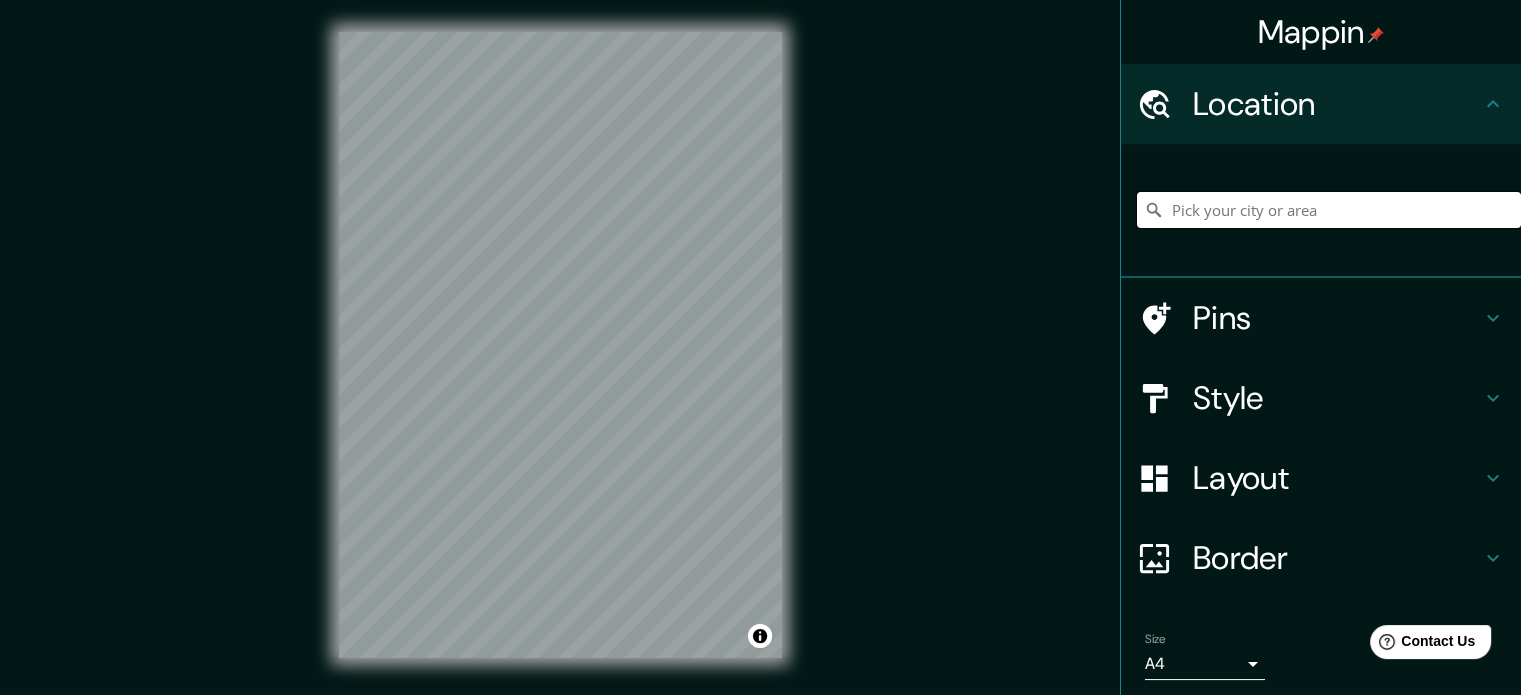 click at bounding box center [1329, 210] 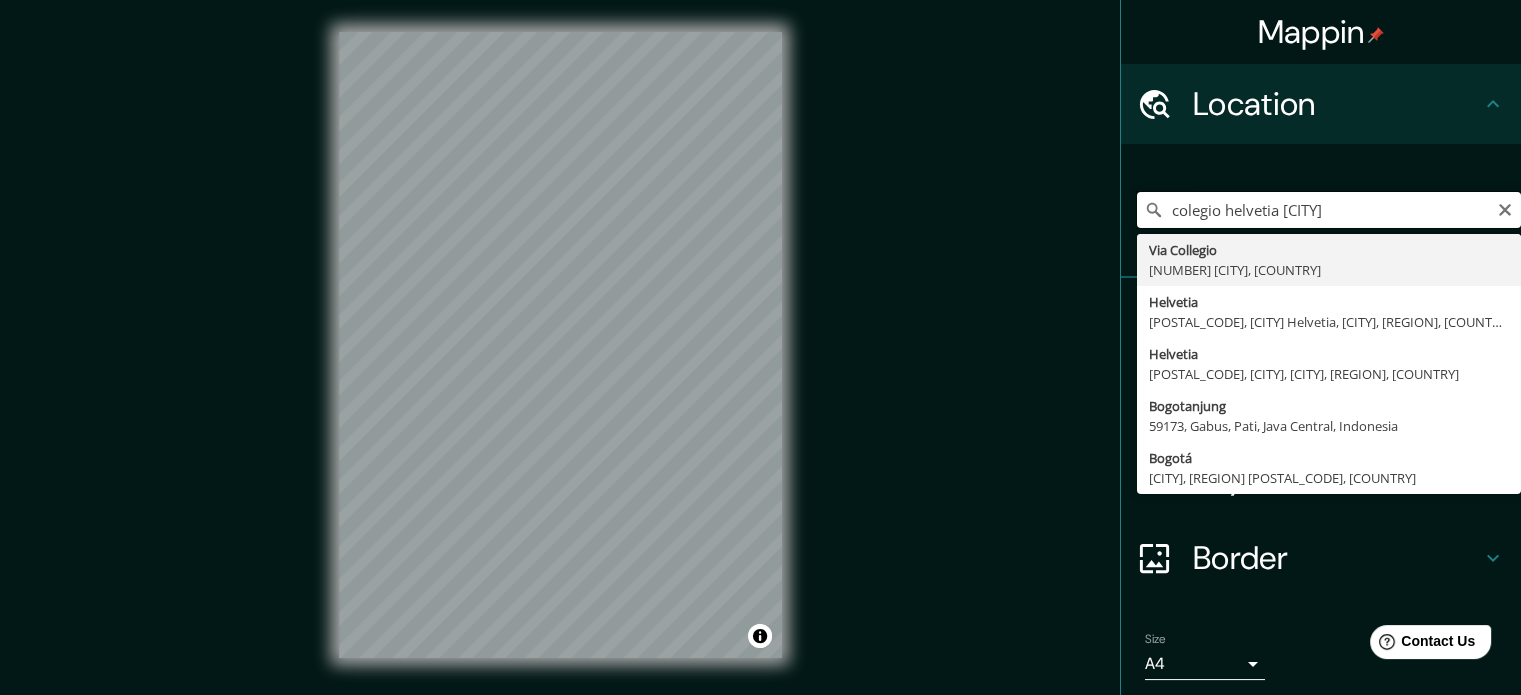 drag, startPoint x: 1300, startPoint y: 218, endPoint x: 1078, endPoint y: 263, distance: 226.5149 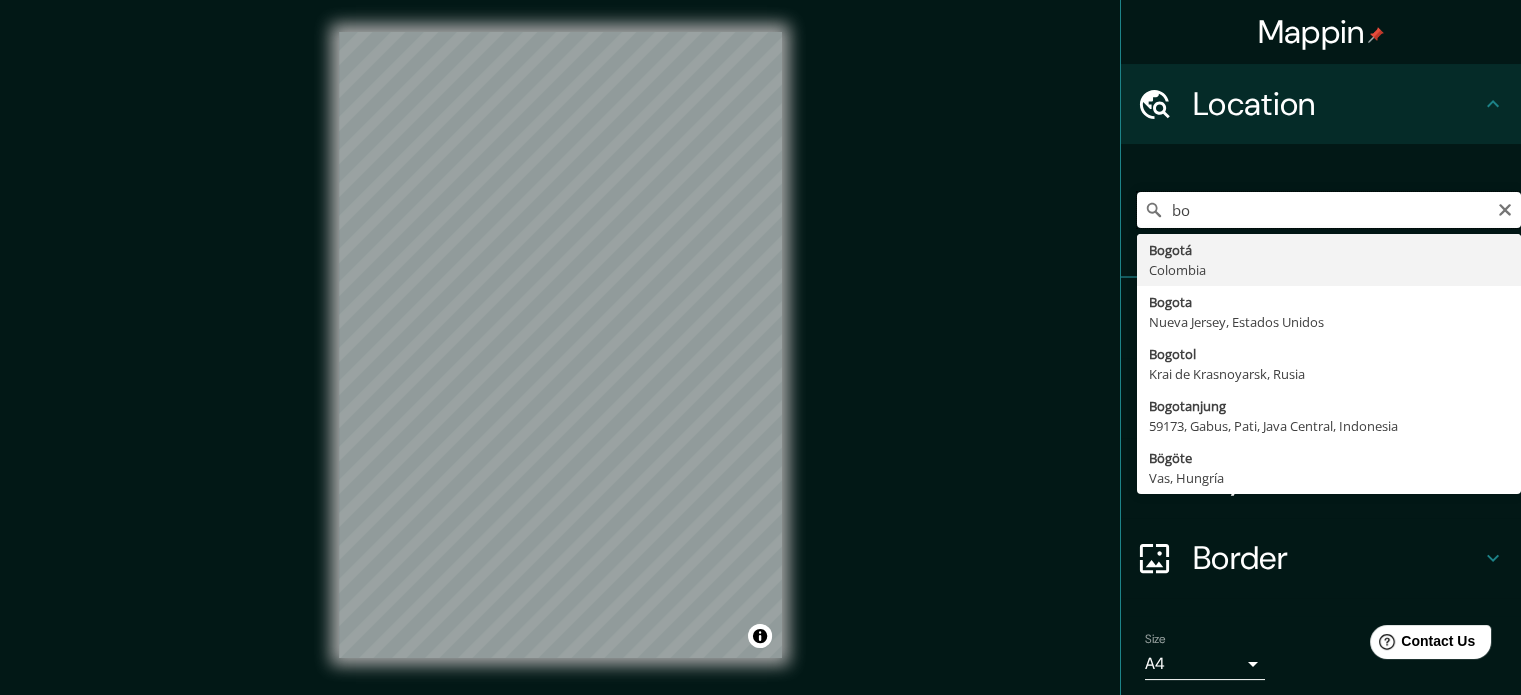 type on "b" 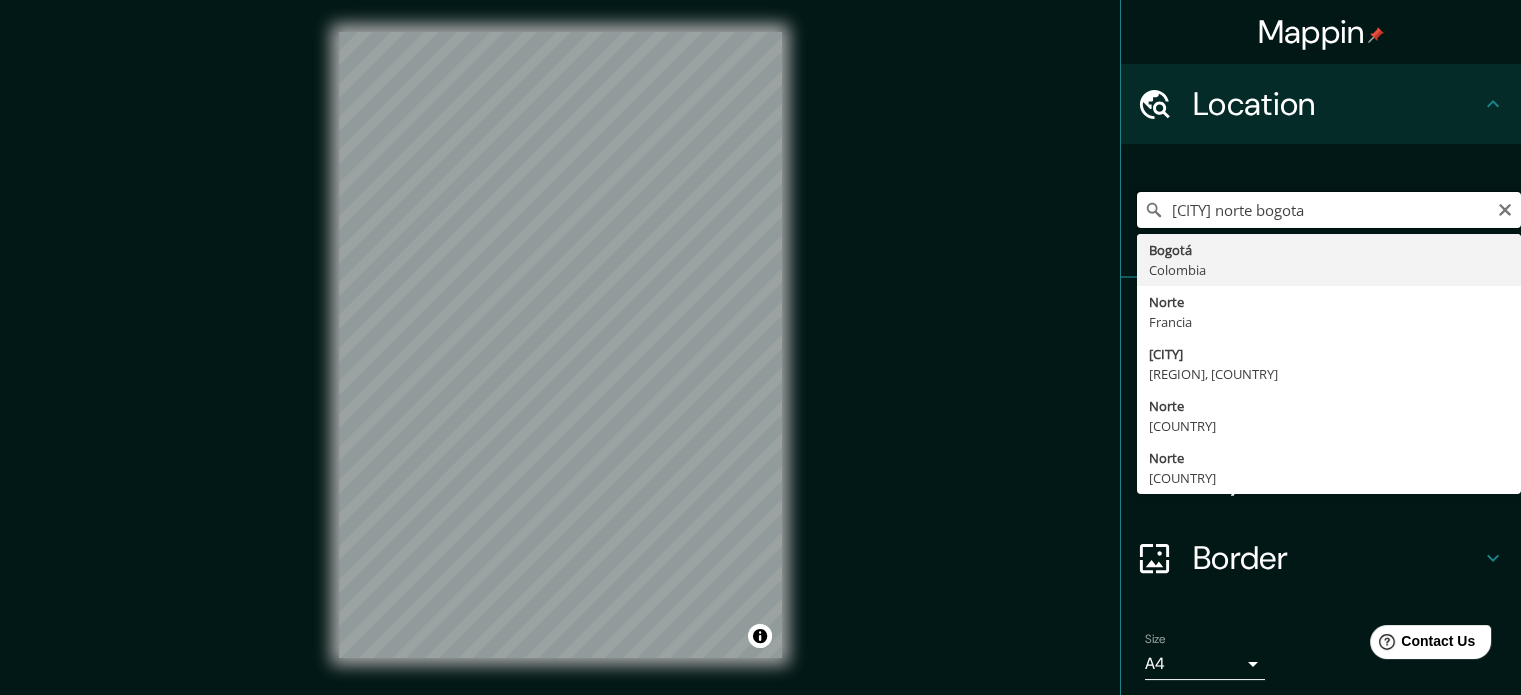 drag, startPoint x: 1187, startPoint y: 214, endPoint x: 1234, endPoint y: 207, distance: 47.518417 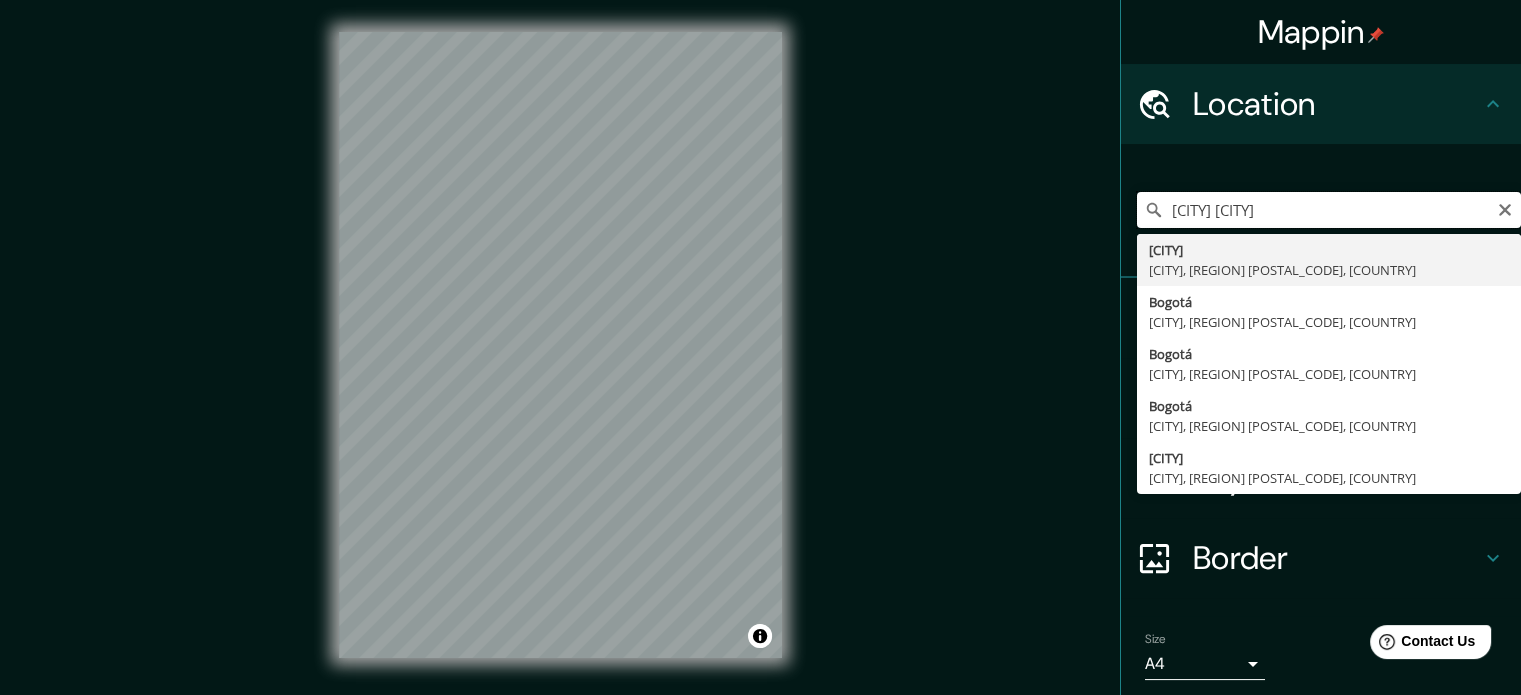 drag, startPoint x: 1252, startPoint y: 218, endPoint x: 1129, endPoint y: 245, distance: 125.92855 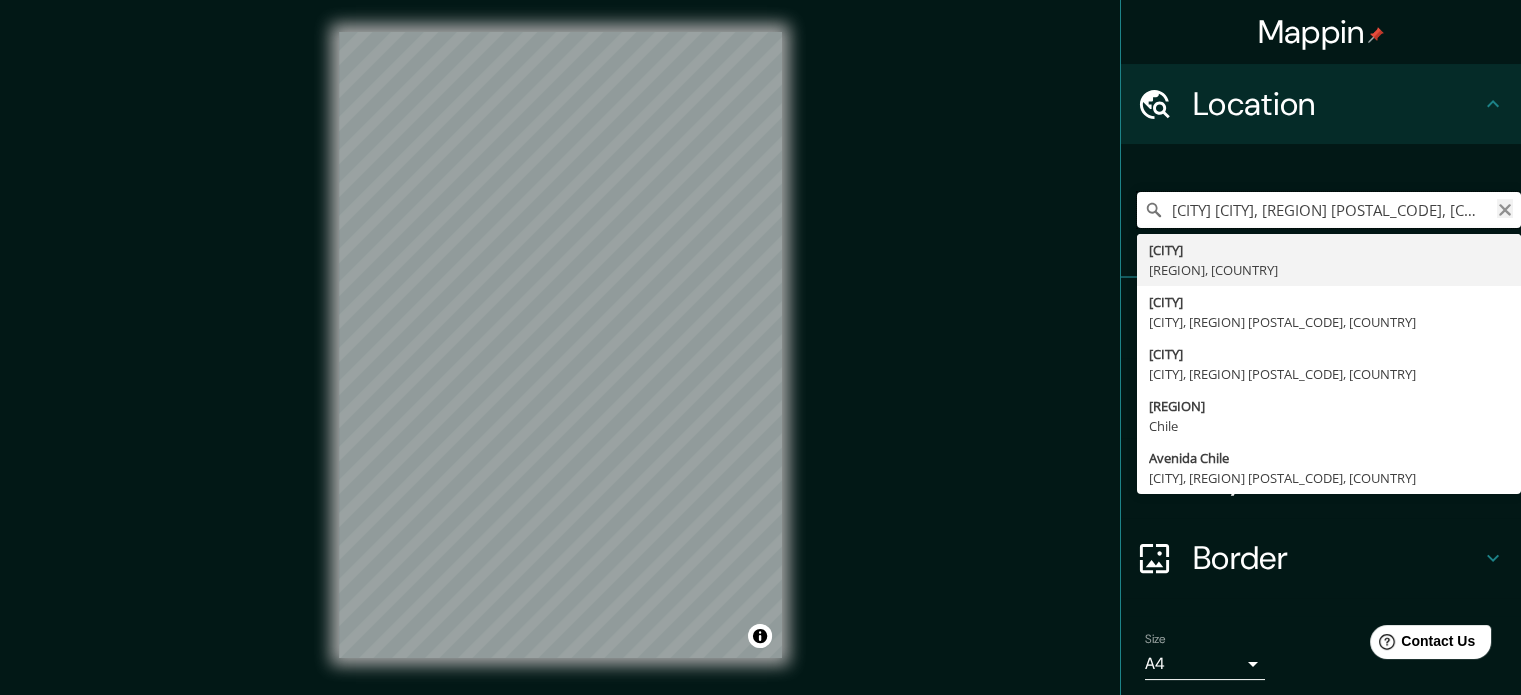 type on "[CITY] [CITY], [REGION] [POSTAL_CODE], [COUNTRY]" 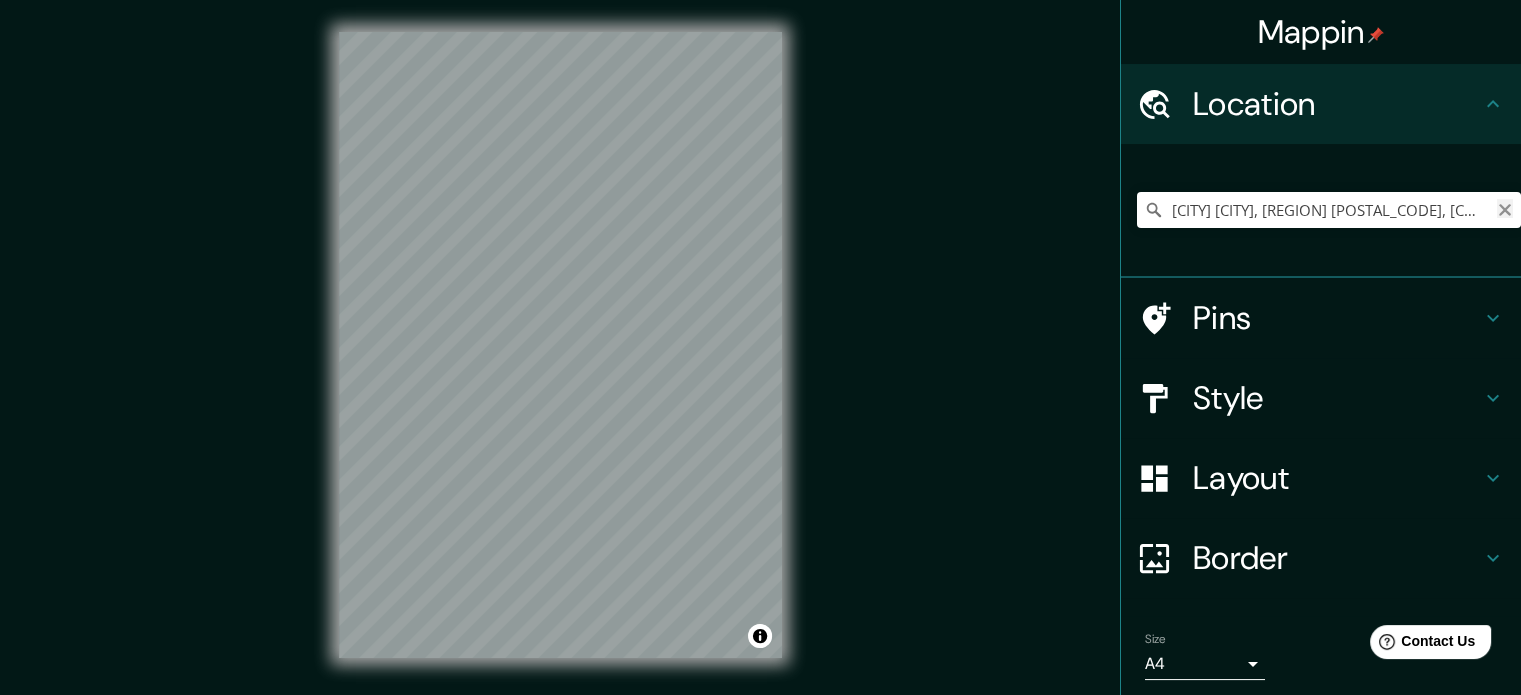 click 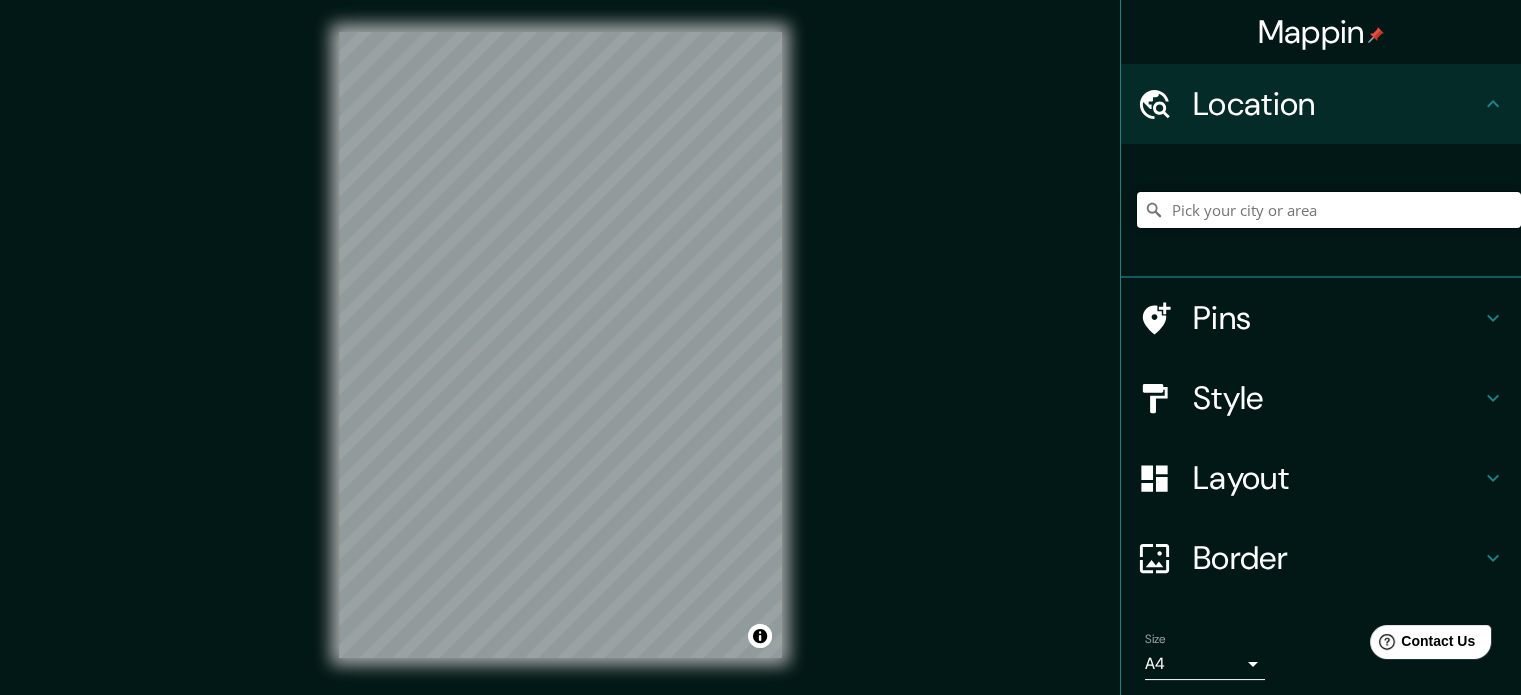 click at bounding box center [1329, 210] 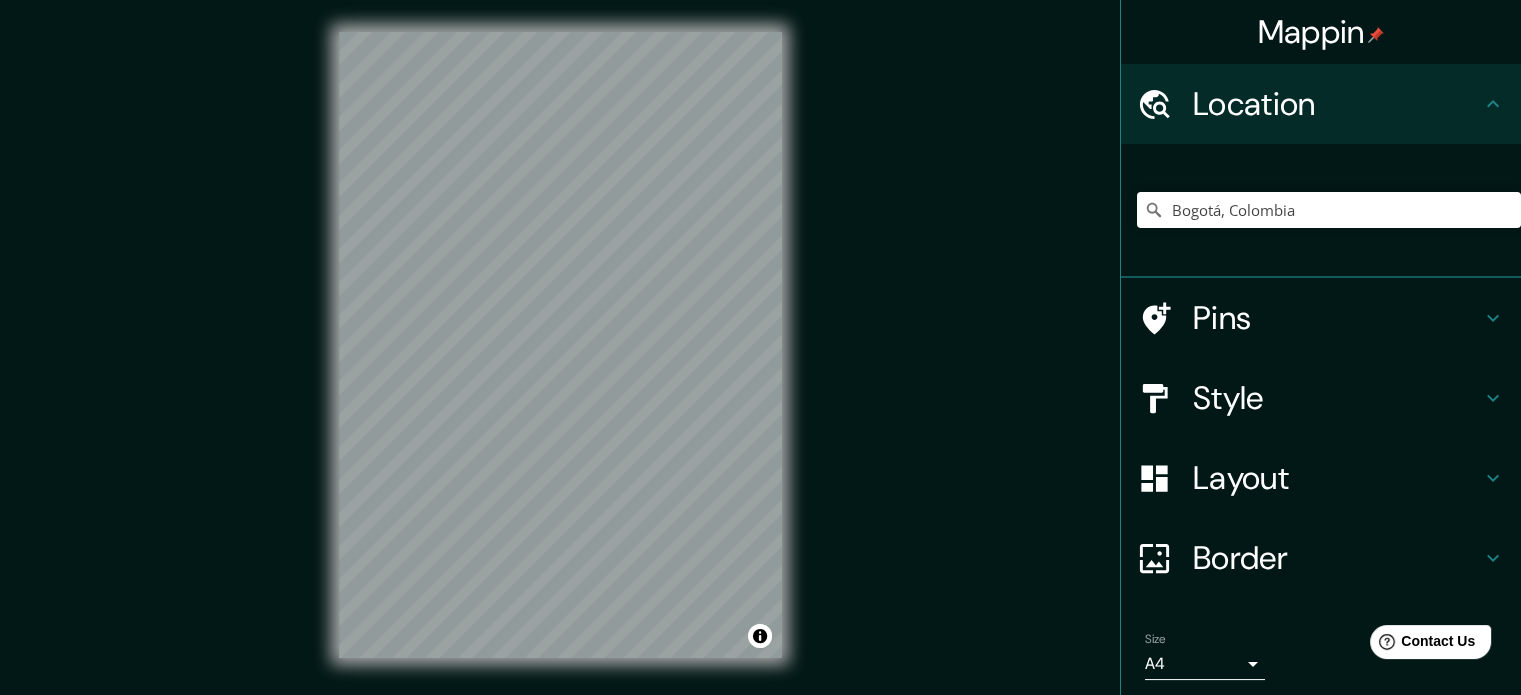 click on "© Mapbox   © OpenStreetMap   Improve this map" at bounding box center (560, 345) 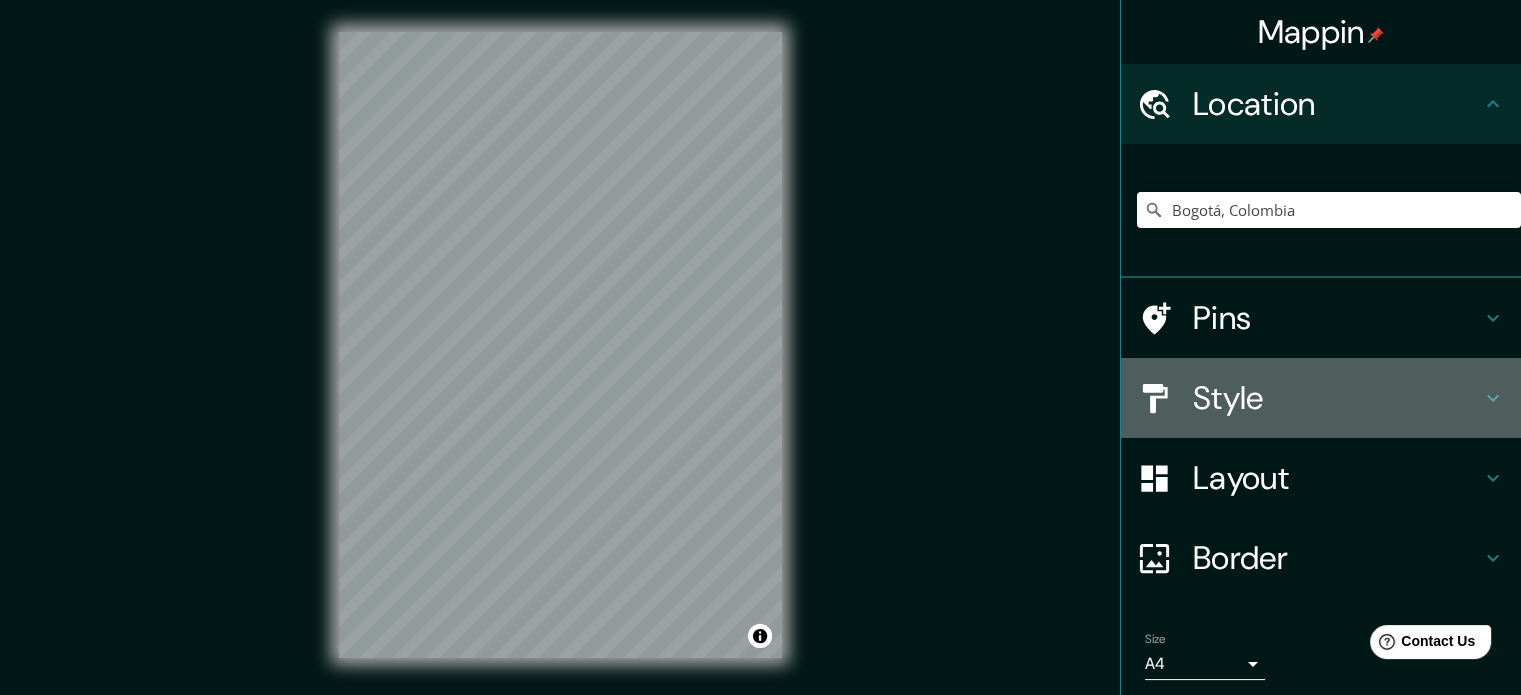 click on "Style" at bounding box center [1337, 398] 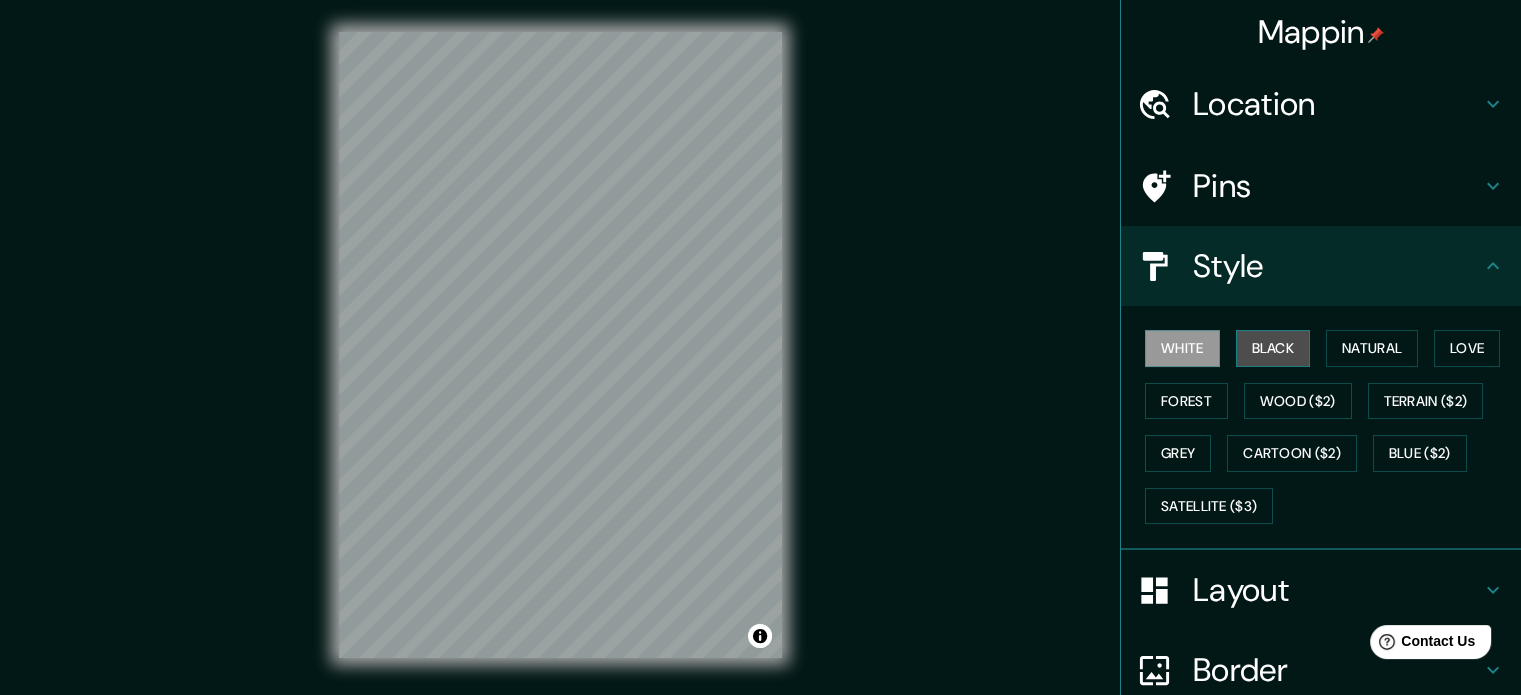click on "Black" at bounding box center [1273, 348] 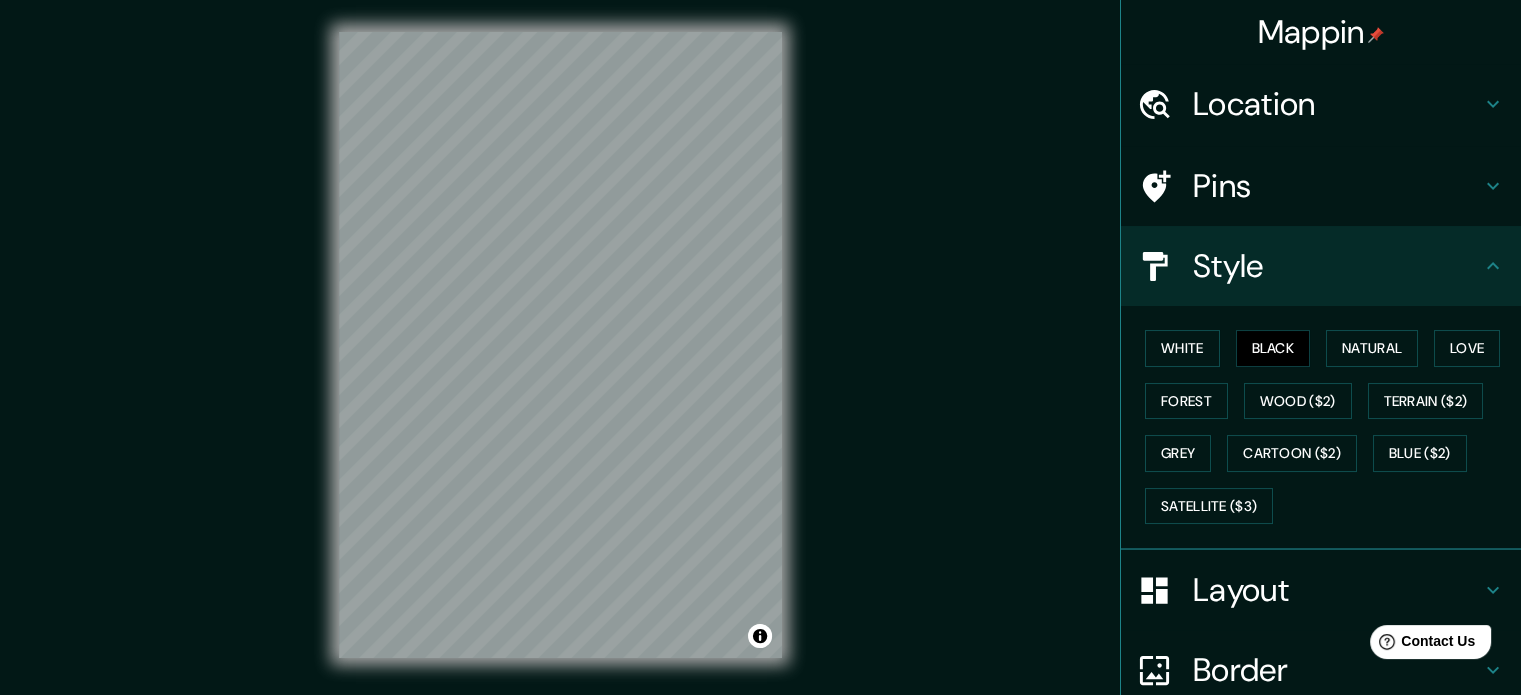 click on "Style" at bounding box center (1337, 266) 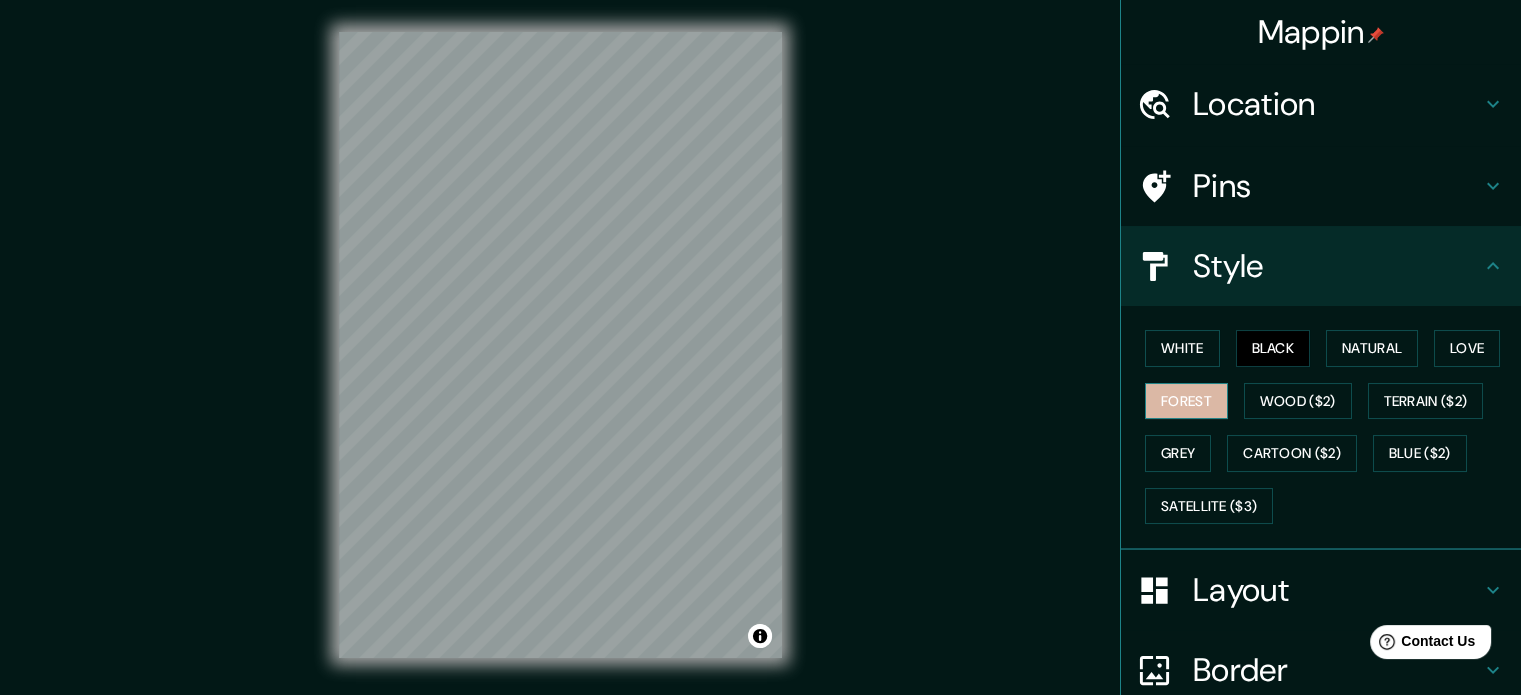 click on "Forest" at bounding box center (1186, 401) 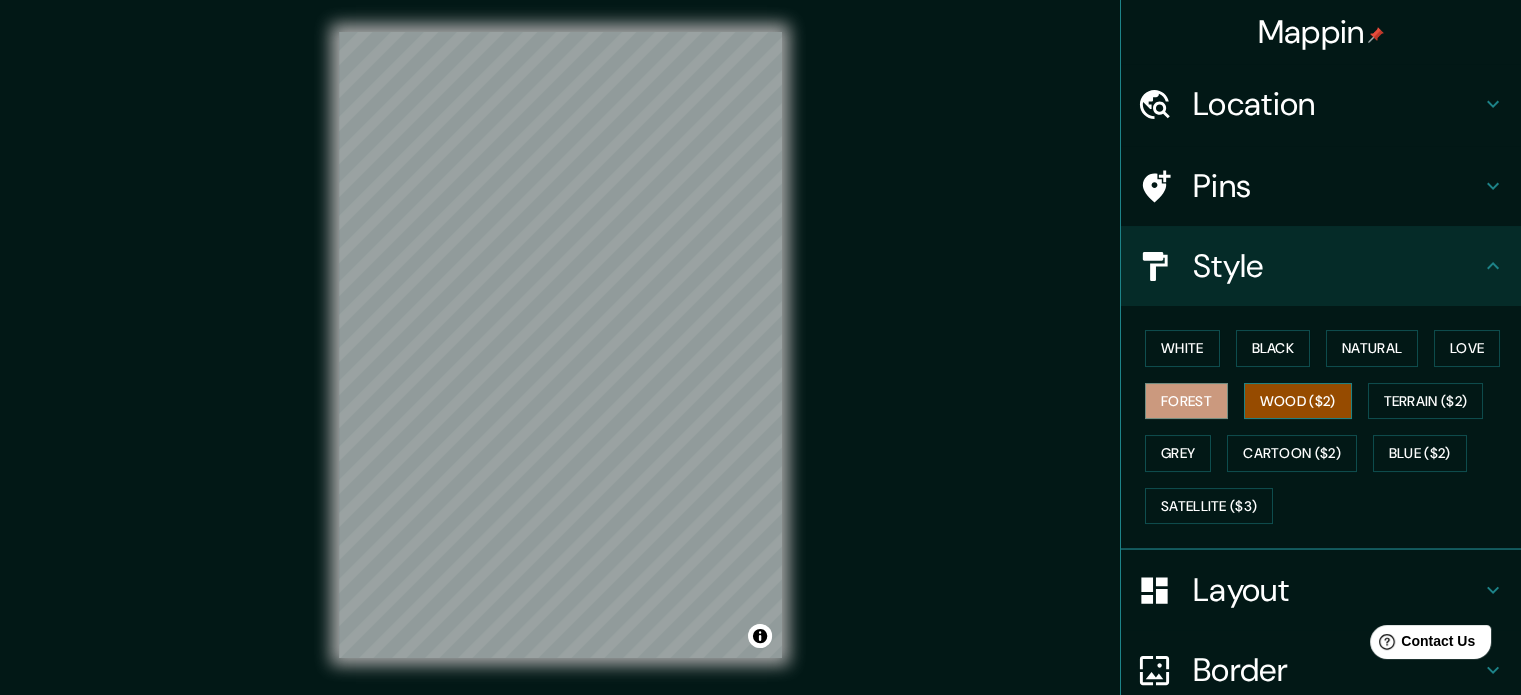 click on "Wood ($2)" at bounding box center [1298, 401] 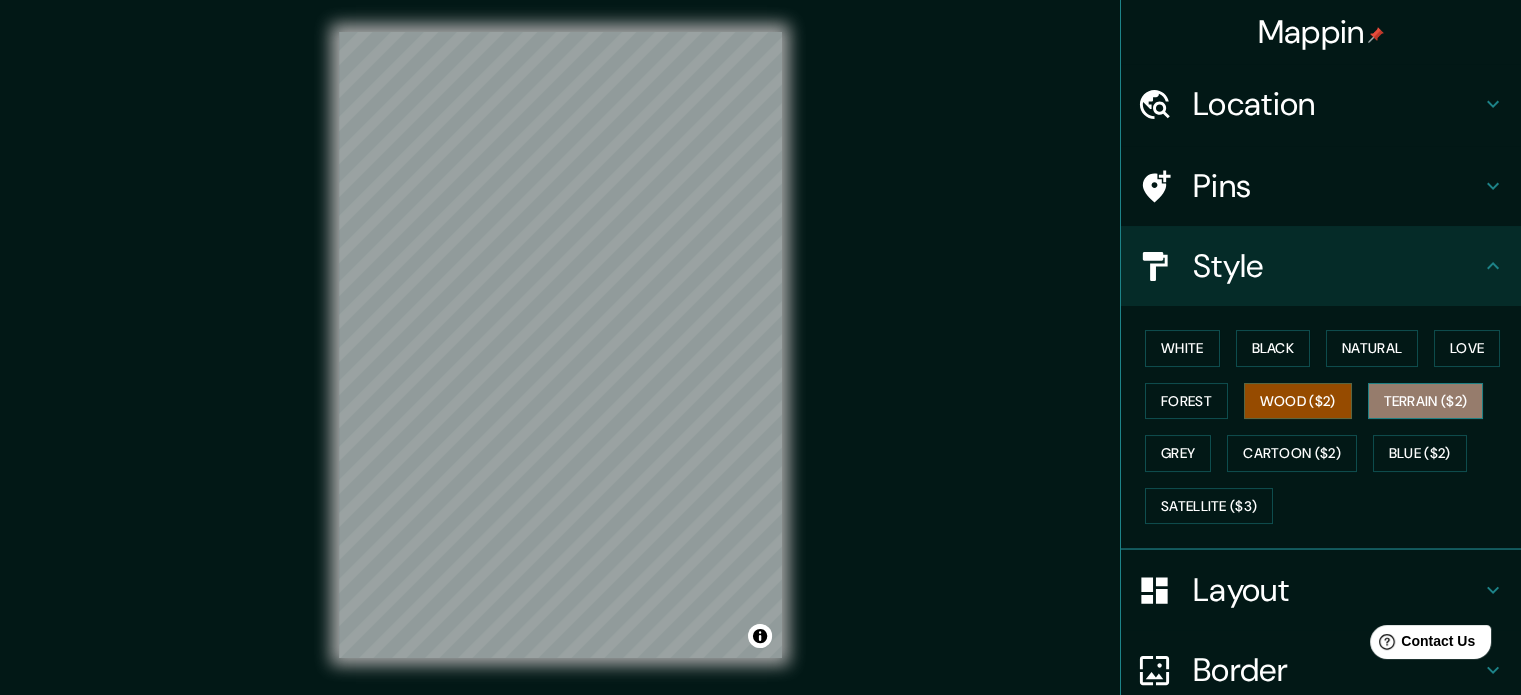 click on "Terrain ($2)" at bounding box center [1426, 401] 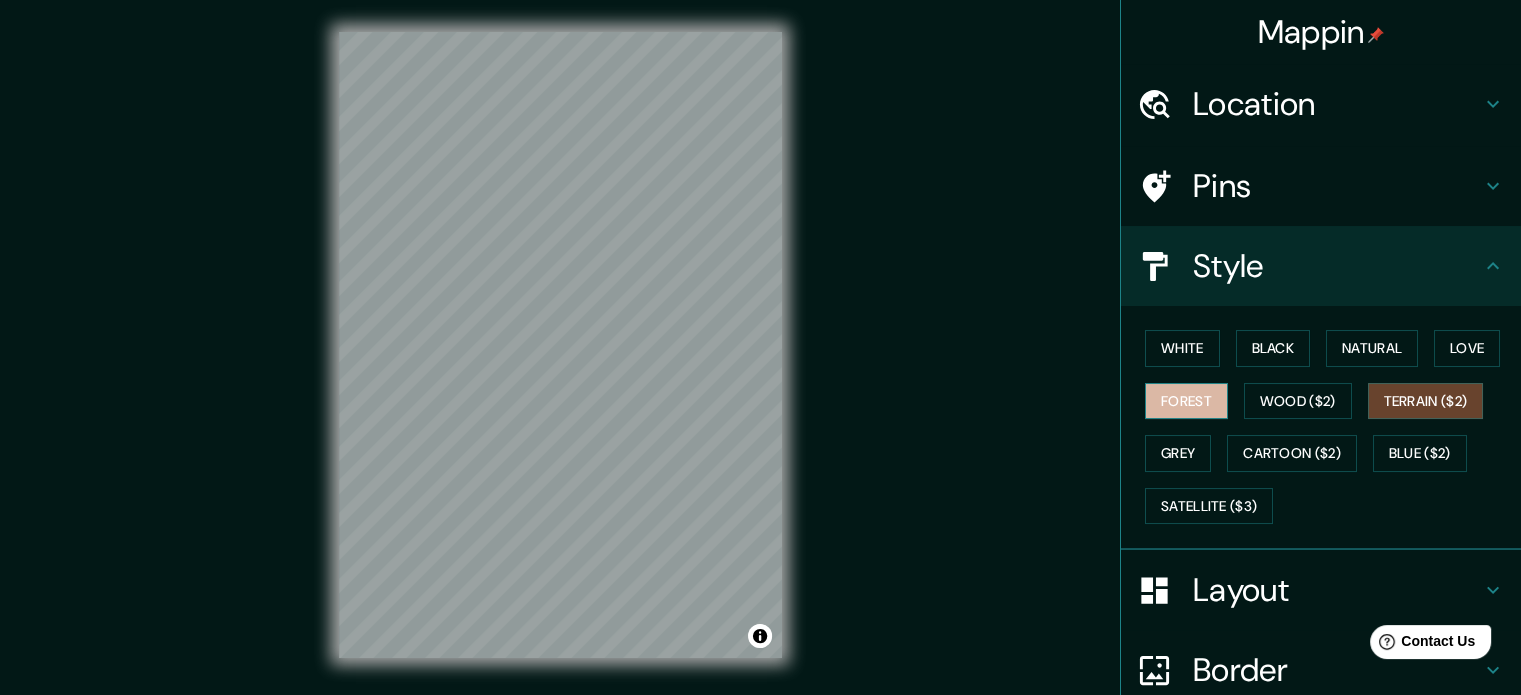 click on "Forest" at bounding box center (1186, 401) 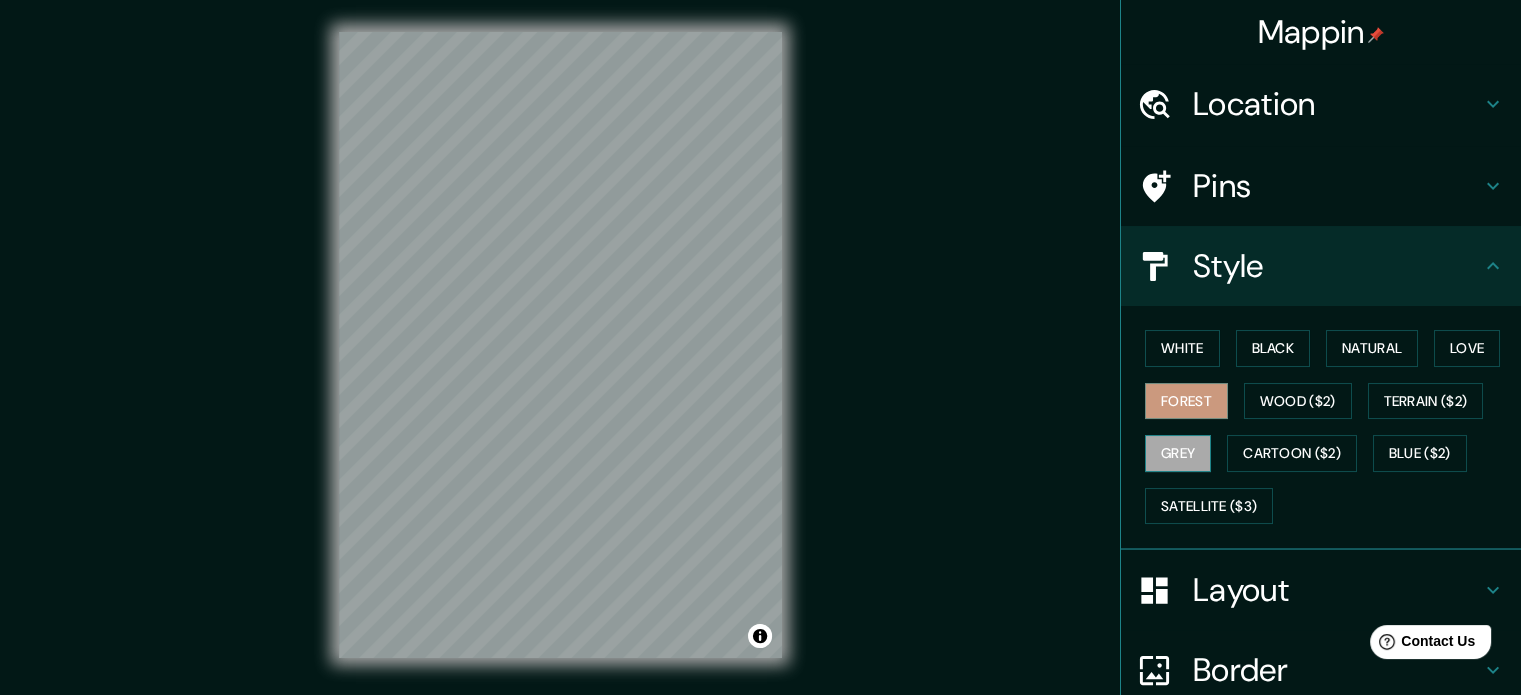 click on "Grey" at bounding box center (1178, 453) 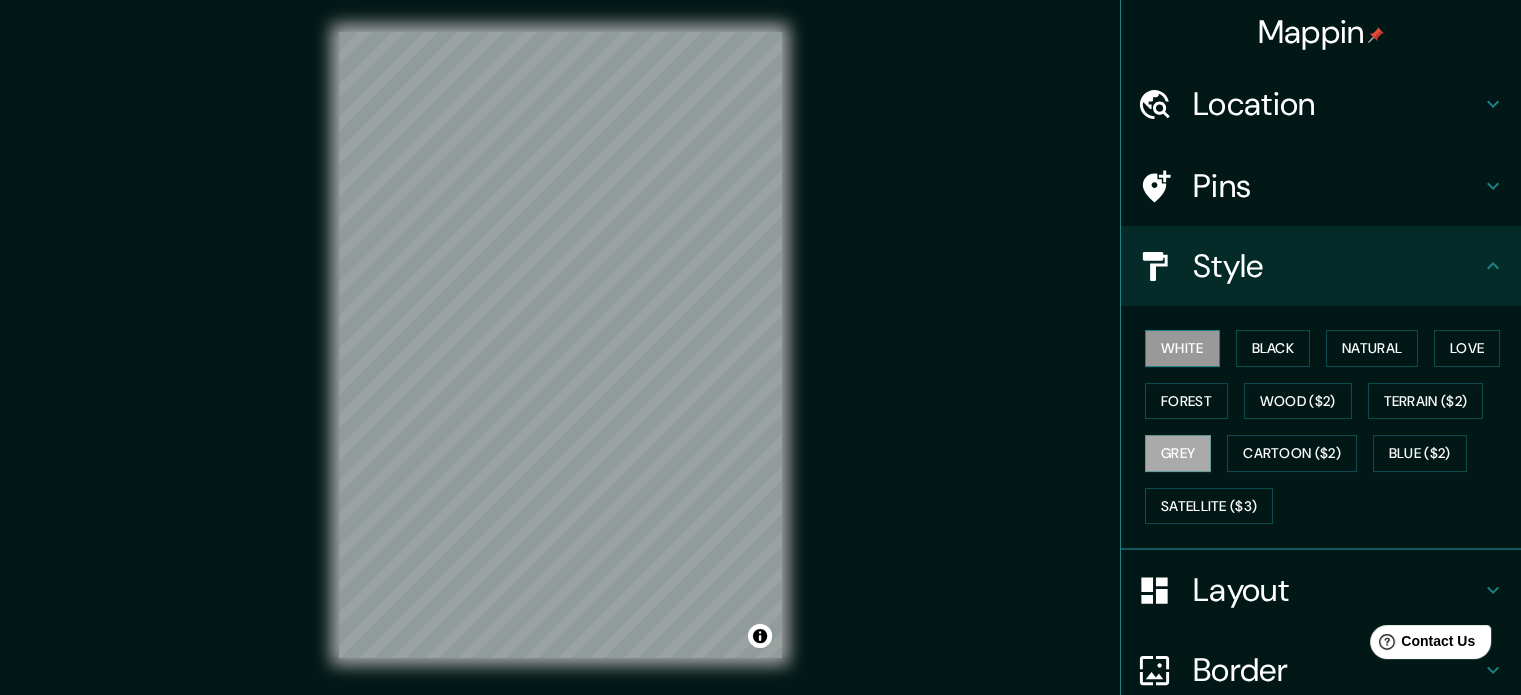 click on "White" at bounding box center (1182, 348) 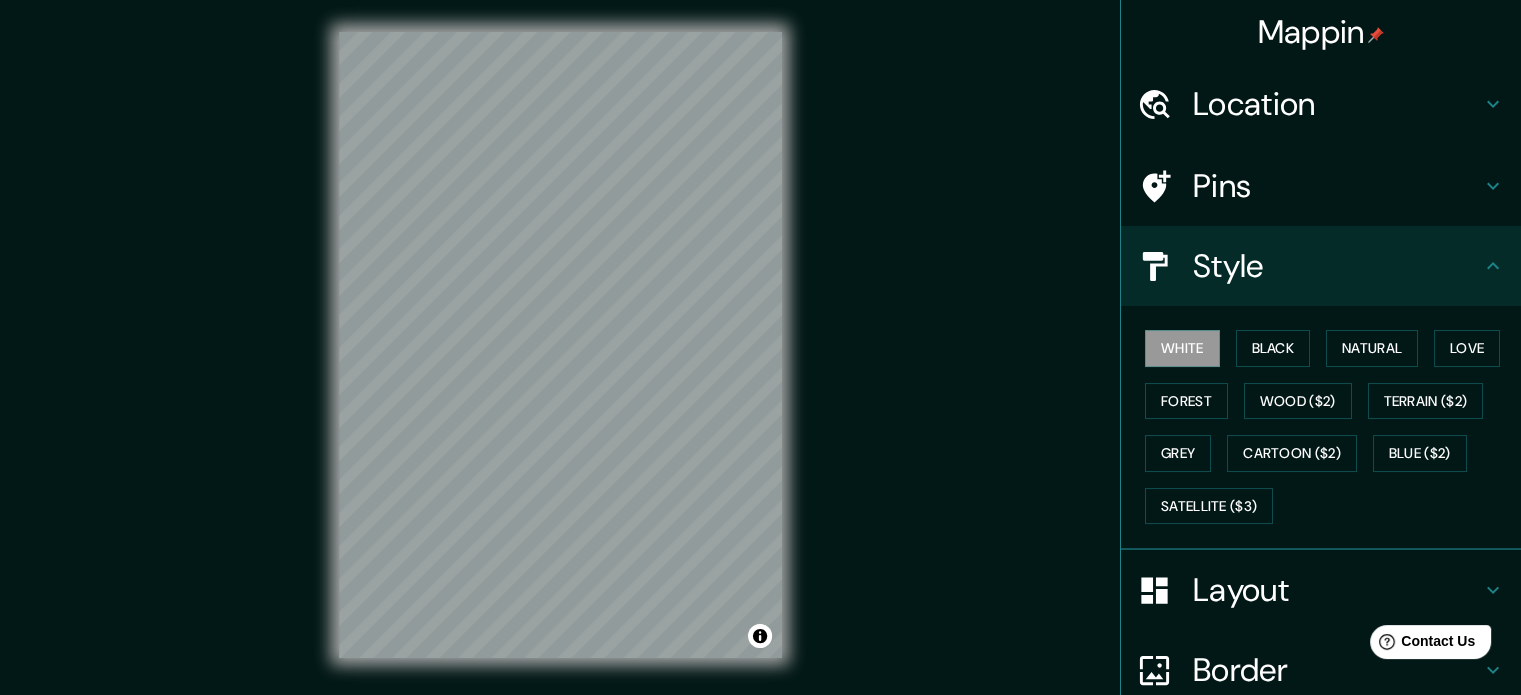 click on "Location" at bounding box center [1321, 104] 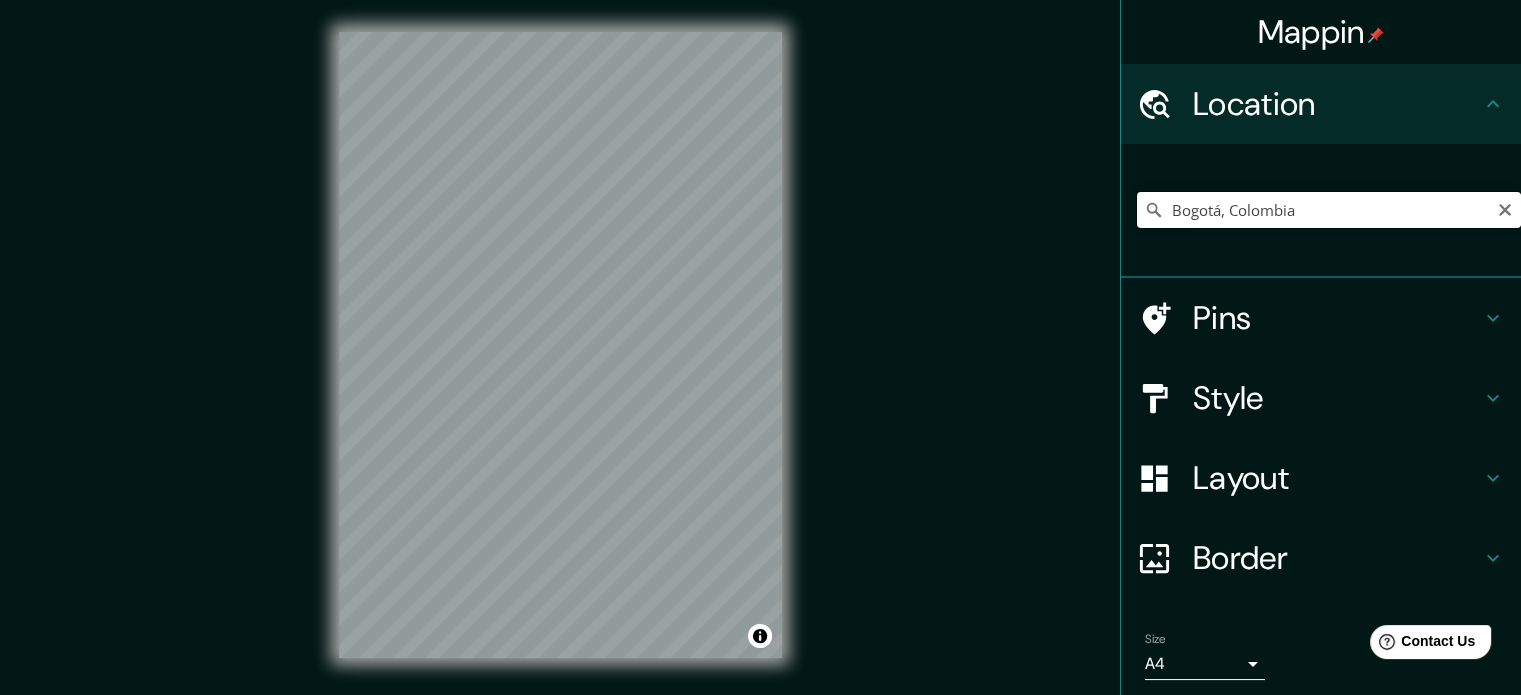 click on "Bogotá, Colombia" at bounding box center (1329, 210) 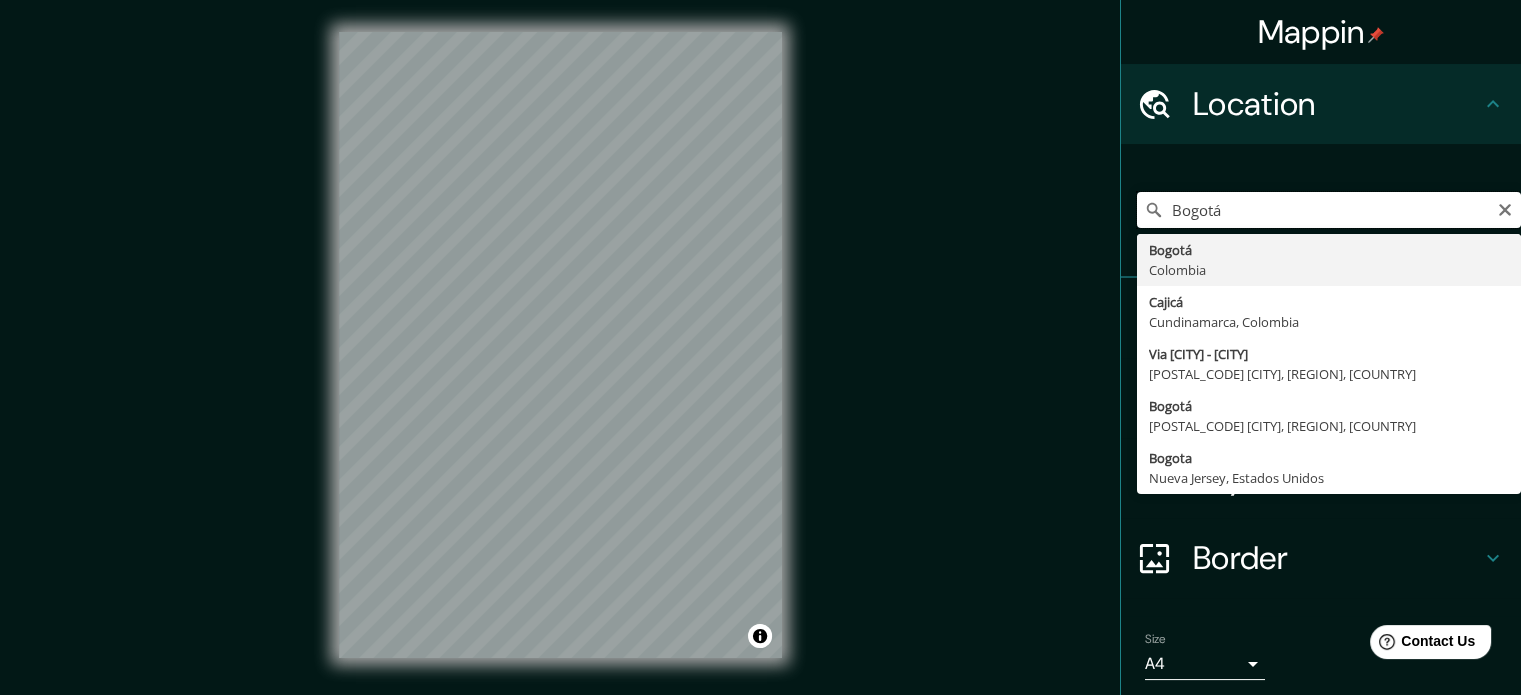 paste on "Calle [NUMBER]" 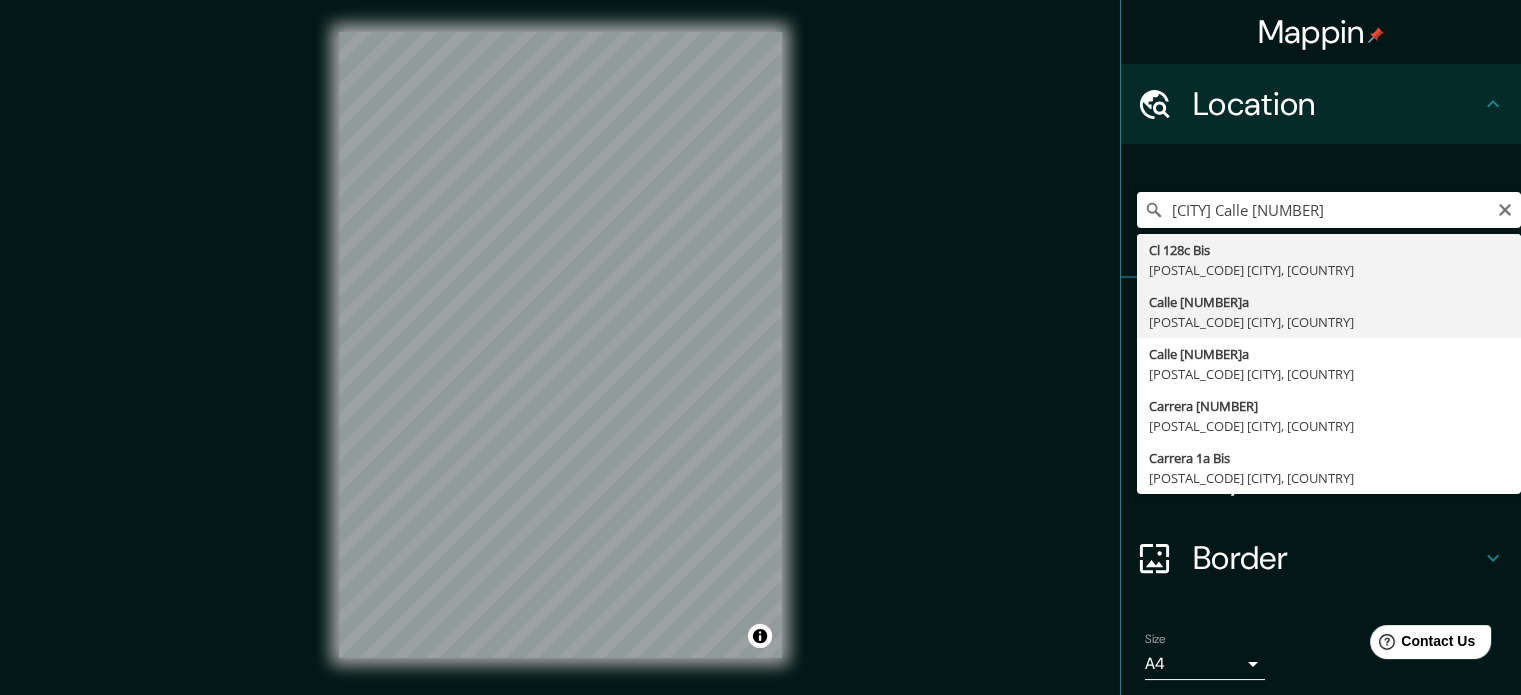 type on "Calle [NUMBER]a, [POSTAL_CODE] [CITY], [COUNTRY]" 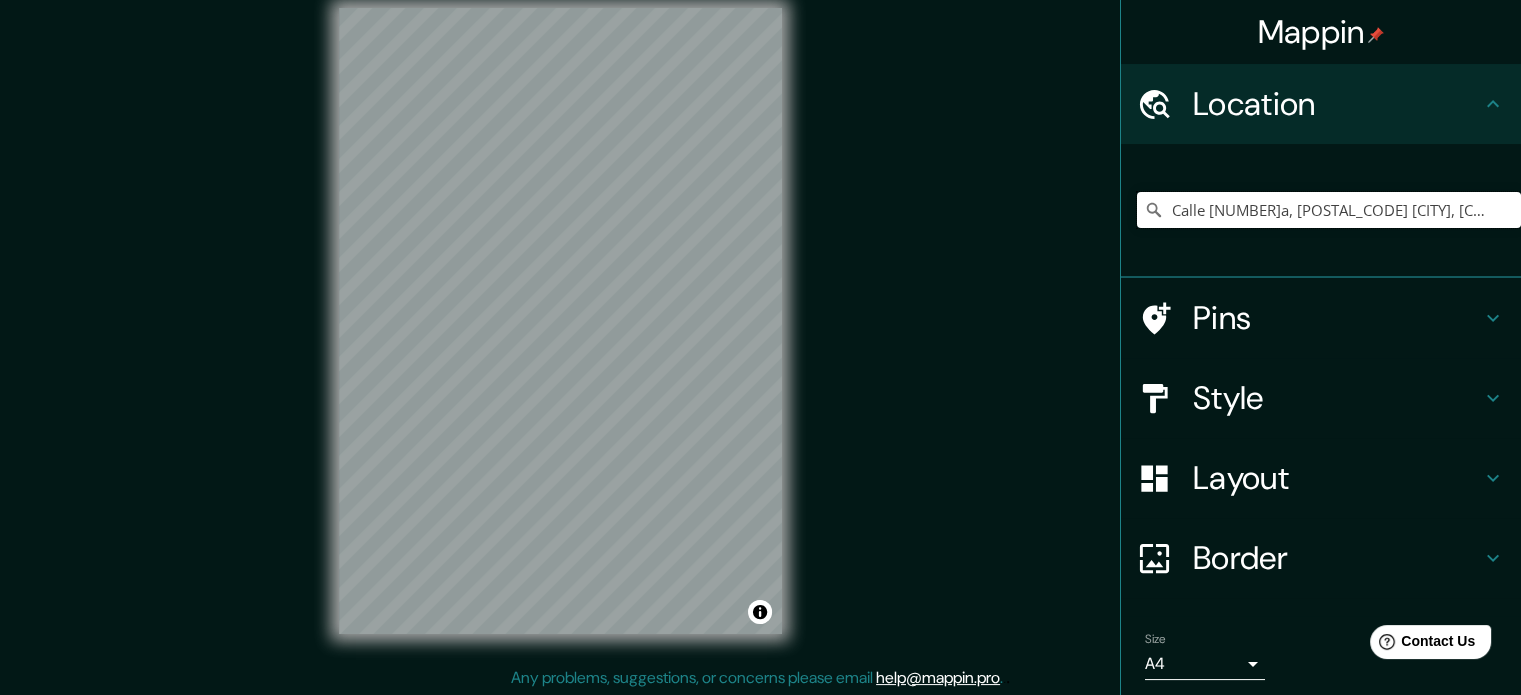scroll, scrollTop: 26, scrollLeft: 0, axis: vertical 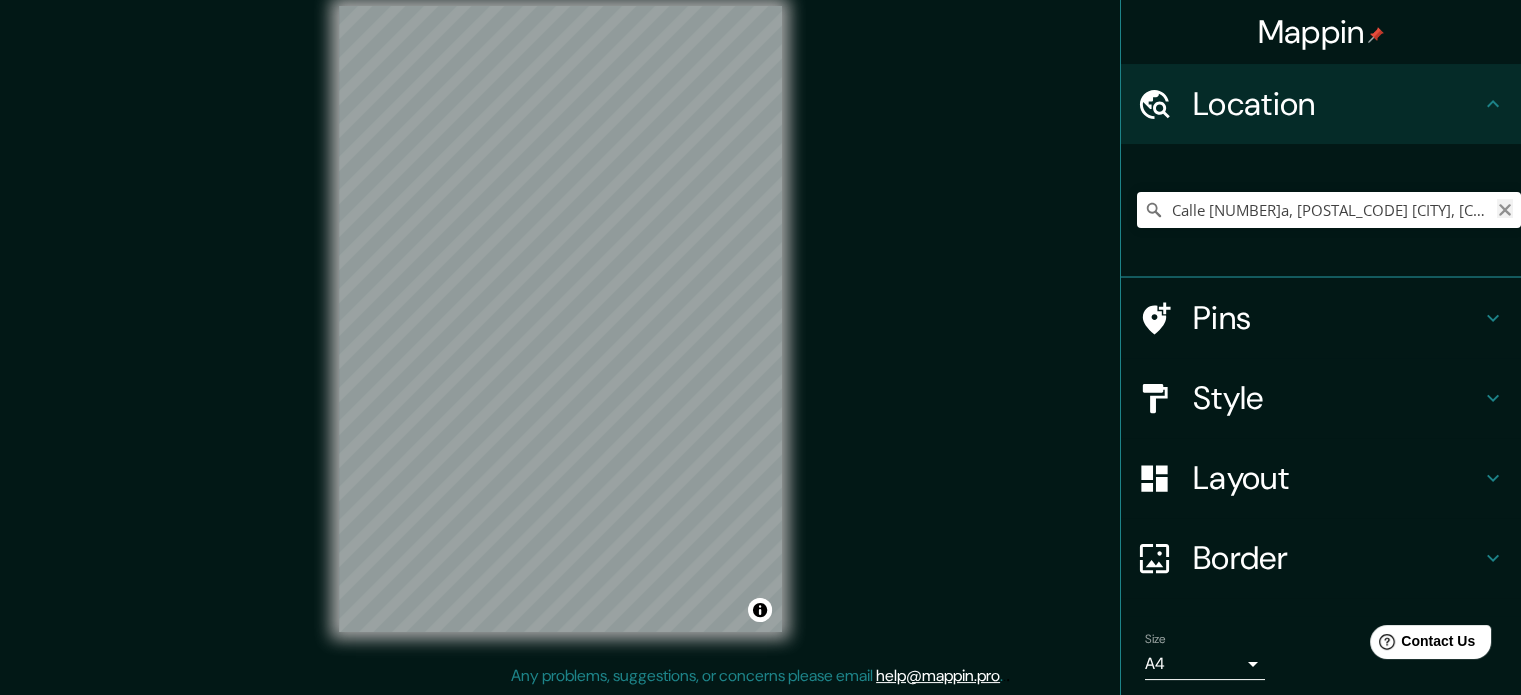 click 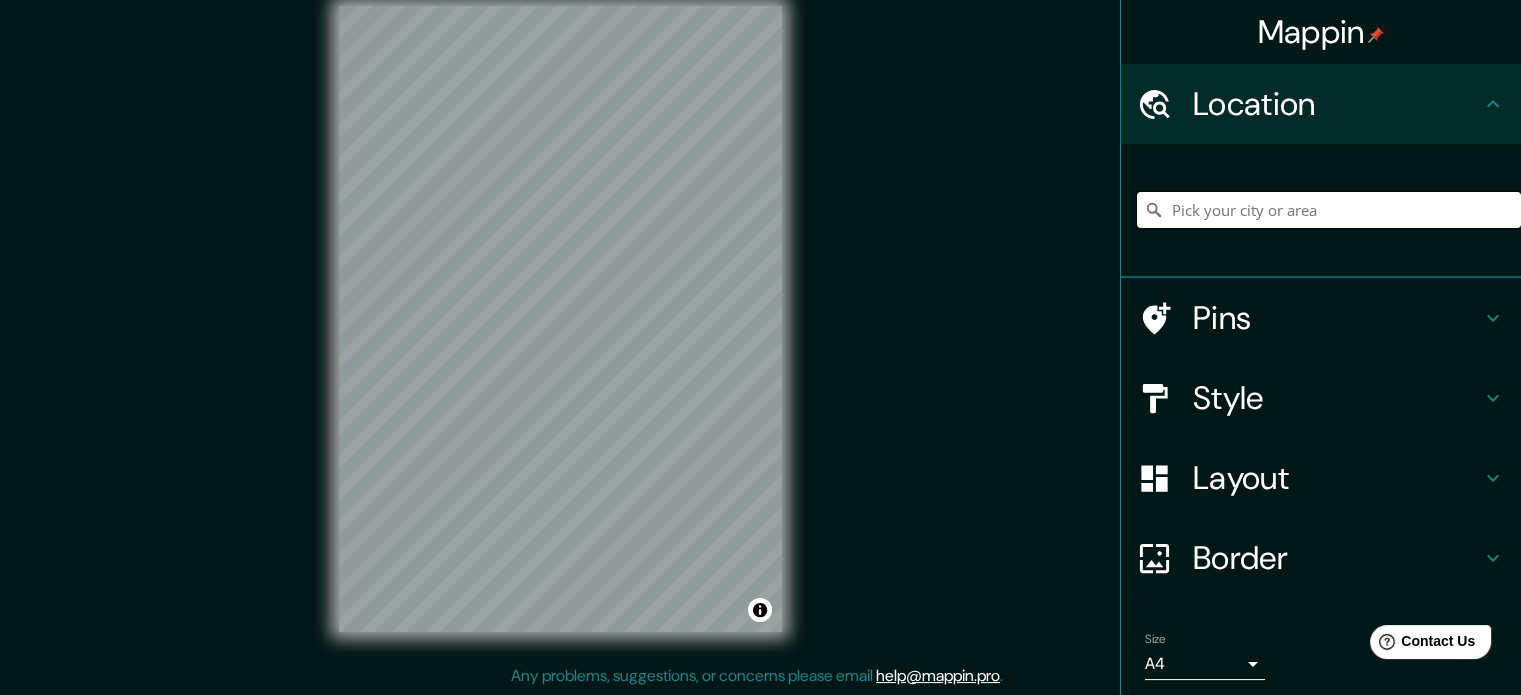 paste on "Calle [NUMBER]" 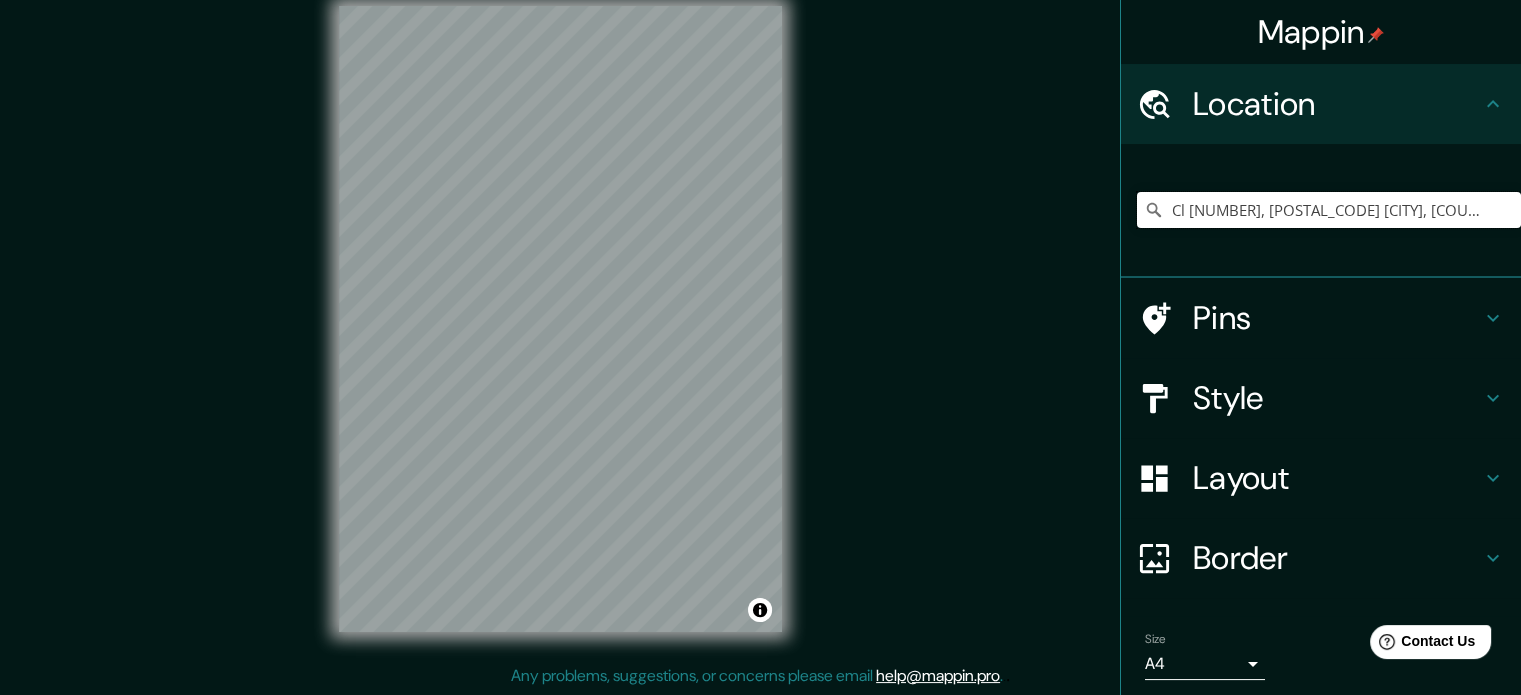 drag, startPoint x: 1417, startPoint y: 198, endPoint x: 1100, endPoint y: 241, distance: 319.9031 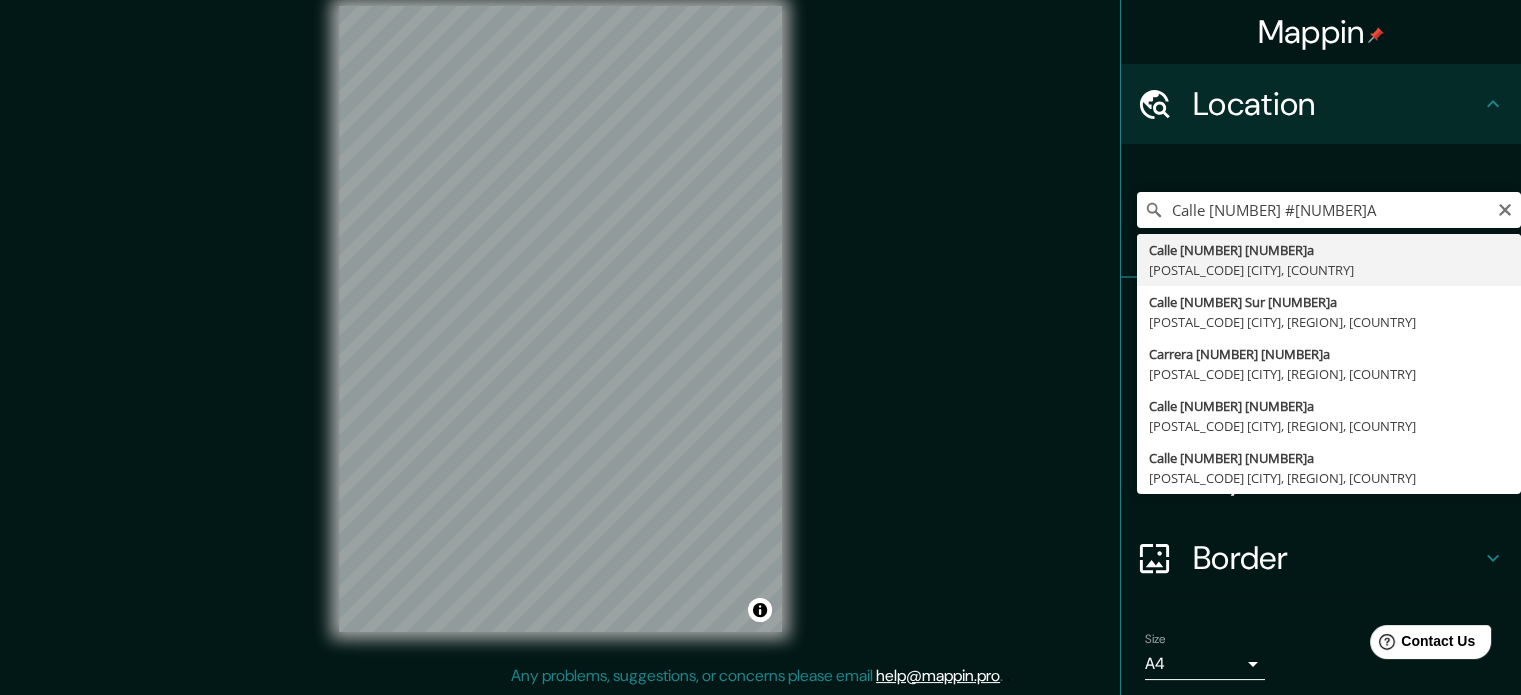 type on "Calle [NUMBER] [NUMBER]a, [POSTAL_CODE] [CITY], [COUNTRY]" 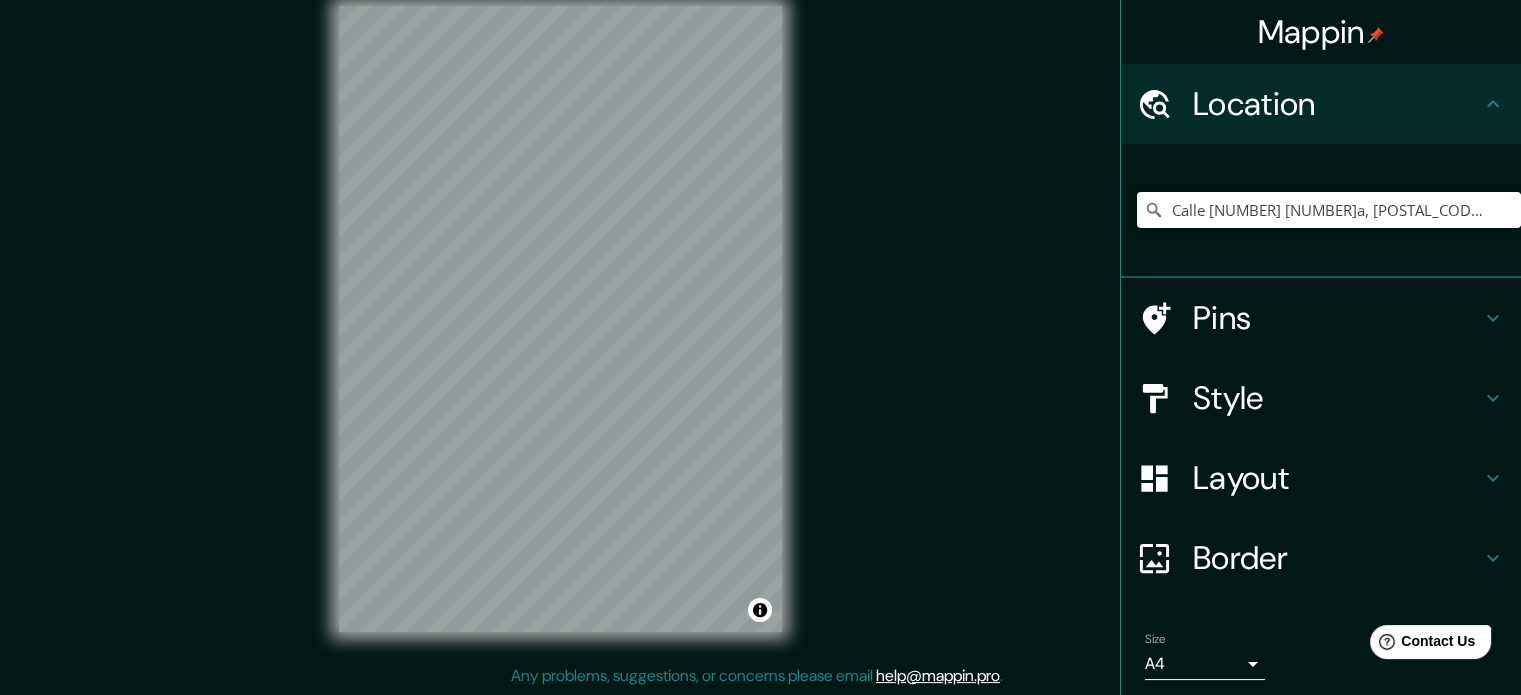 click on "Style" at bounding box center (1337, 398) 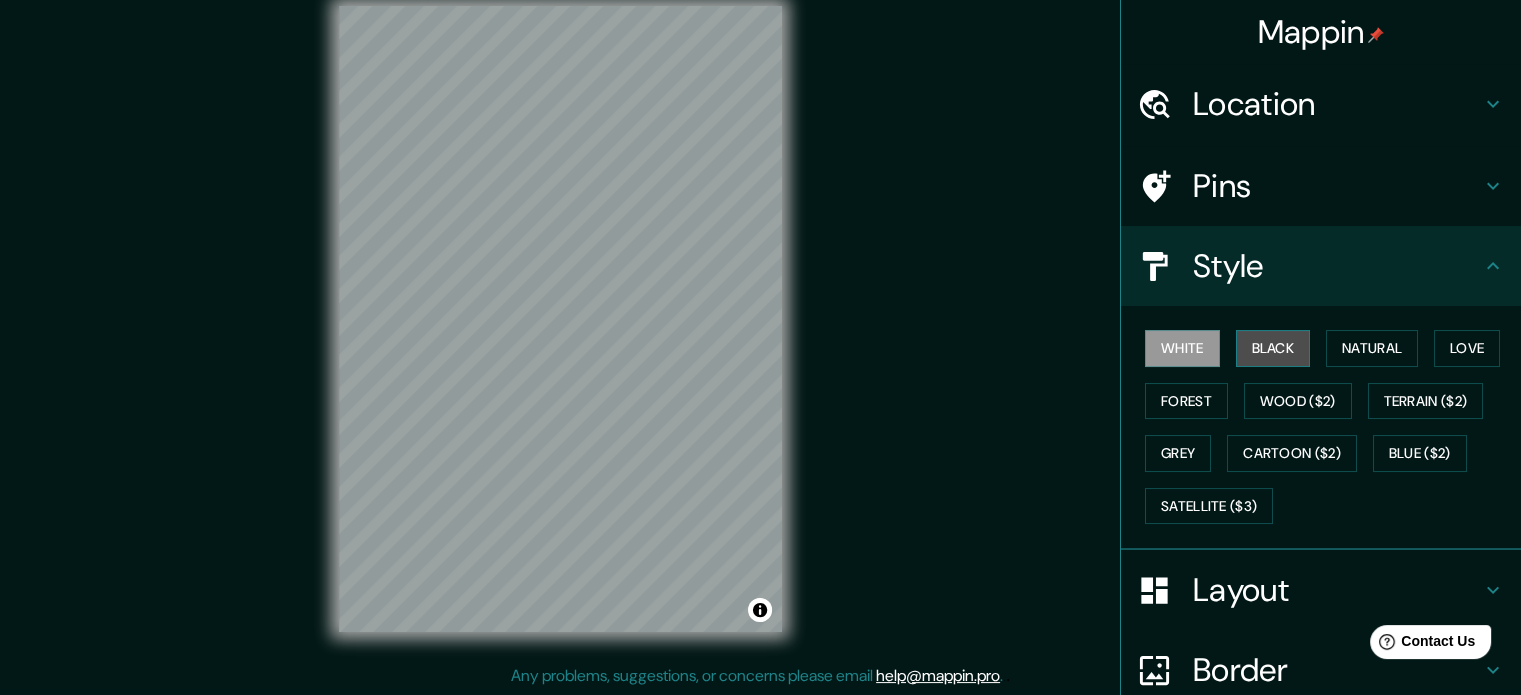 click on "Black" at bounding box center (1273, 348) 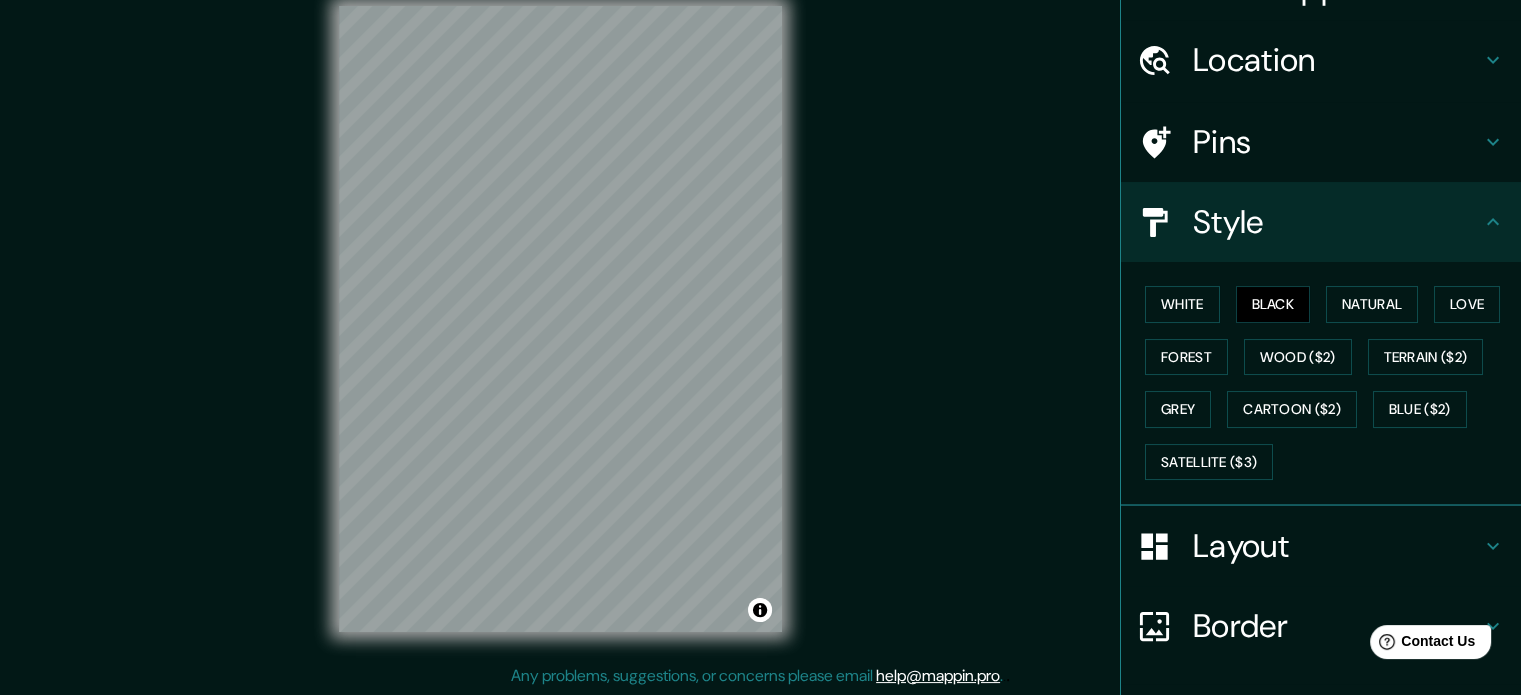 scroll, scrollTop: 178, scrollLeft: 0, axis: vertical 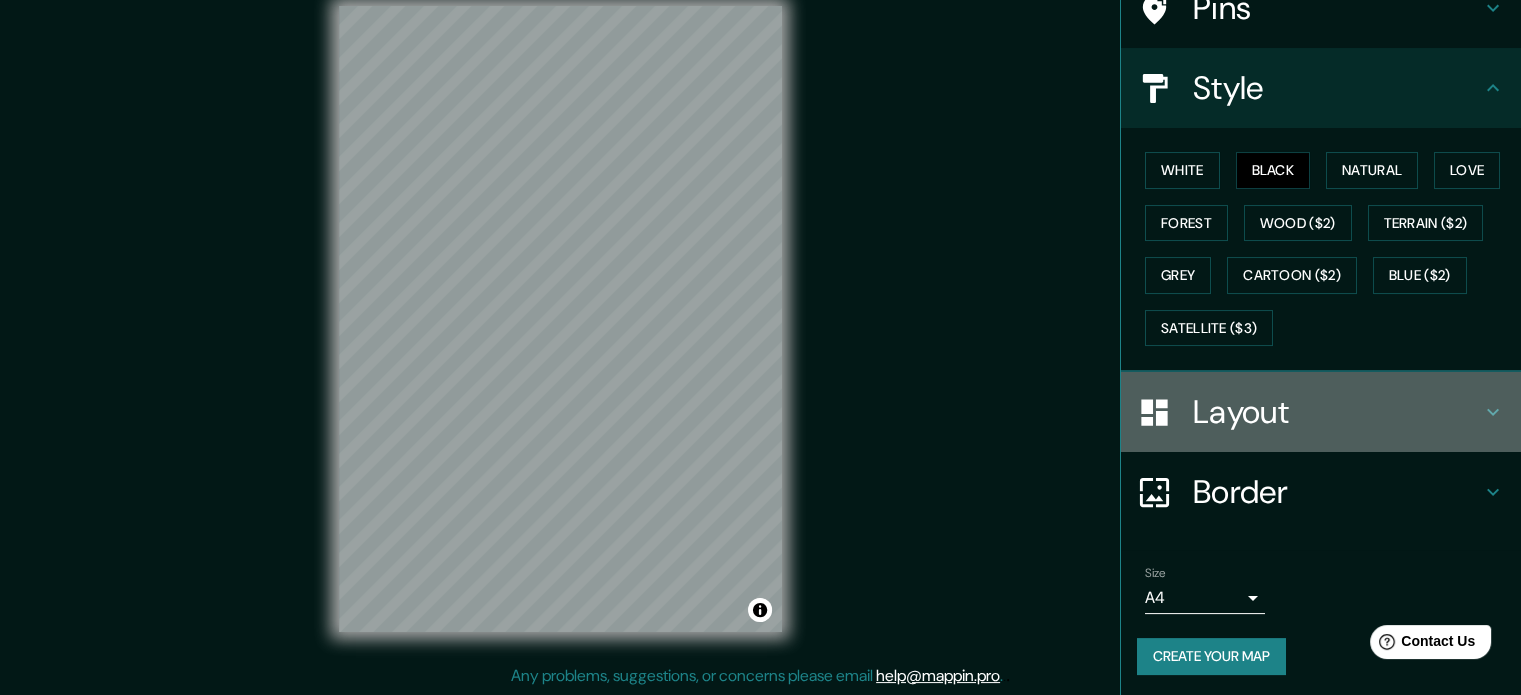 click on "Layout" at bounding box center (1337, 412) 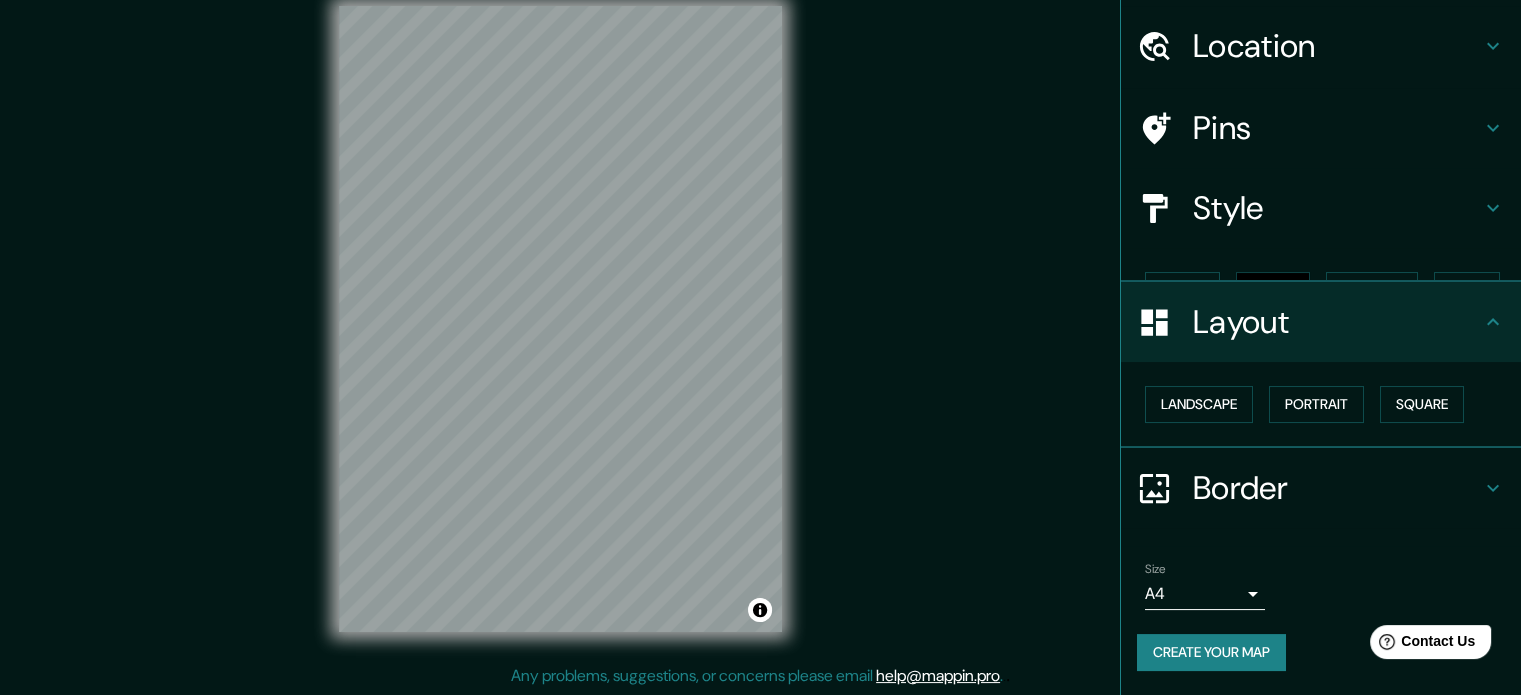 scroll, scrollTop: 22, scrollLeft: 0, axis: vertical 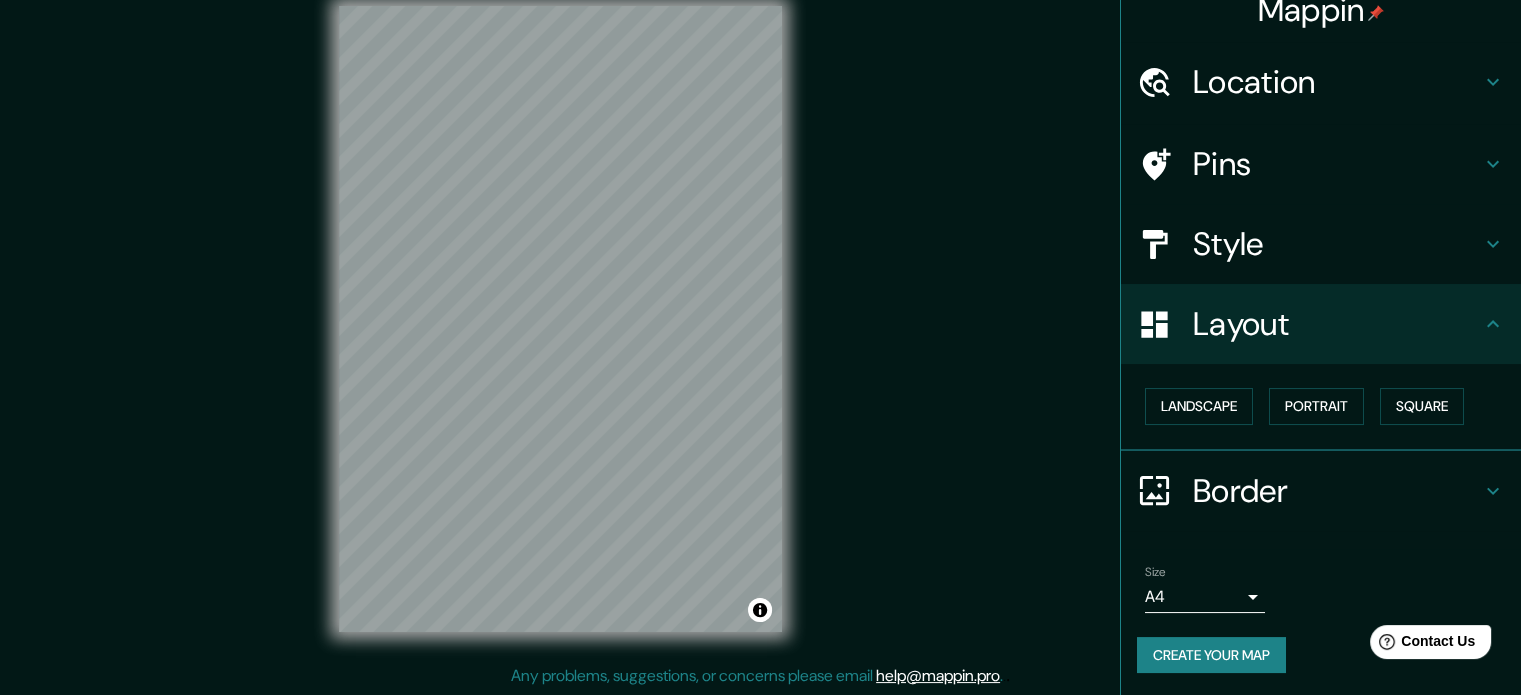 click on "Style" at bounding box center (1321, 244) 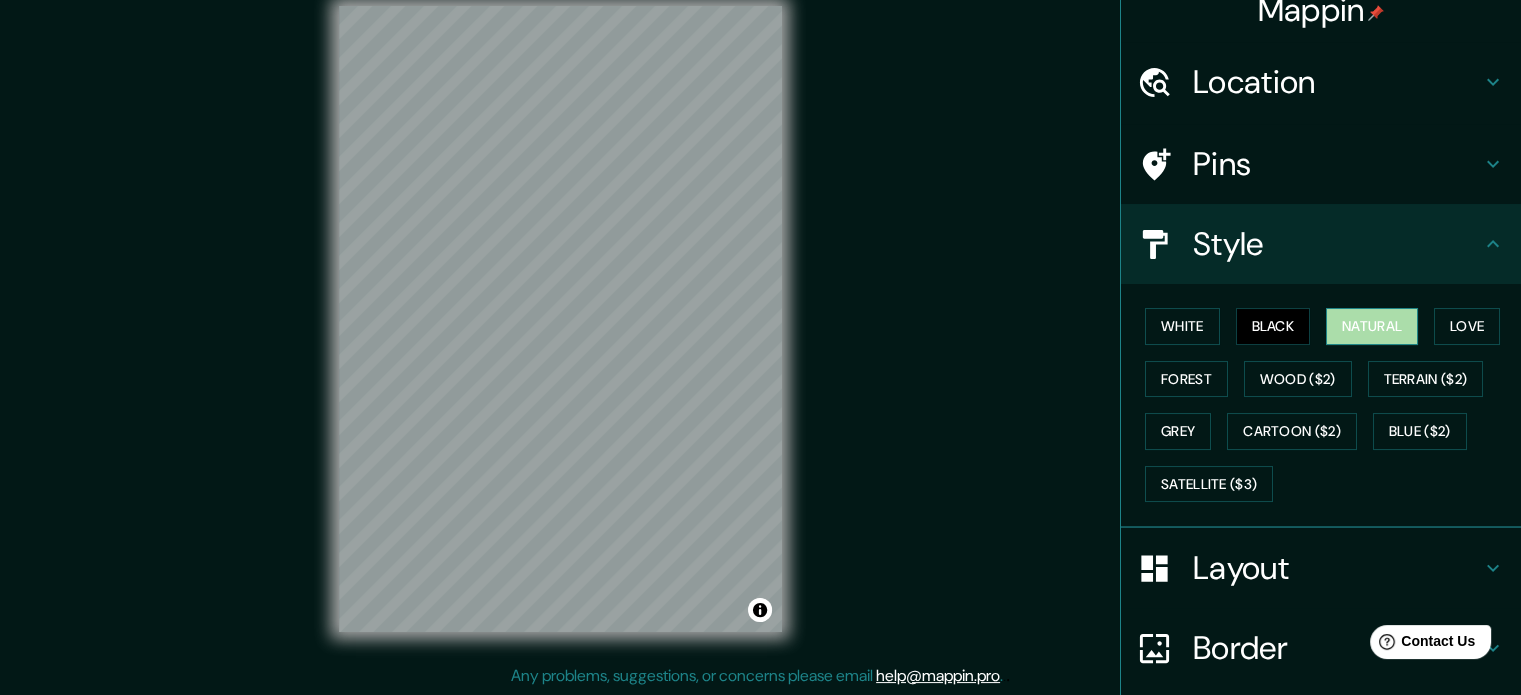 click on "Natural" at bounding box center [1372, 326] 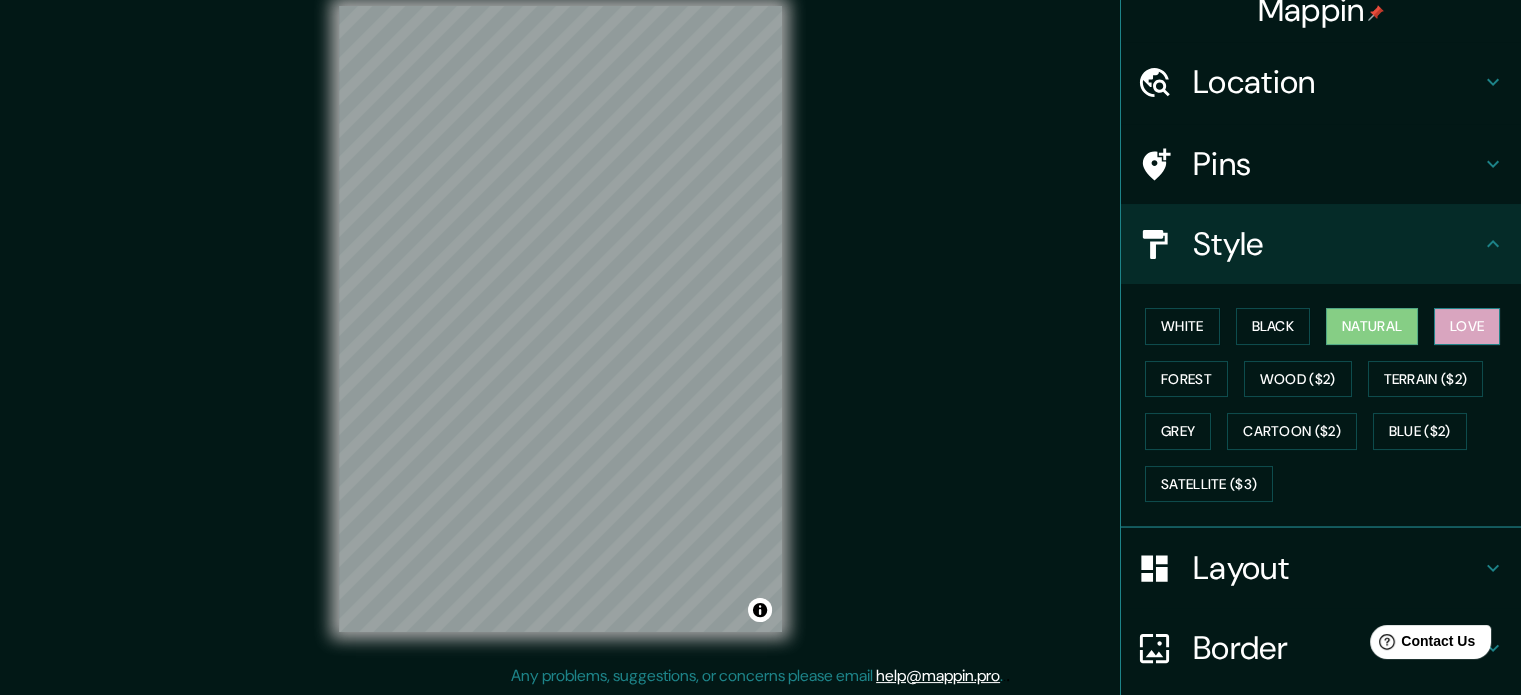 click on "Love" at bounding box center [1467, 326] 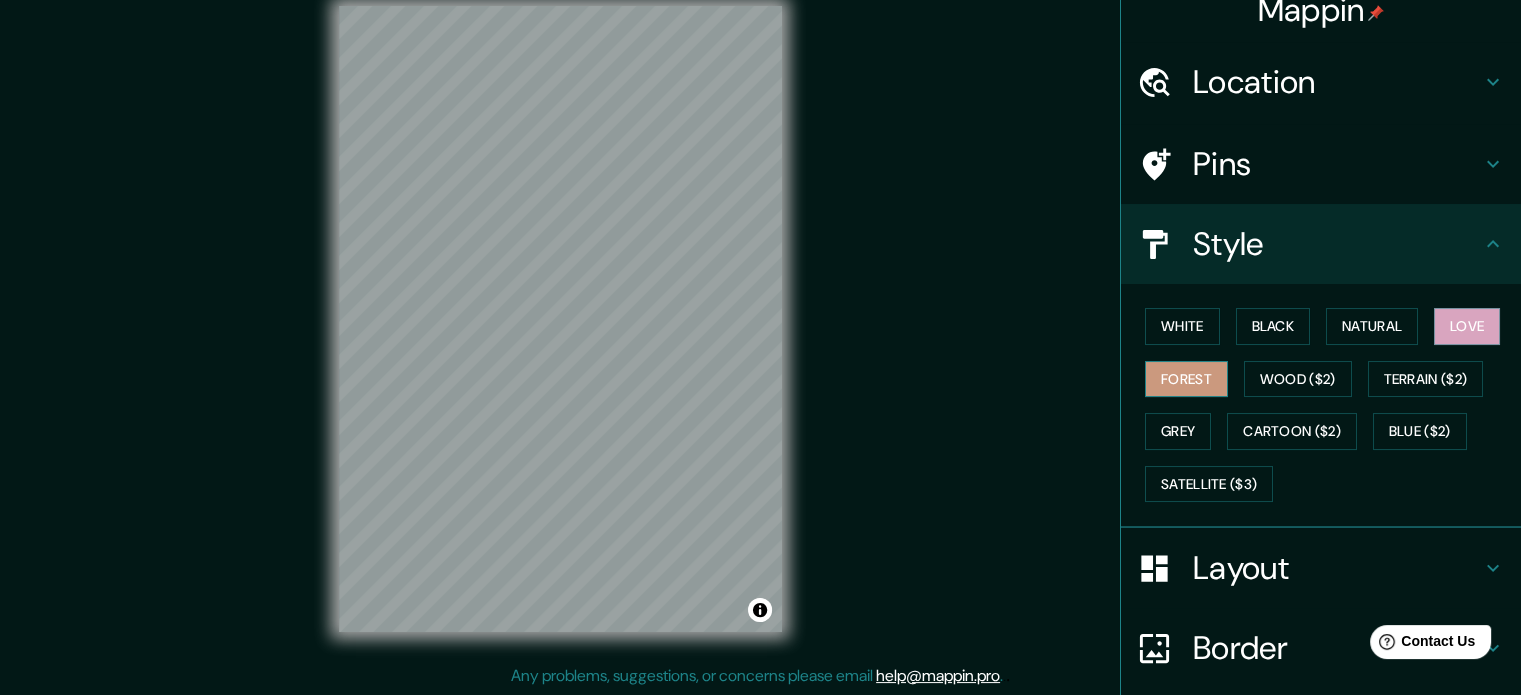 click on "Forest" at bounding box center (1186, 379) 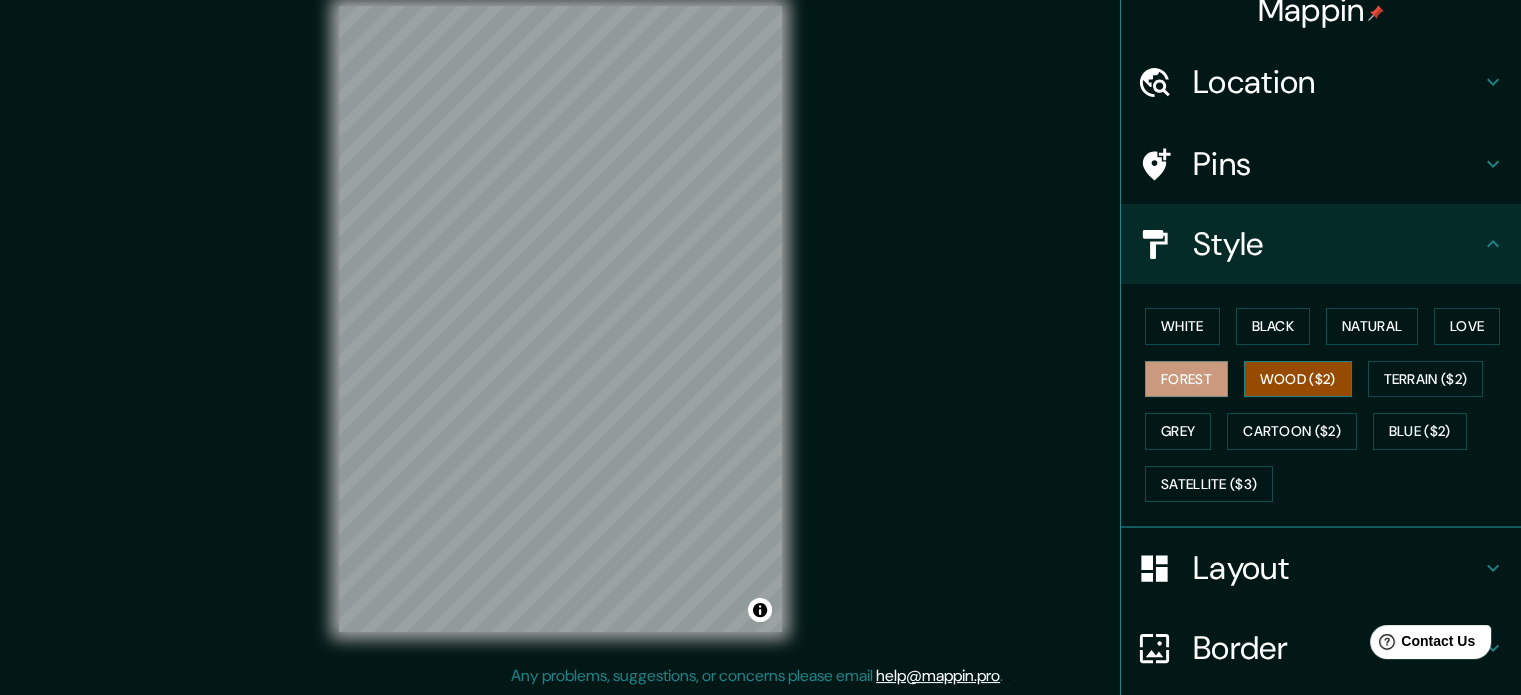click on "Wood ($2)" at bounding box center (1298, 379) 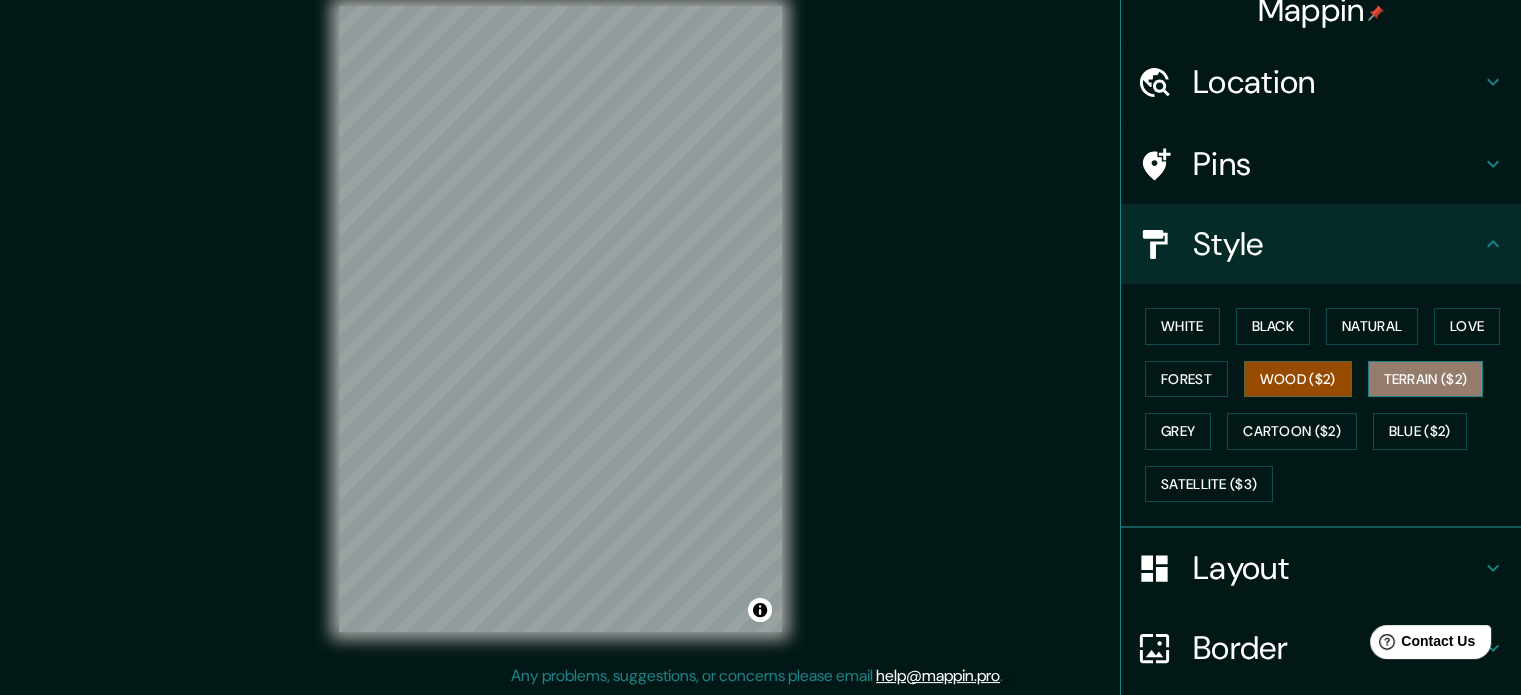 click on "Terrain ($2)" at bounding box center [1426, 379] 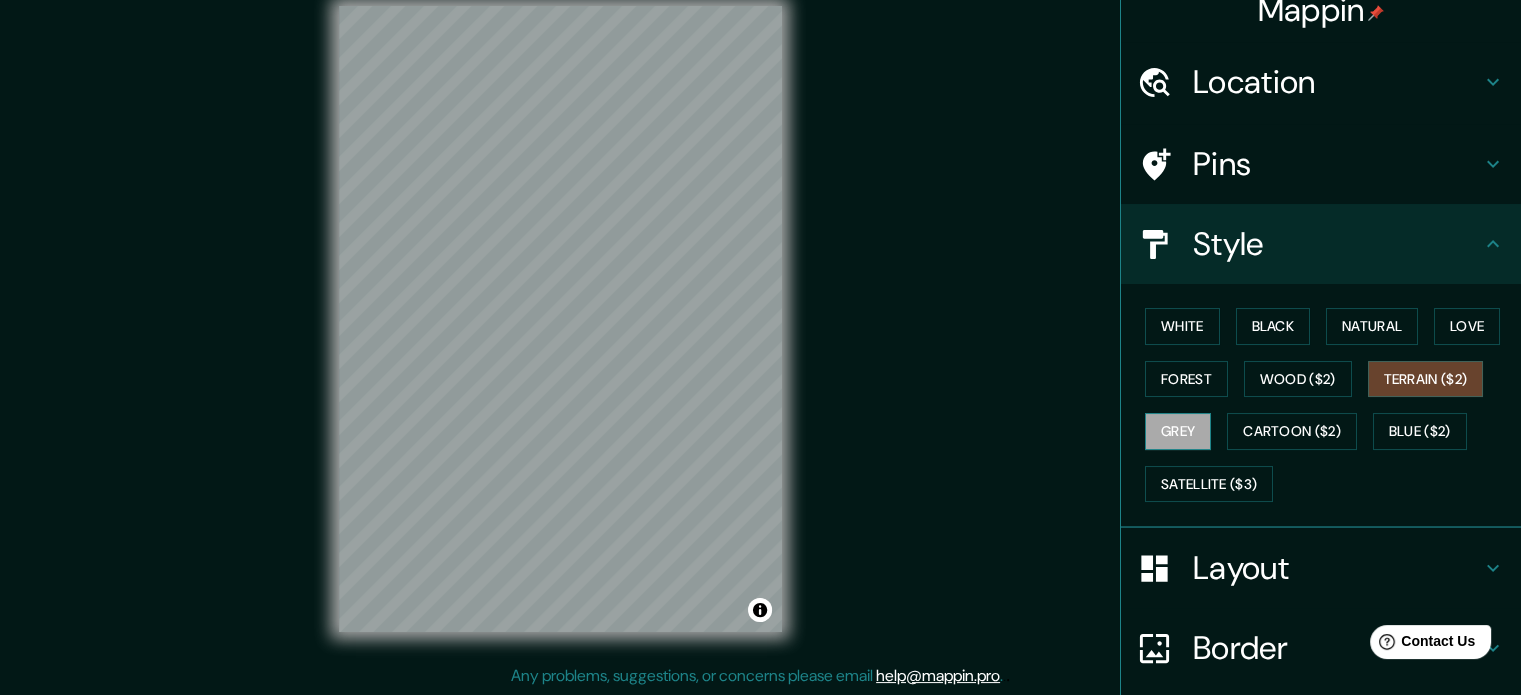 click on "Grey" at bounding box center [1178, 431] 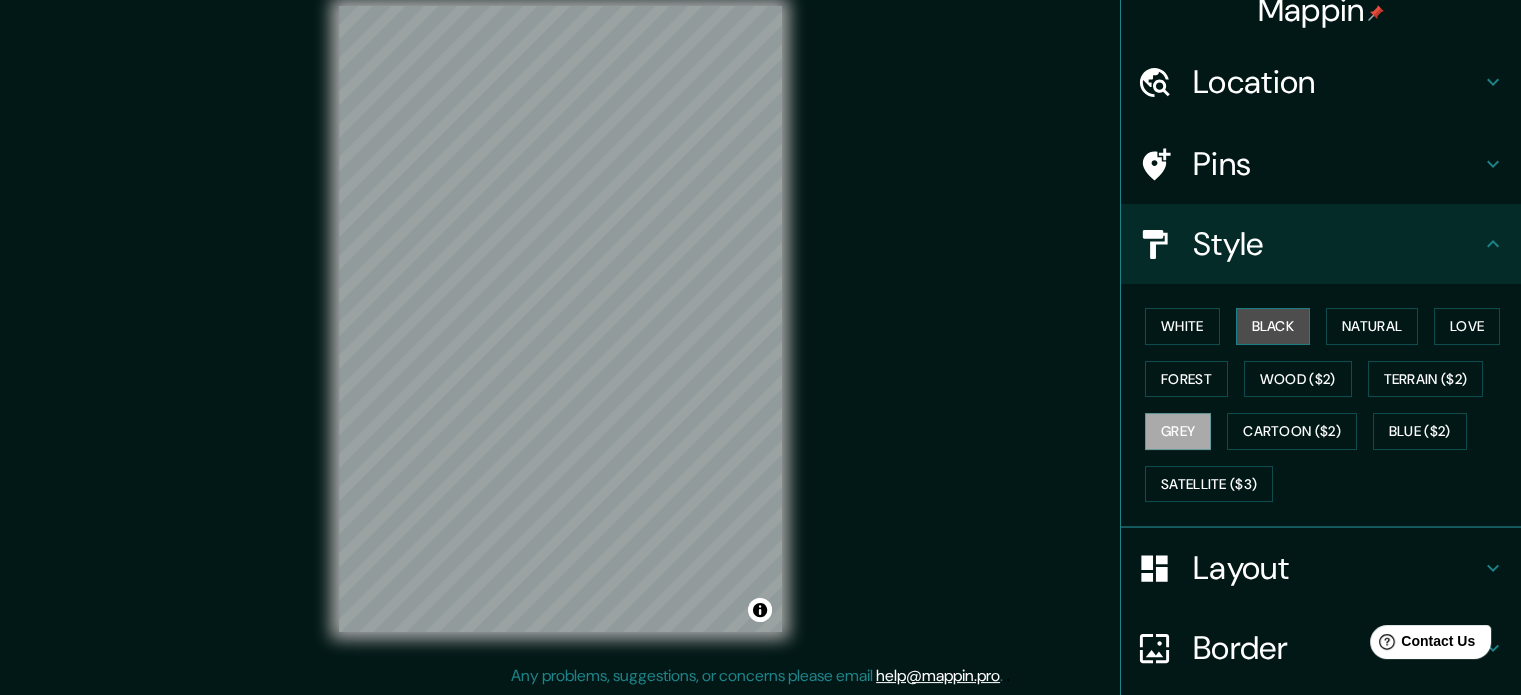 click on "Black" at bounding box center (1273, 326) 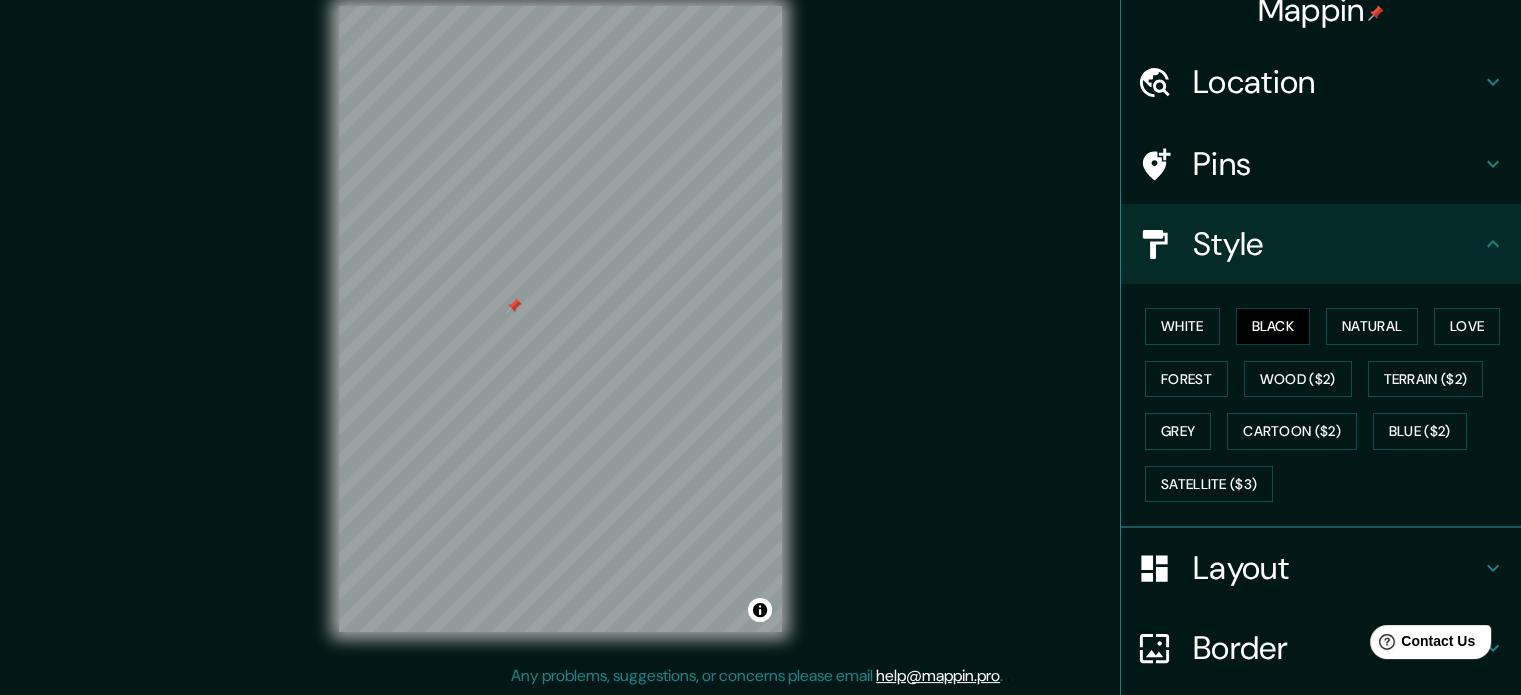 click at bounding box center [514, 306] 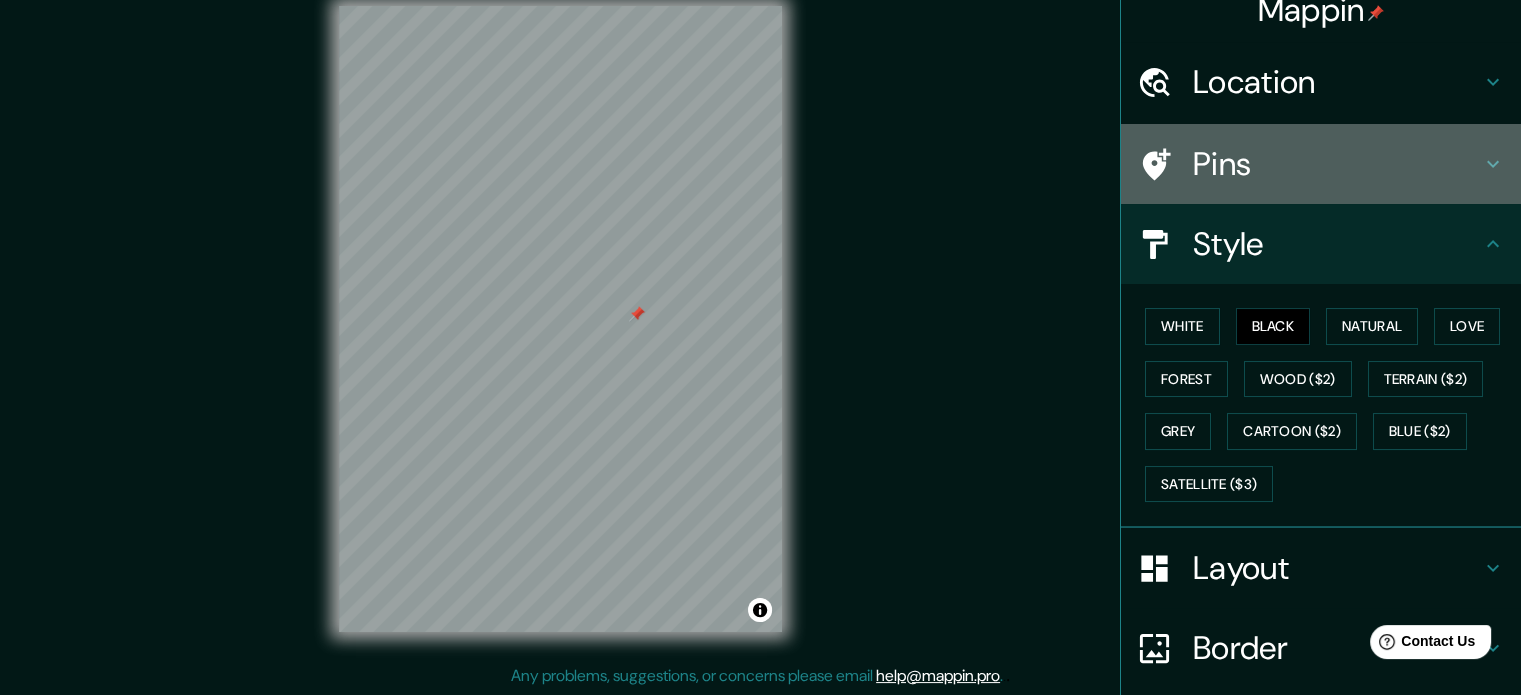 click on "Pins" at bounding box center (1337, 164) 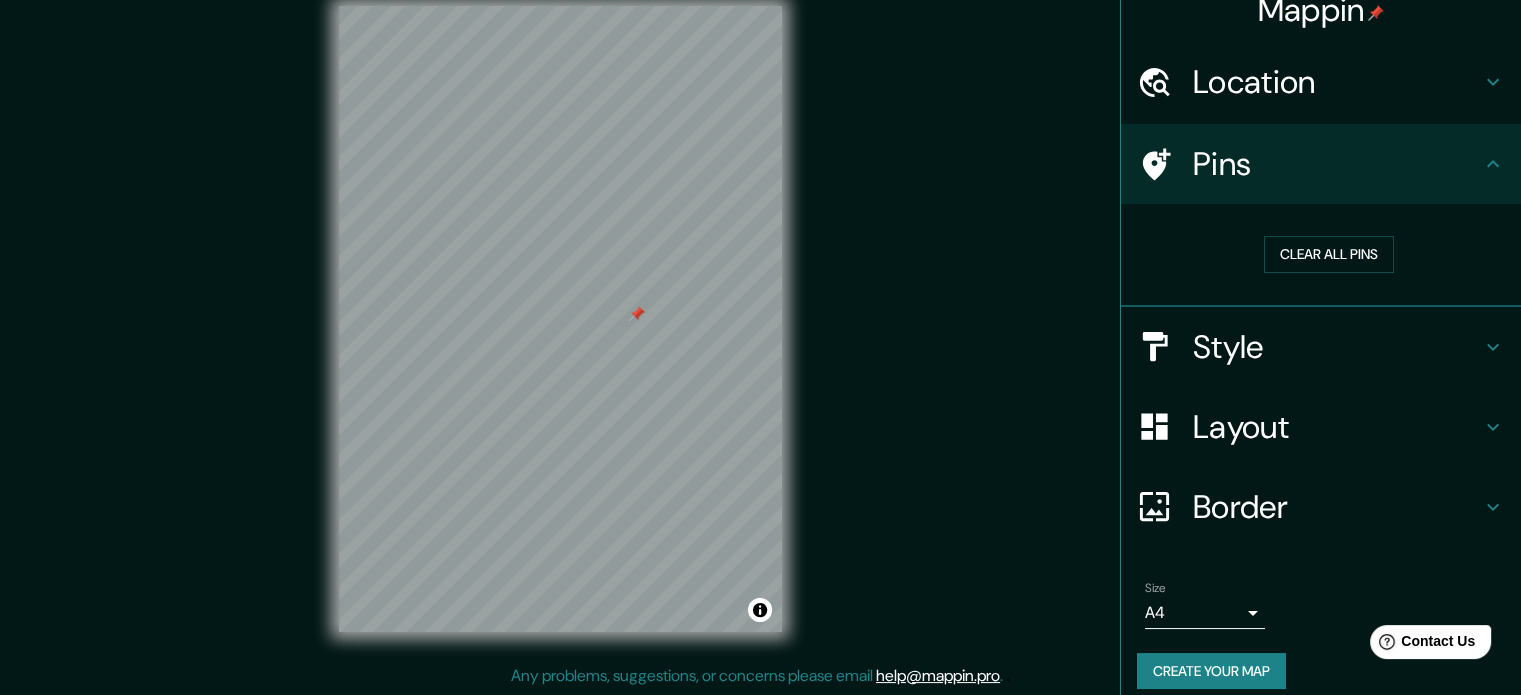 click on "Pins" at bounding box center (1337, 164) 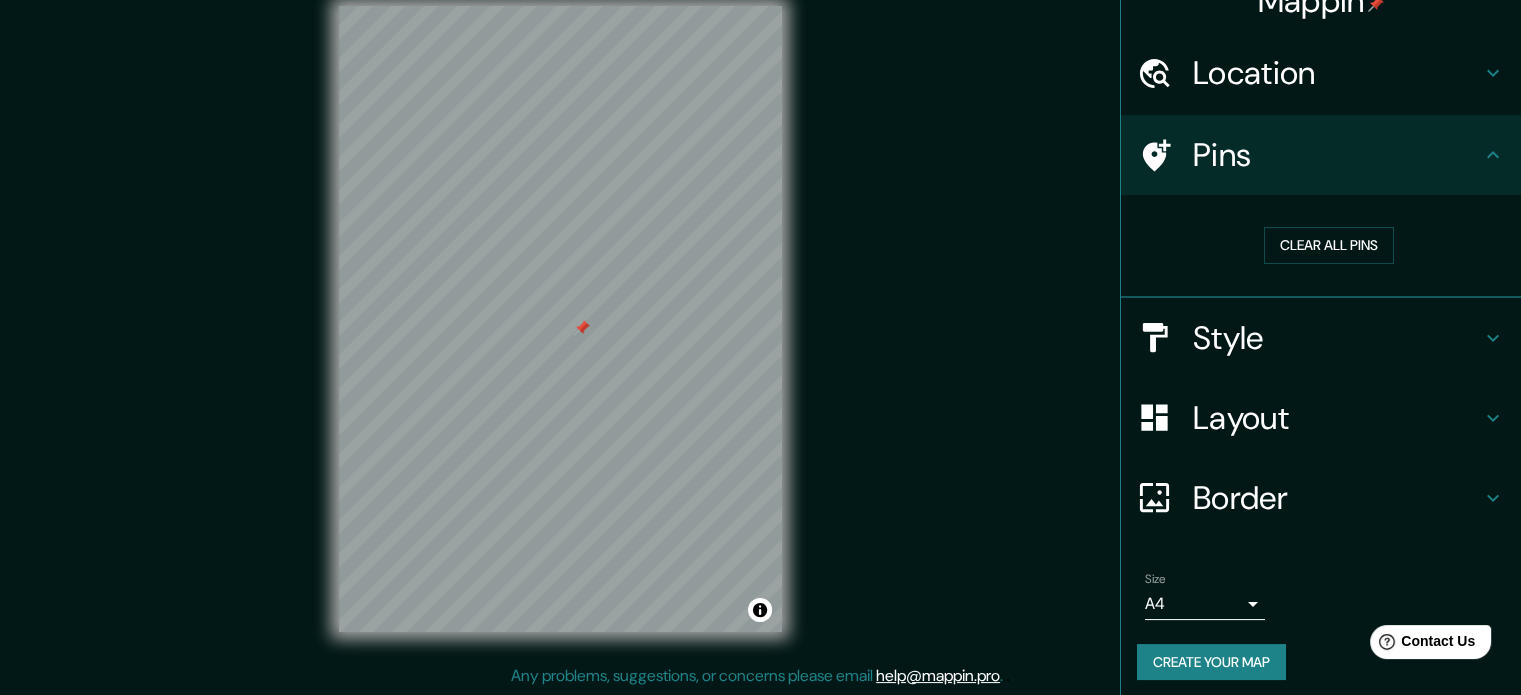 scroll, scrollTop: 38, scrollLeft: 0, axis: vertical 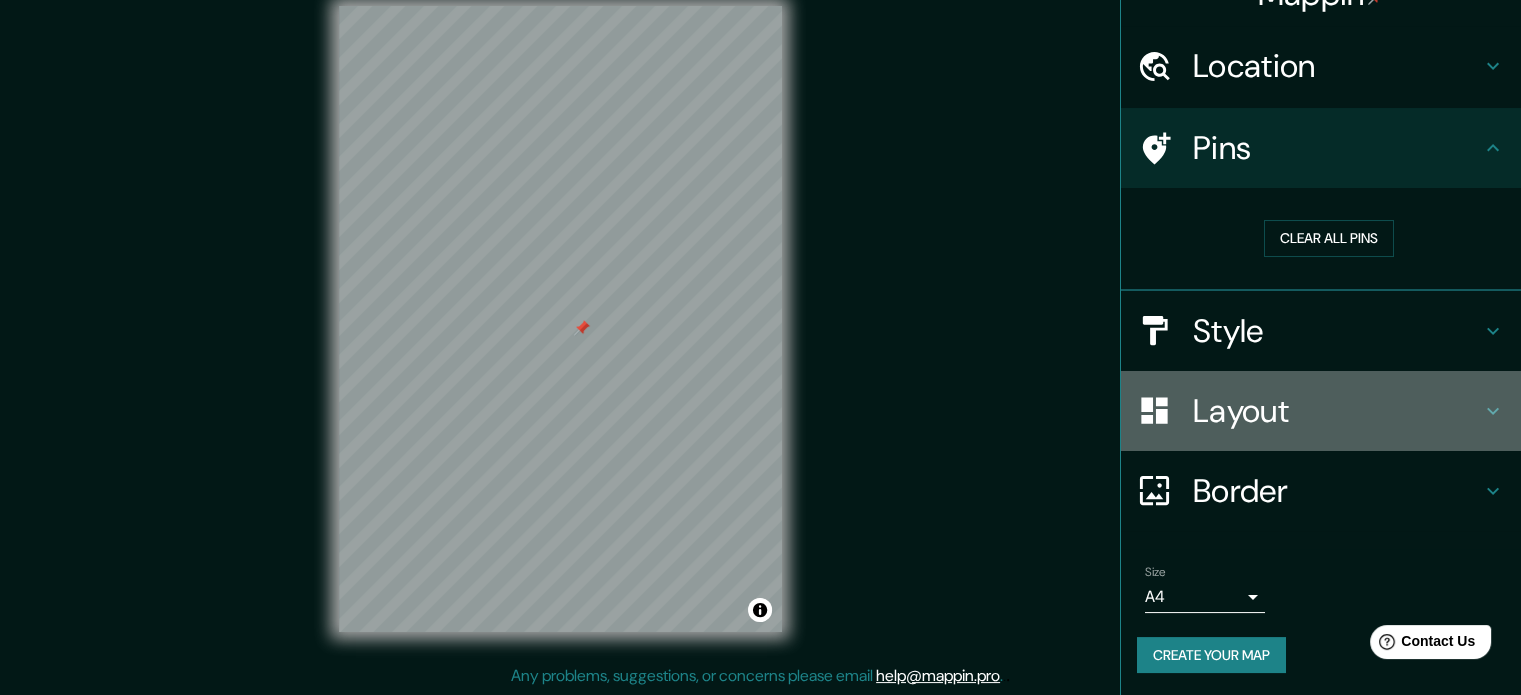 click on "Layout" at bounding box center [1321, 411] 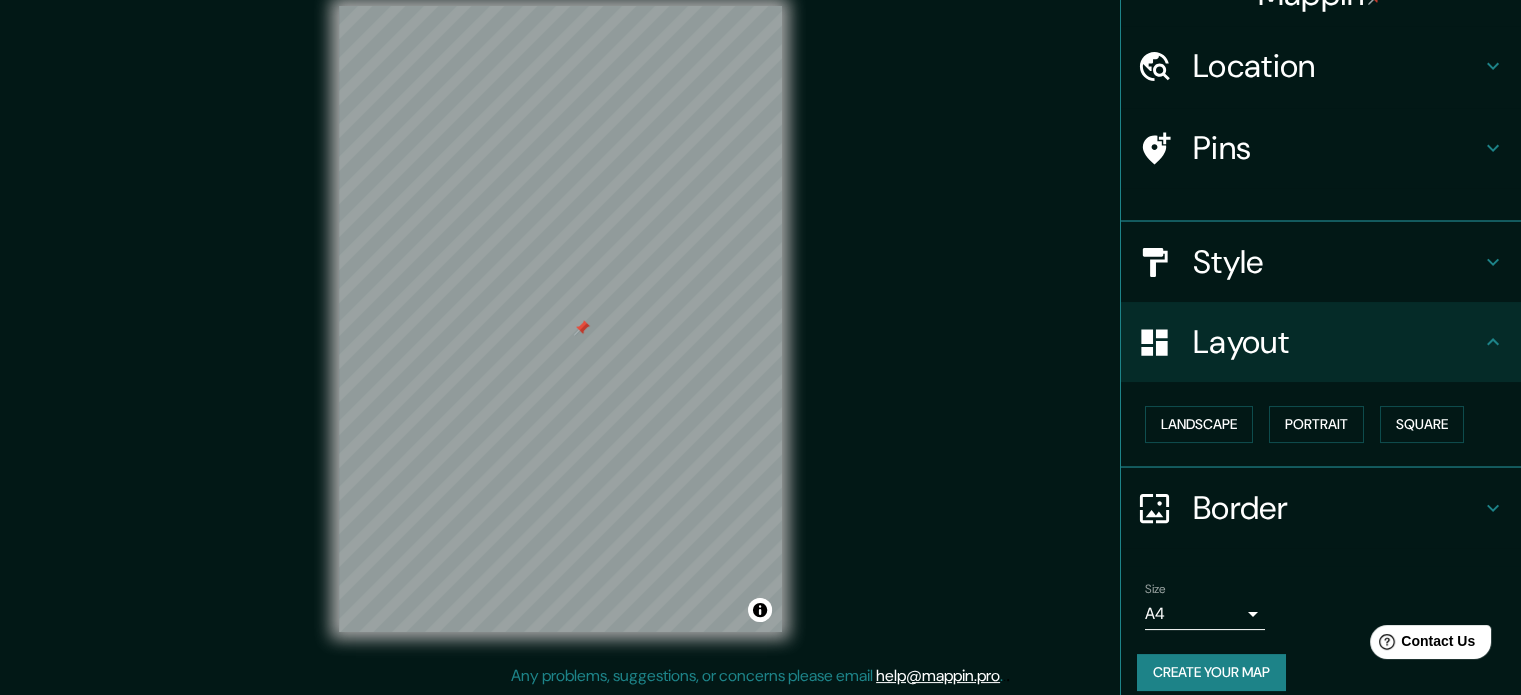 scroll, scrollTop: 22, scrollLeft: 0, axis: vertical 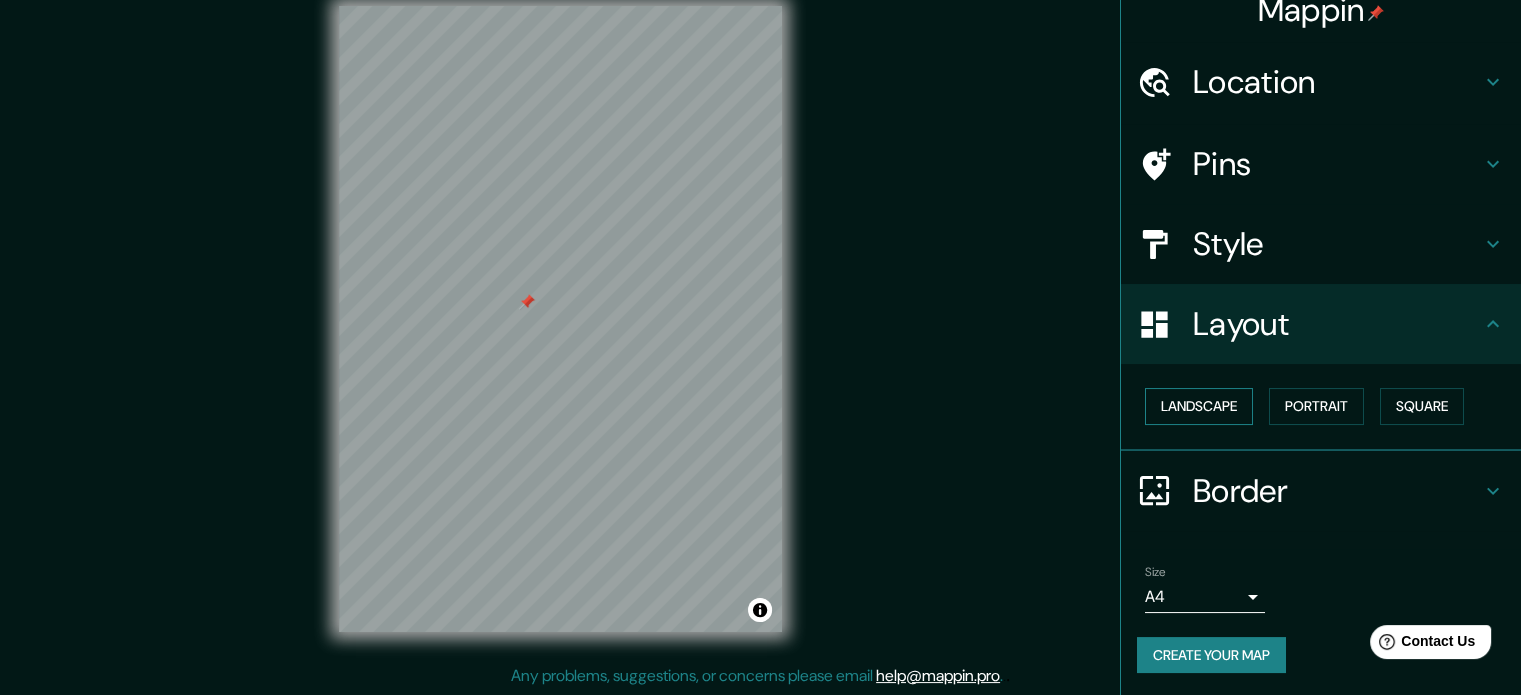 click on "Landscape" at bounding box center (1199, 406) 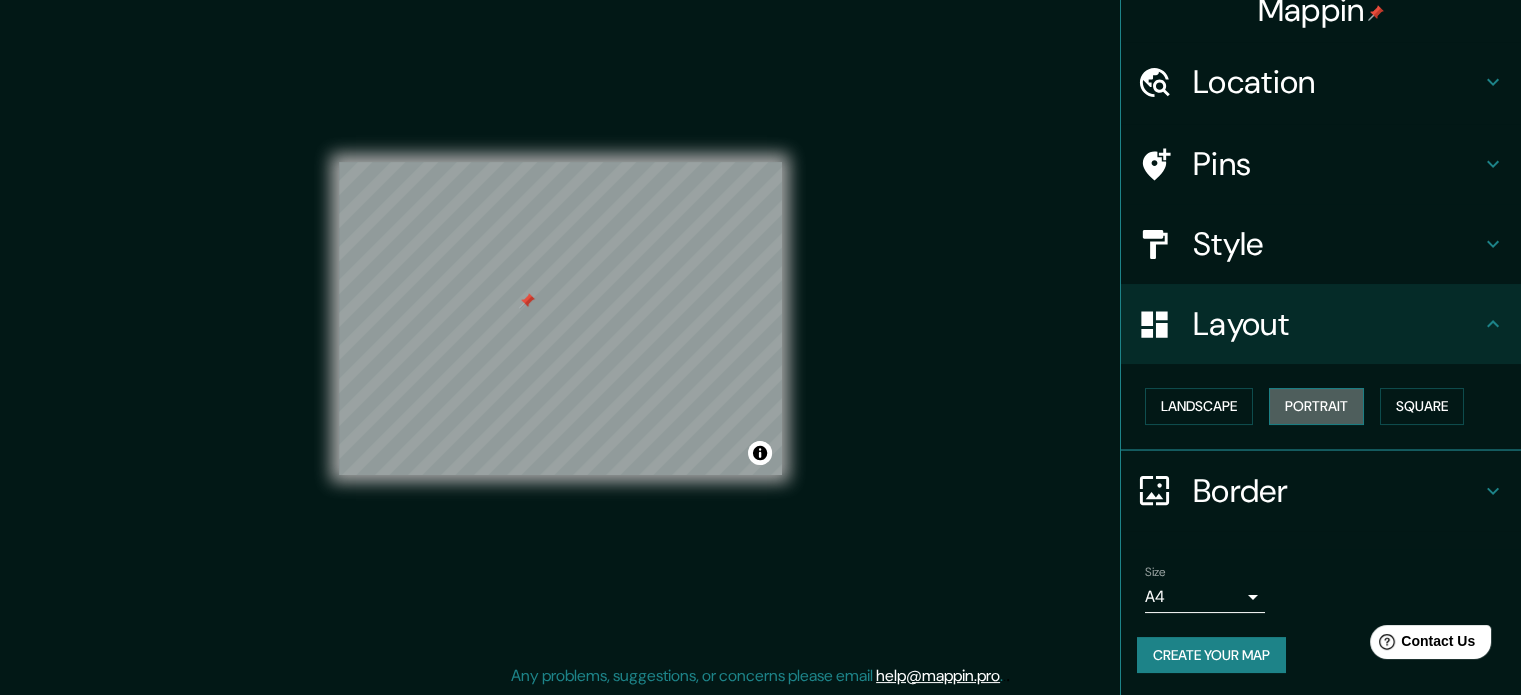click on "Portrait" at bounding box center (1316, 406) 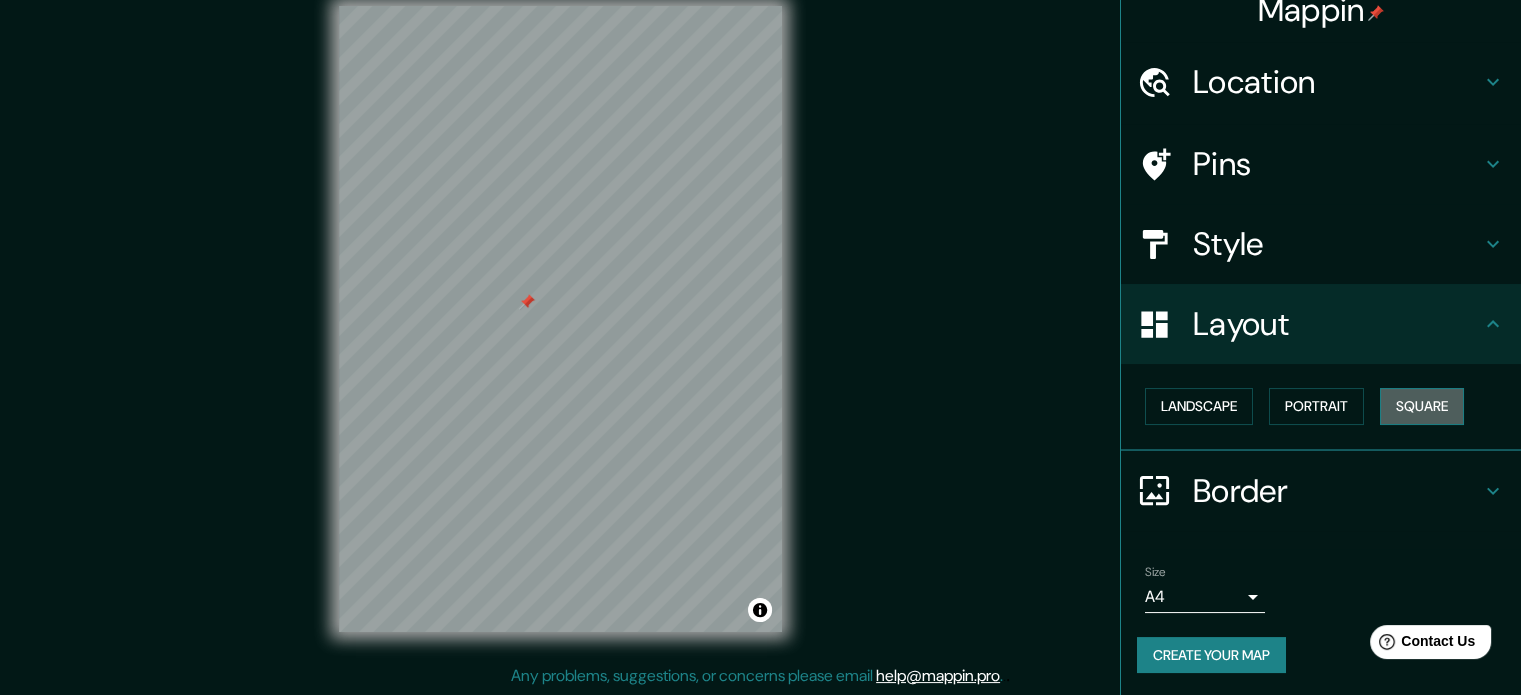 click on "Square" at bounding box center (1422, 406) 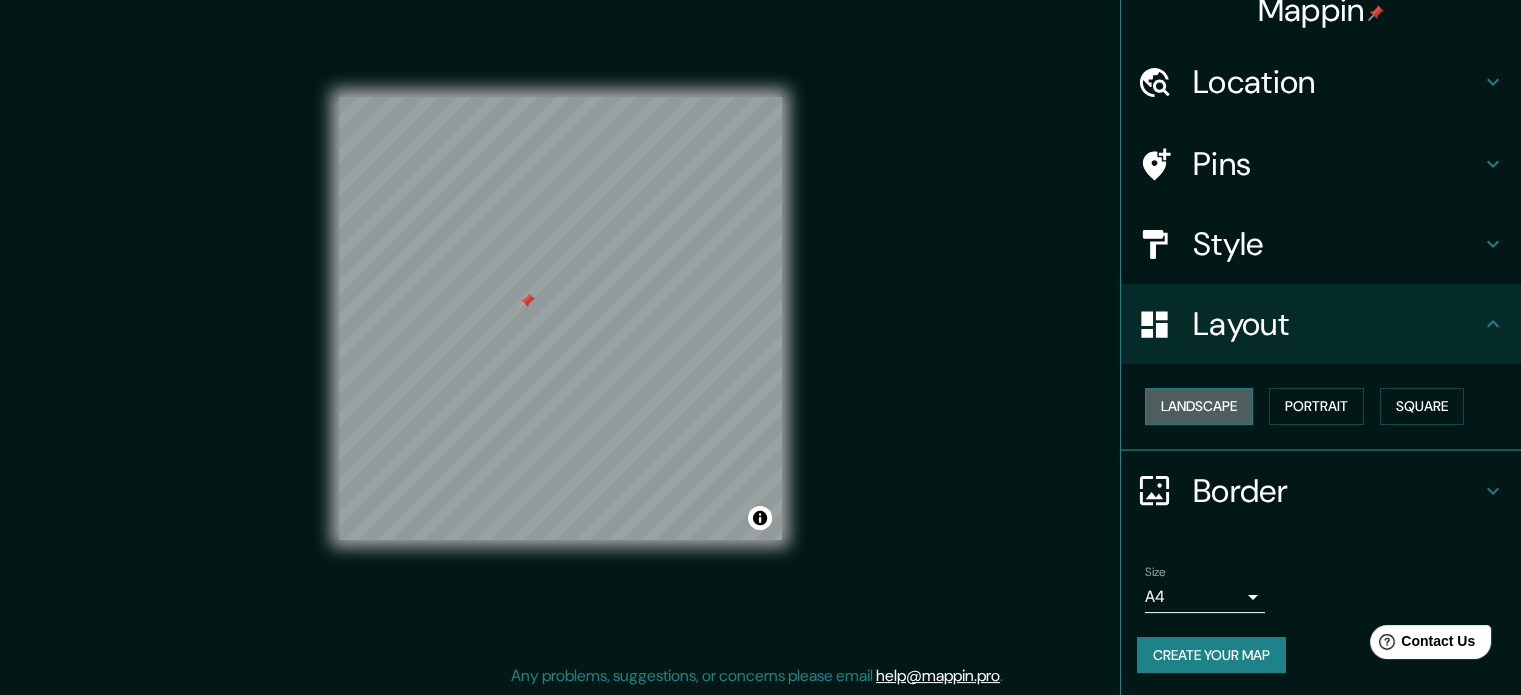 click on "Landscape" at bounding box center [1199, 406] 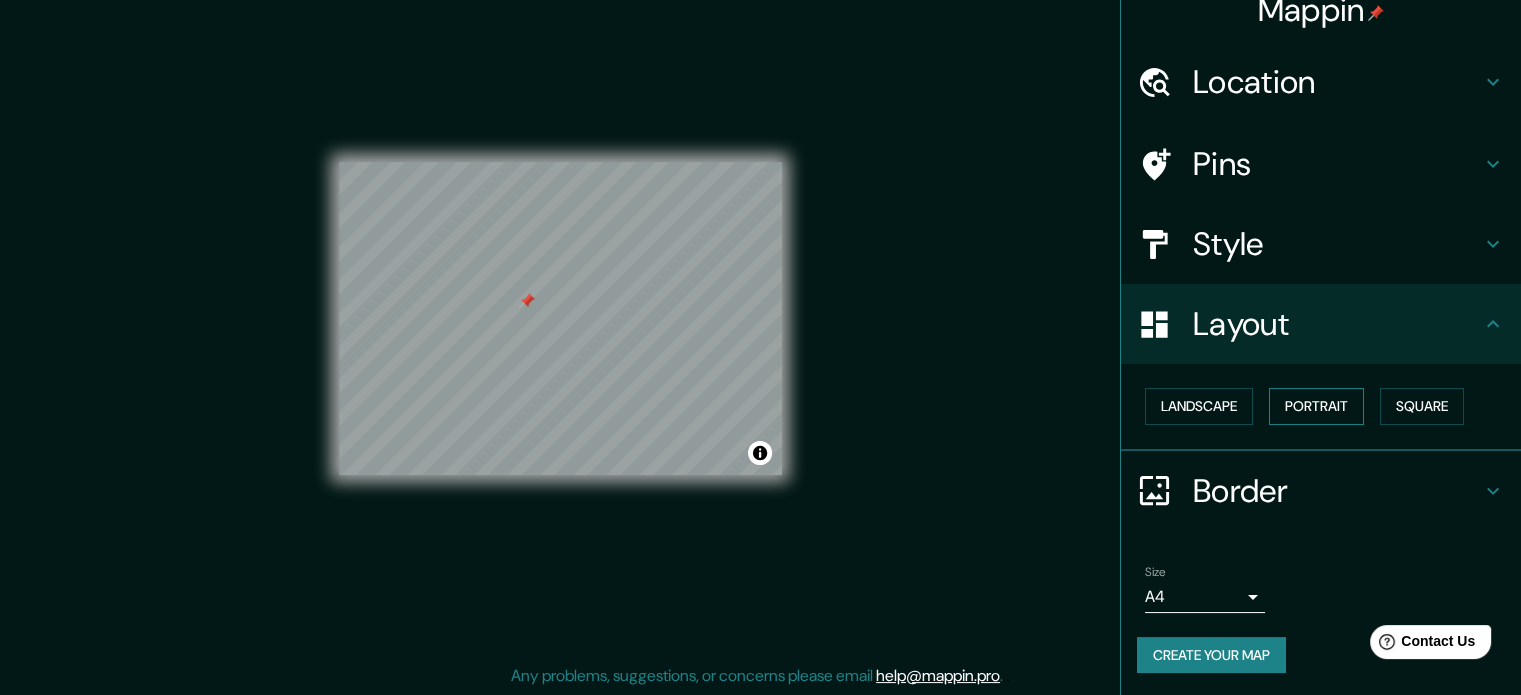 click on "Portrait" at bounding box center (1316, 406) 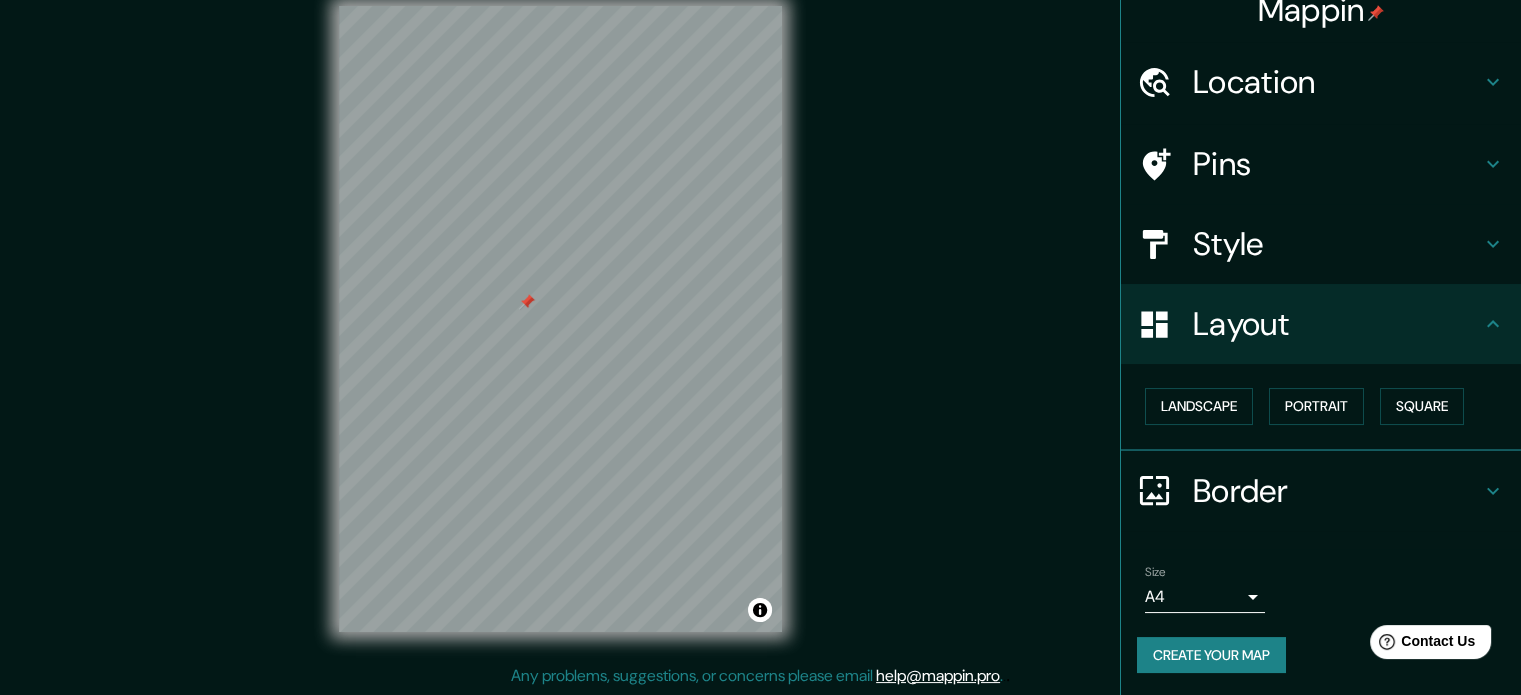 click on "Border" at bounding box center [1337, 491] 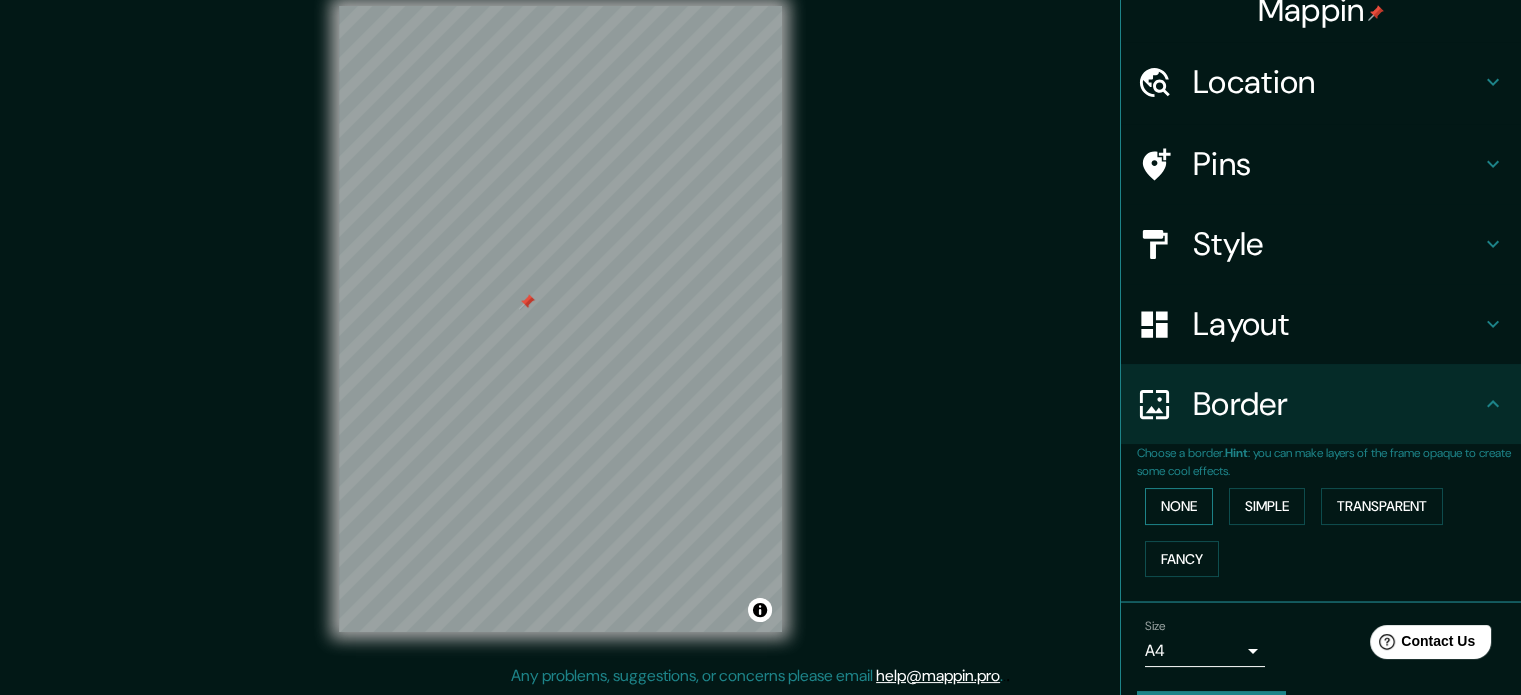 click on "None" at bounding box center [1179, 506] 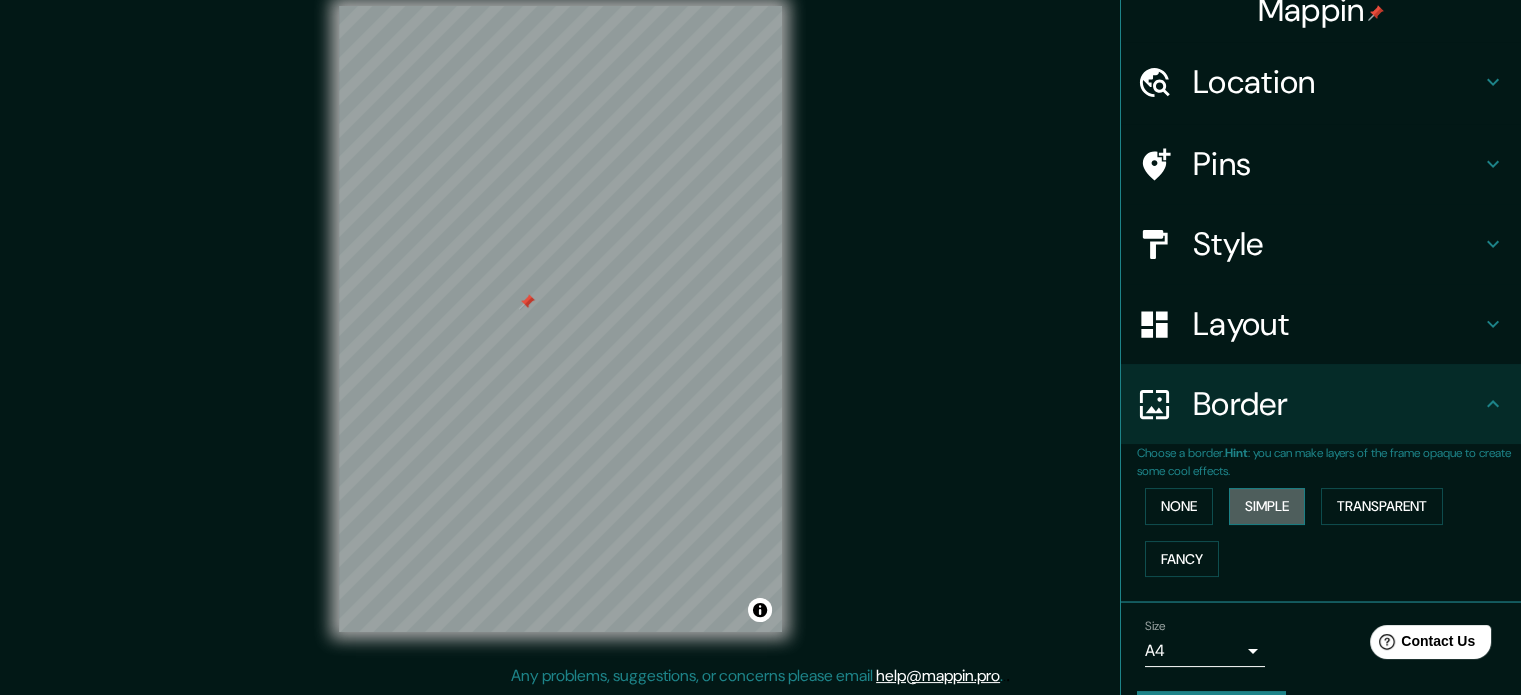 click on "Simple" at bounding box center [1267, 506] 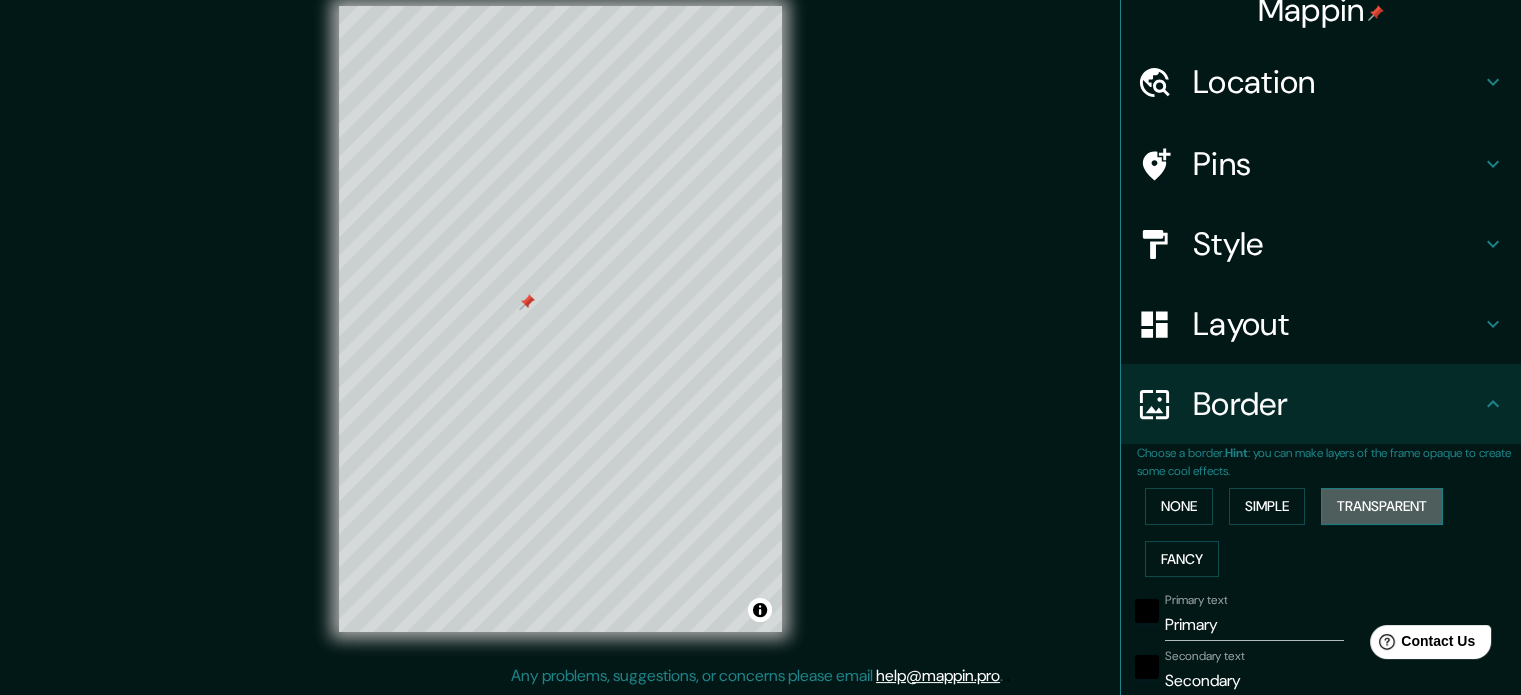 click on "Transparent" at bounding box center (1382, 506) 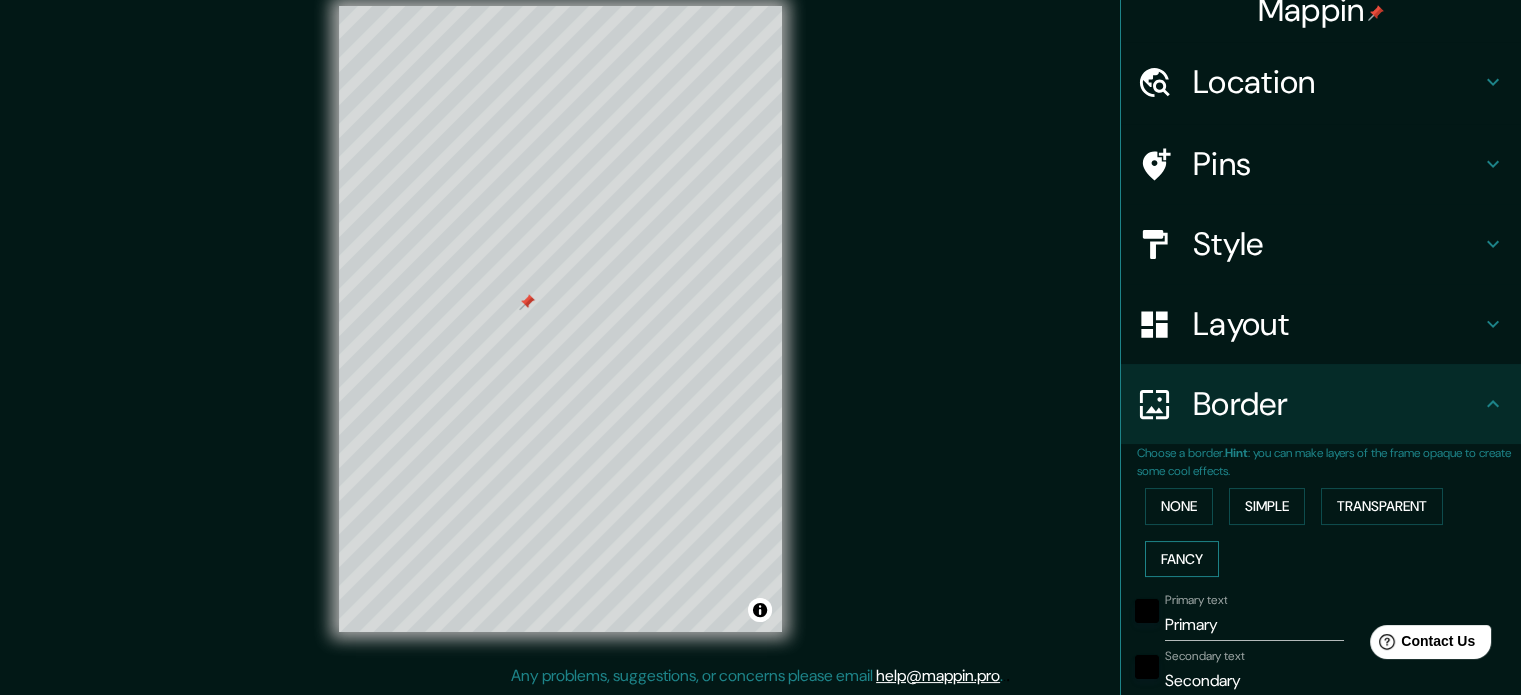 click on "Fancy" at bounding box center (1182, 559) 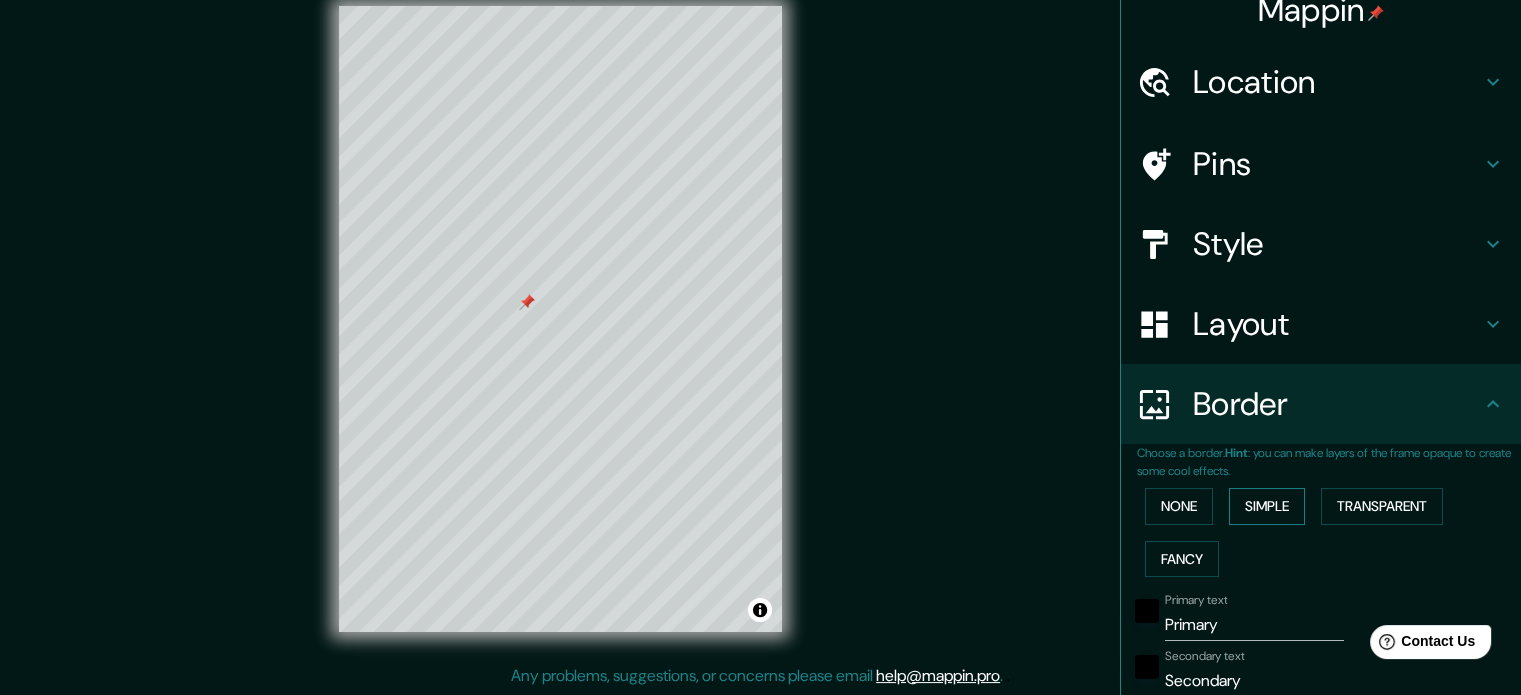 click on "Simple" at bounding box center [1267, 506] 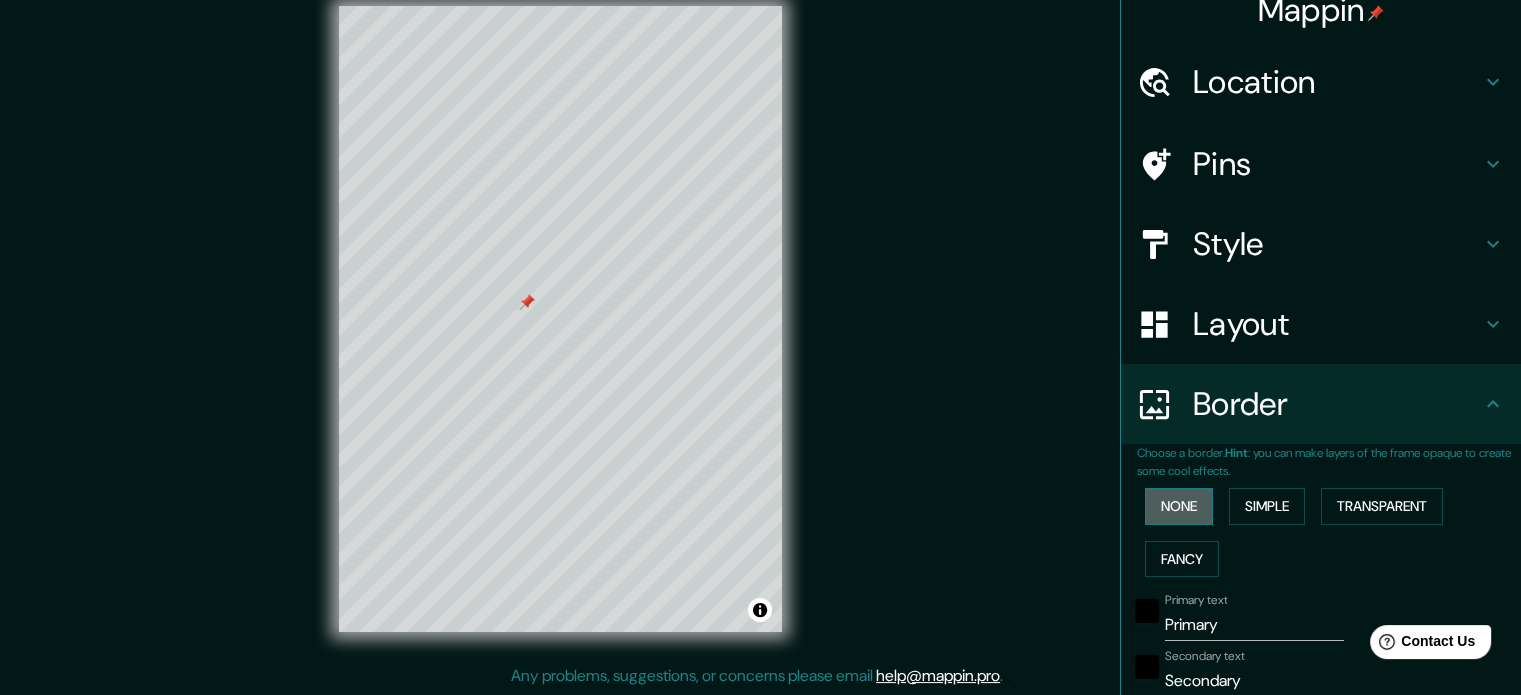 click on "None" at bounding box center (1179, 506) 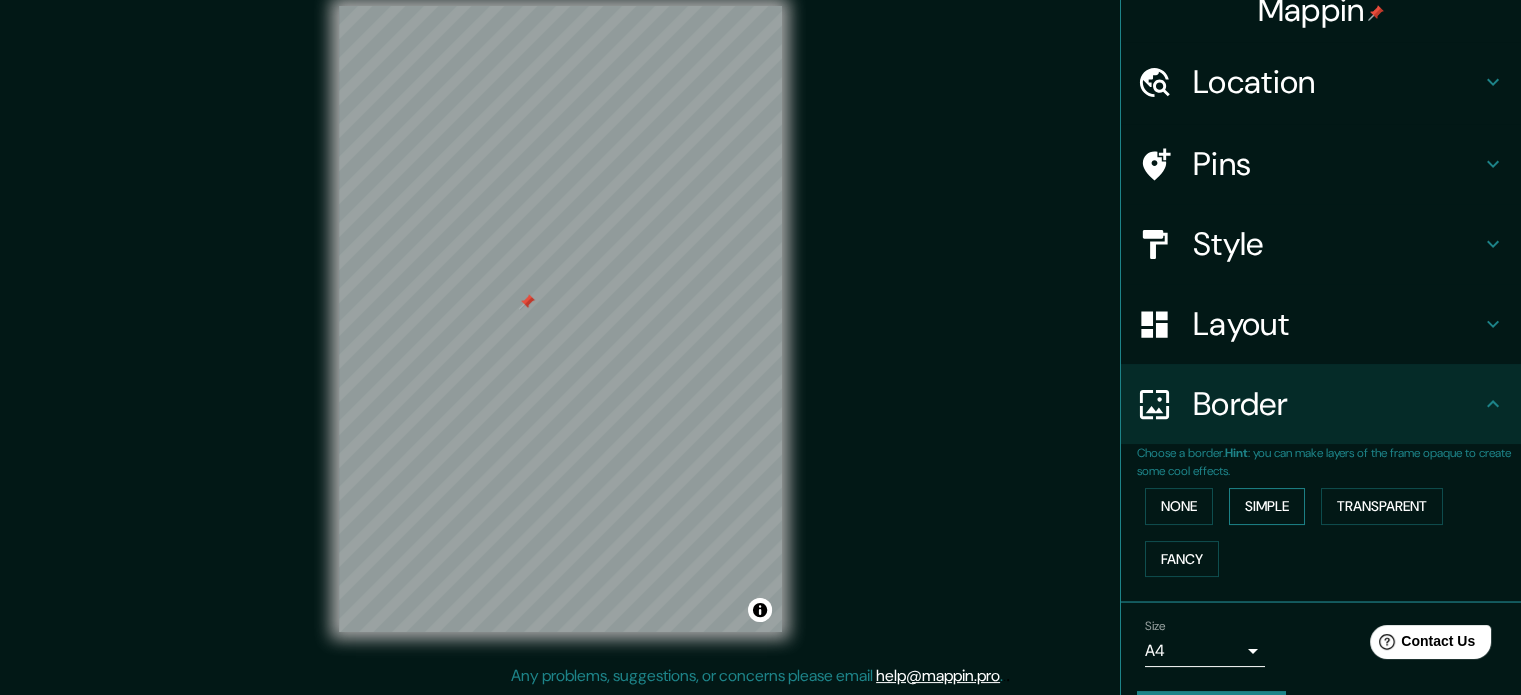 click on "Simple" at bounding box center (1267, 506) 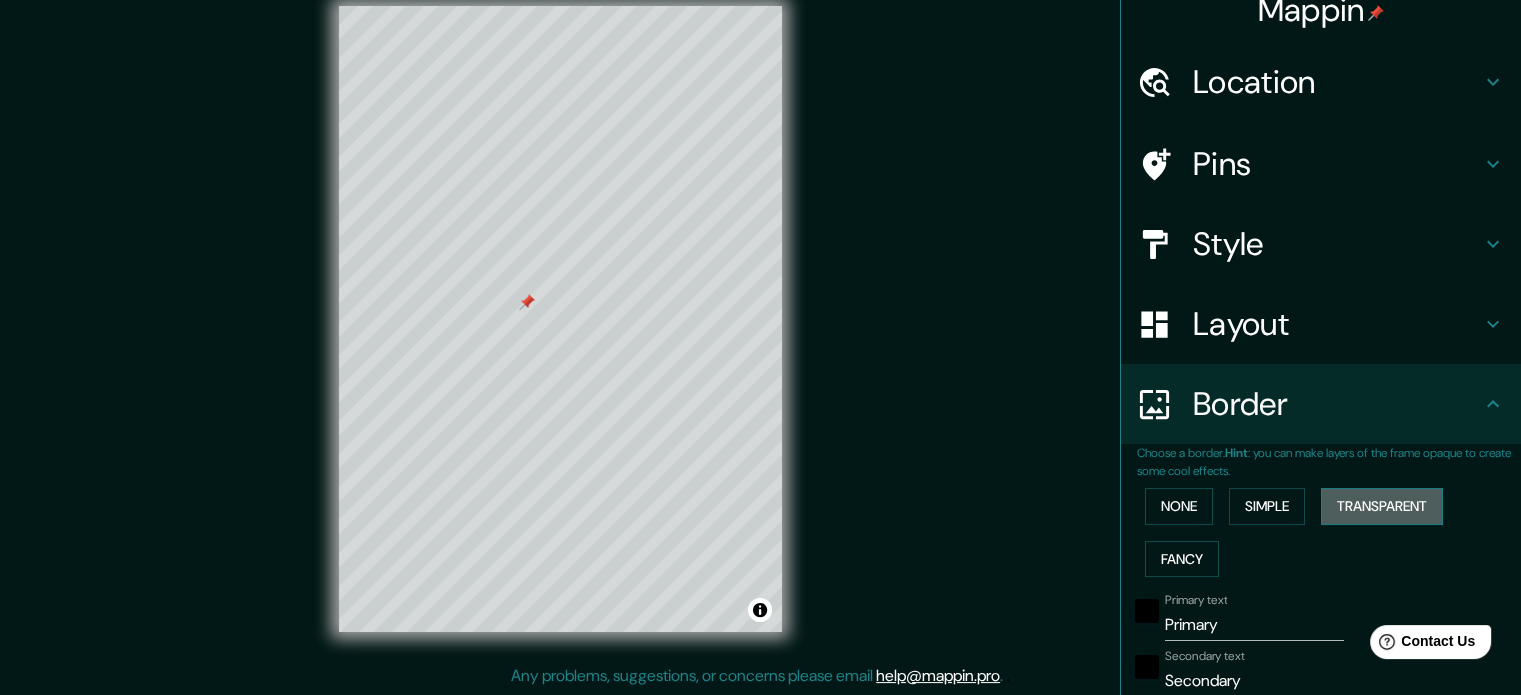 click on "Transparent" at bounding box center [1382, 506] 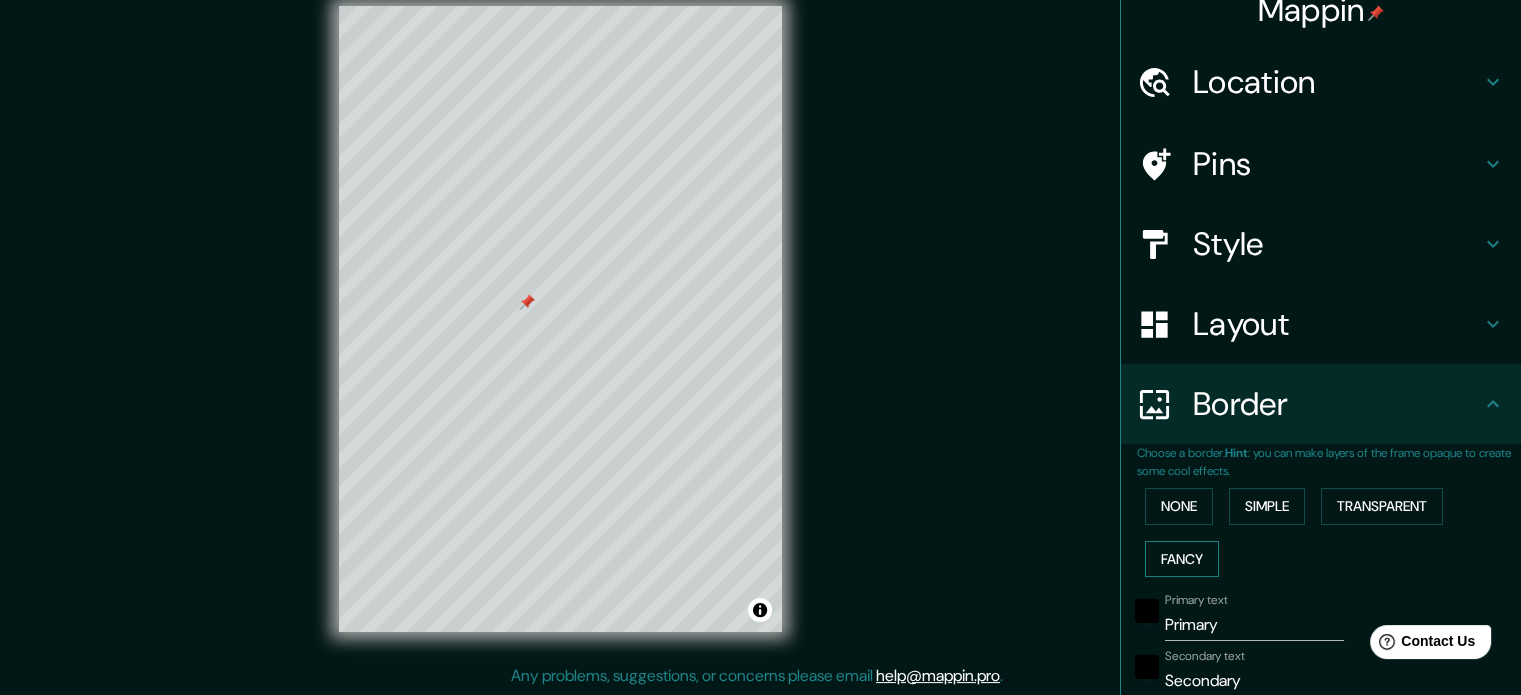 click on "Fancy" at bounding box center [1182, 559] 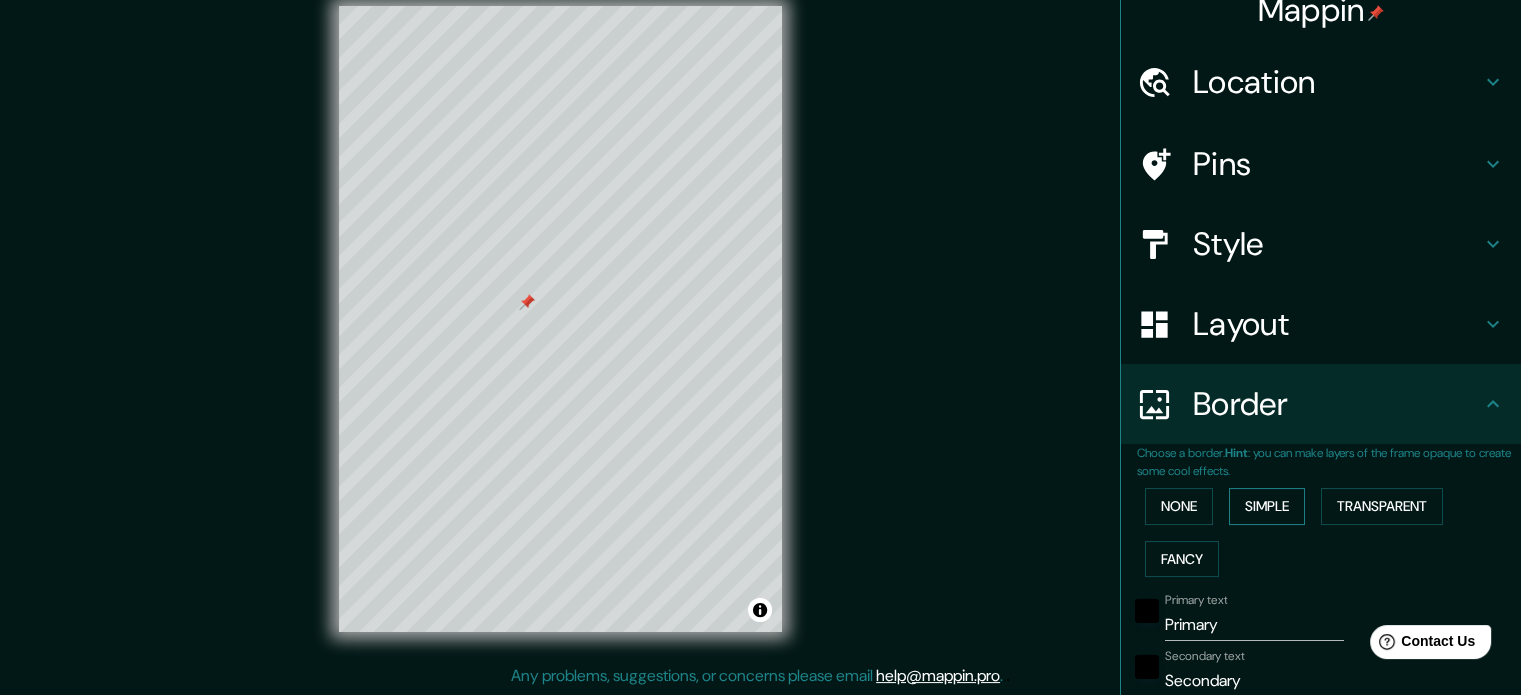 click on "Simple" at bounding box center (1267, 506) 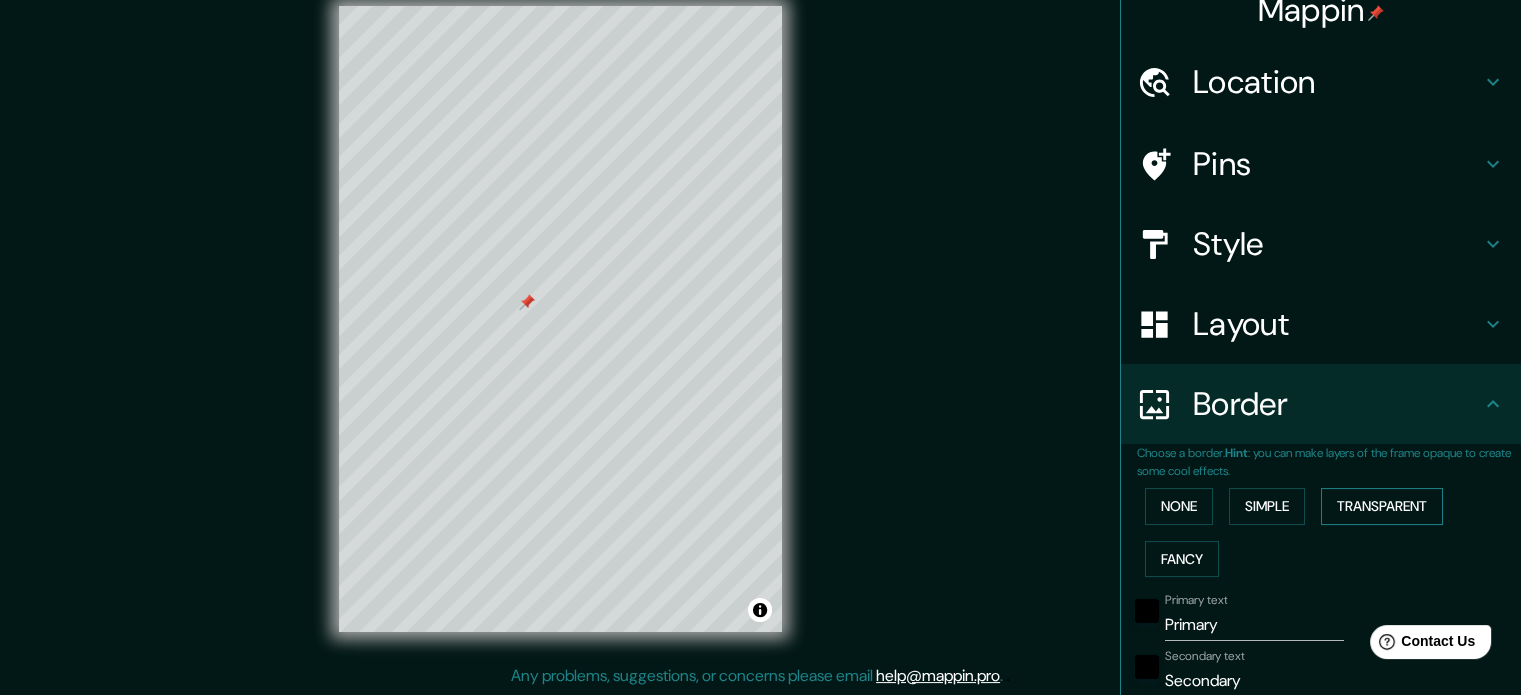 click on "Transparent" at bounding box center [1382, 506] 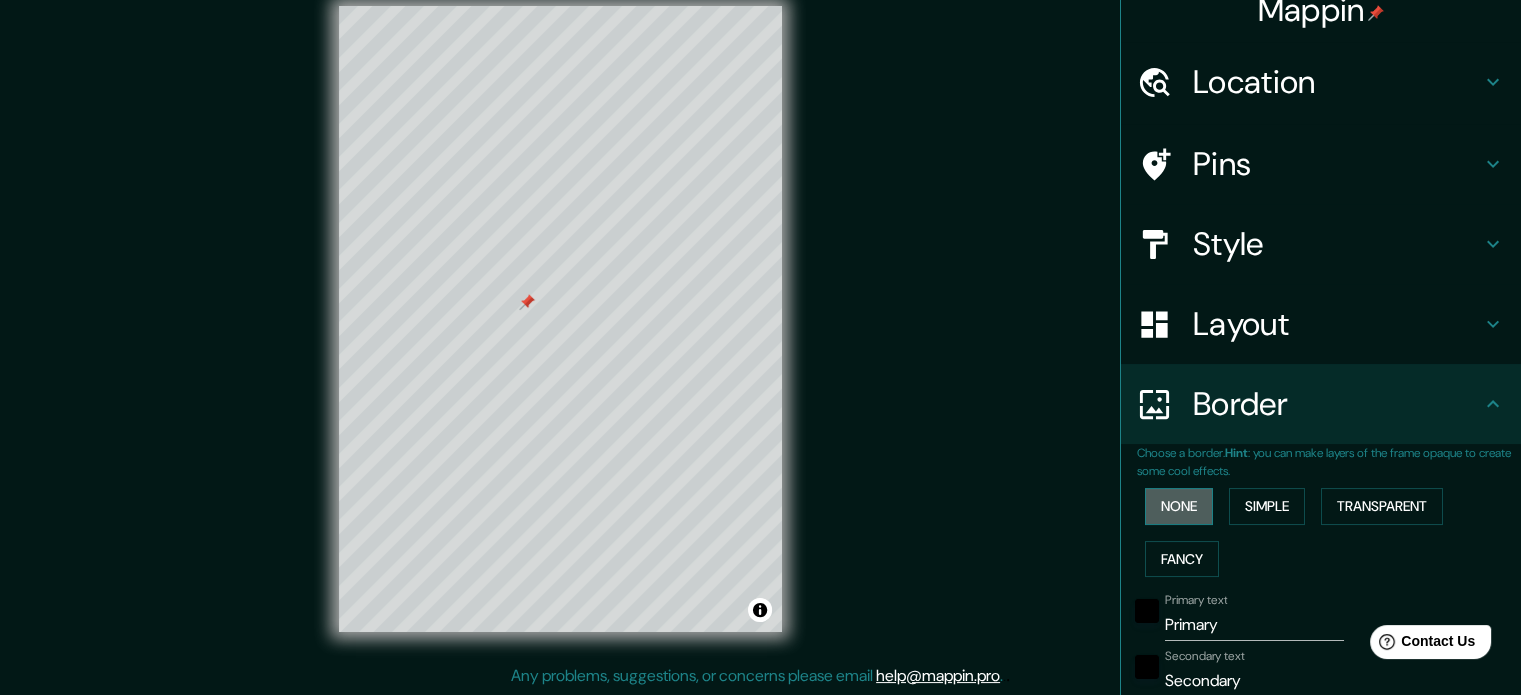 click on "None" at bounding box center [1179, 506] 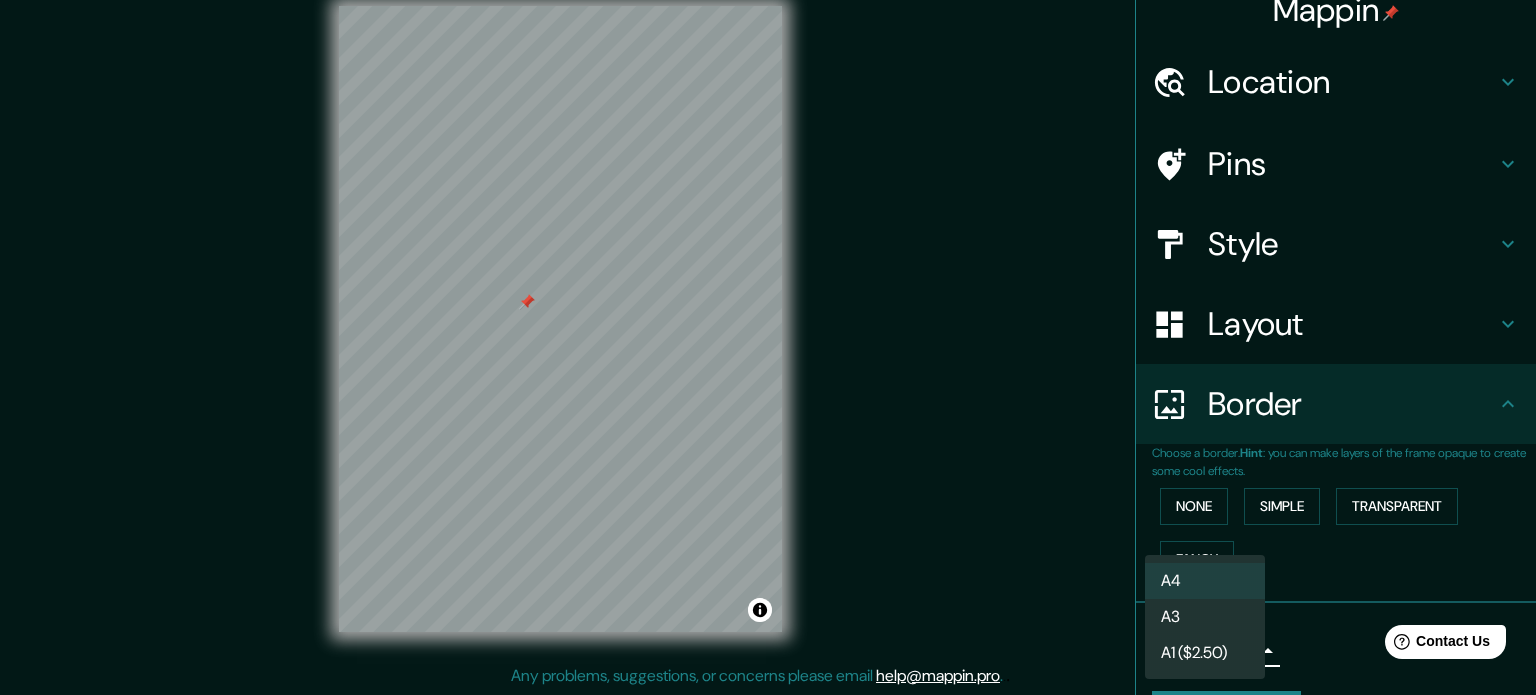 click on "Mappin Location Calle [NUMBER] [NUMBER]a, [POSTAL_CODE] [CITY], [COUNTRY] Pins Style Layout Border Choose a border.  Hint : you can make layers of the frame opaque to create some cool effects. None Simple Transparent Fancy Size A4 single Create your map © Mapbox   © OpenStreetMap   Improve this map Any problems, suggestions, or concerns please email    help@mappin.pro . . ." at bounding box center (768, 321) 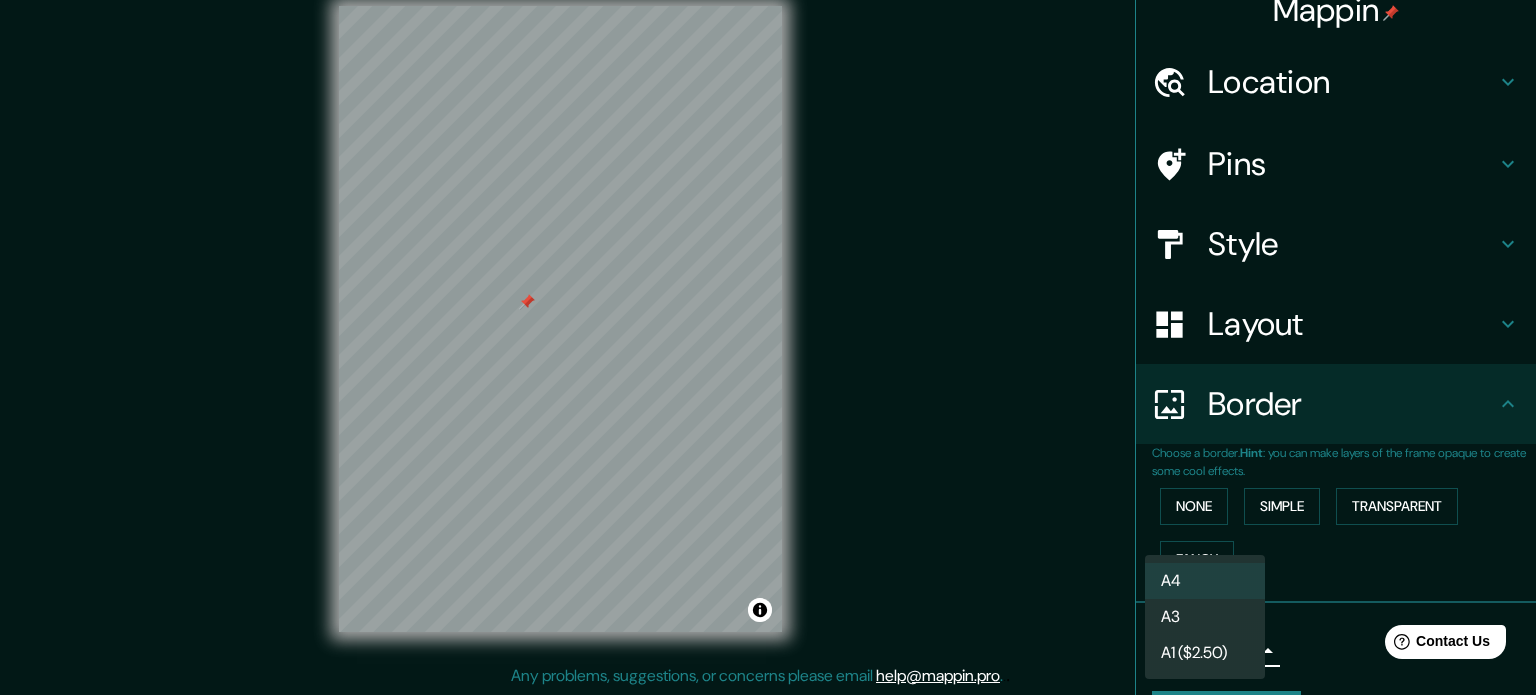 click at bounding box center [768, 347] 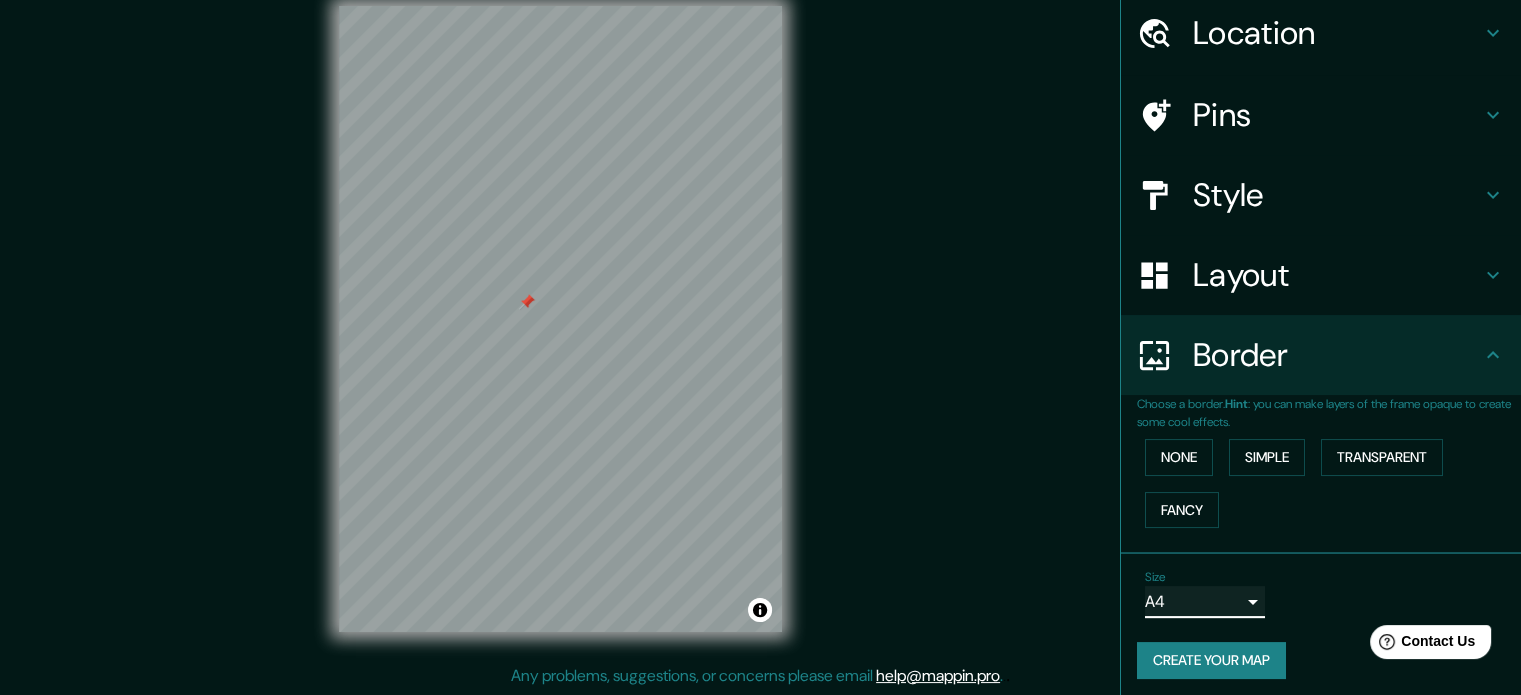 scroll, scrollTop: 76, scrollLeft: 0, axis: vertical 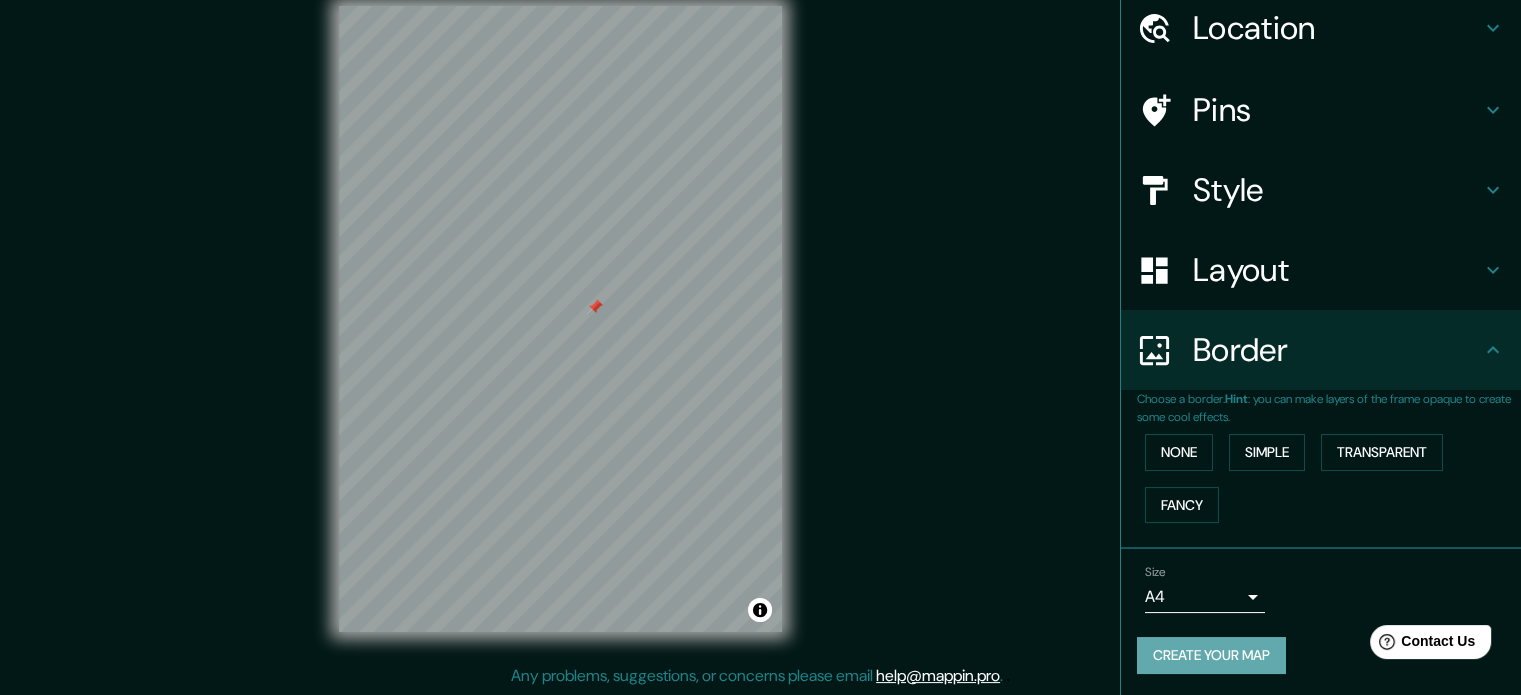 click on "Create your map" at bounding box center (1211, 655) 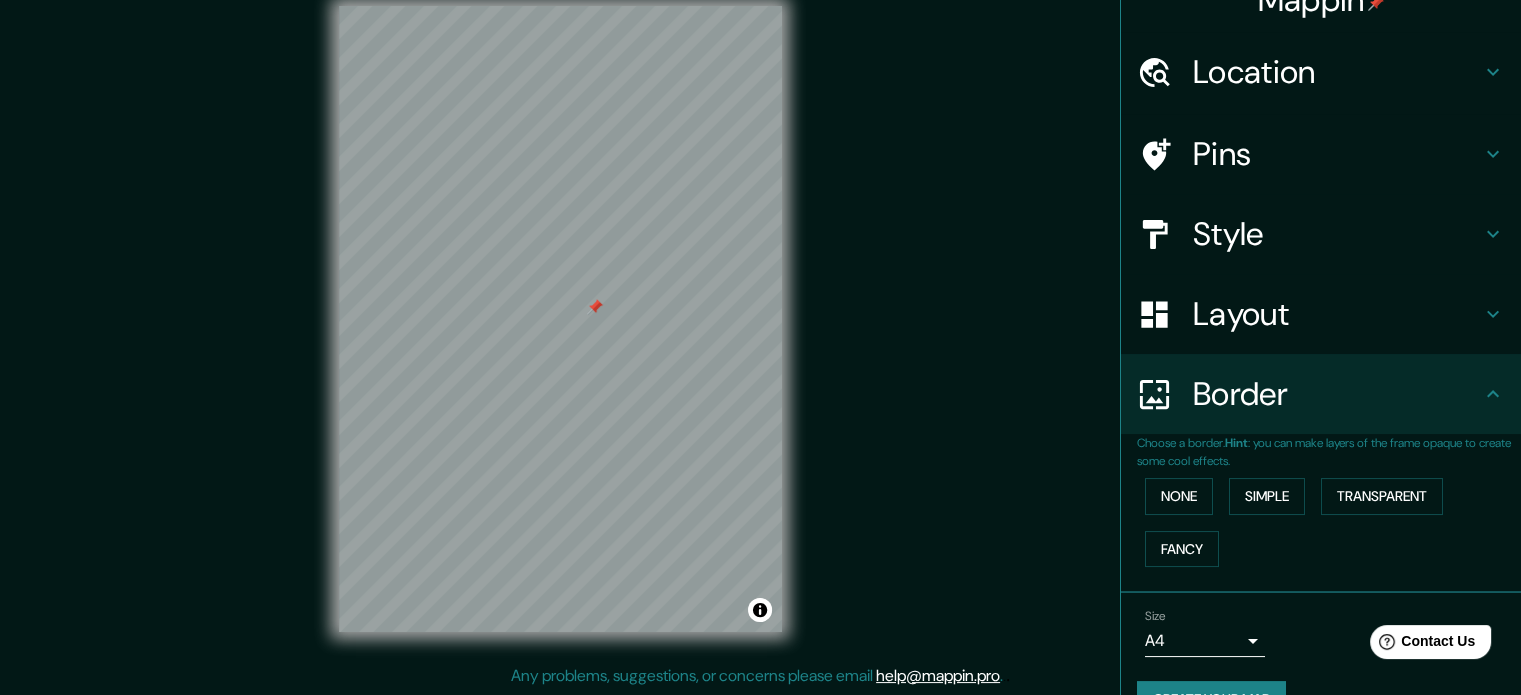 scroll, scrollTop: 76, scrollLeft: 0, axis: vertical 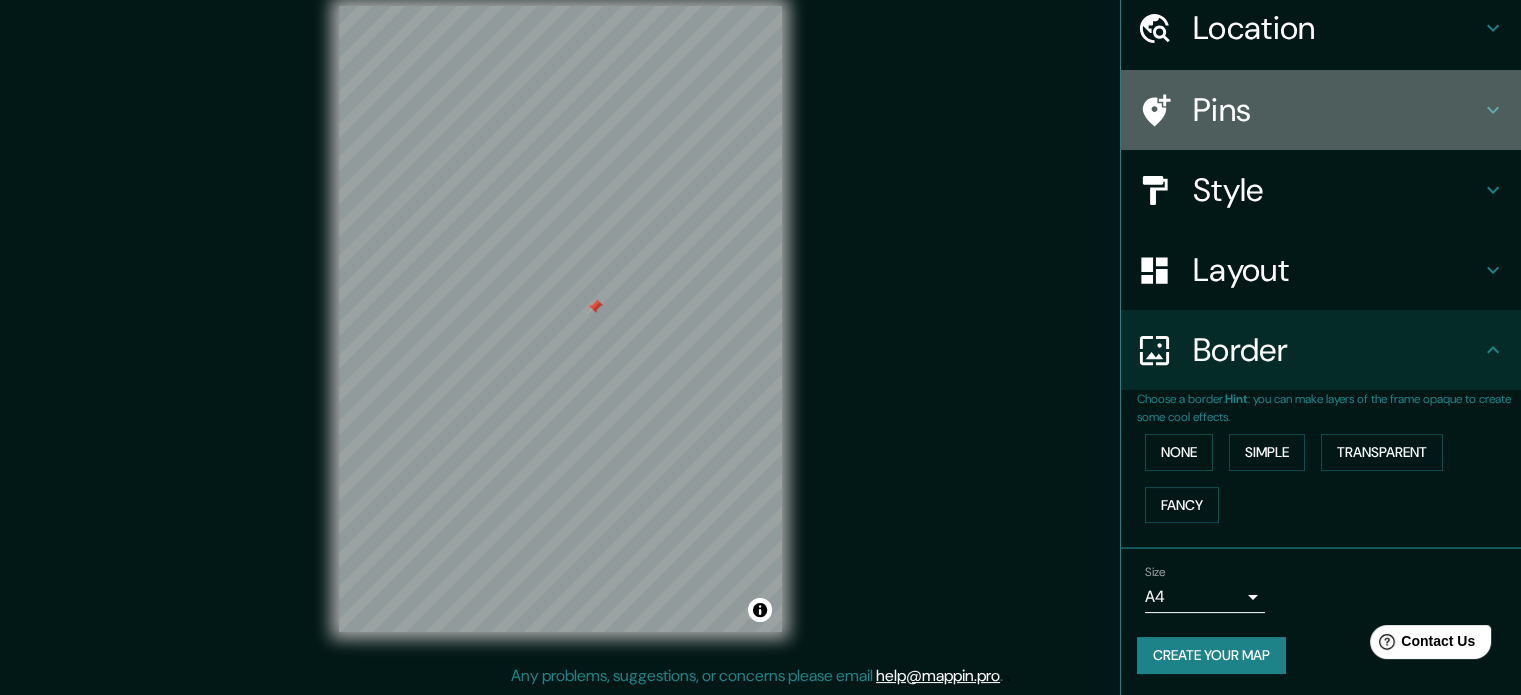 click on "Pins" at bounding box center [1337, 110] 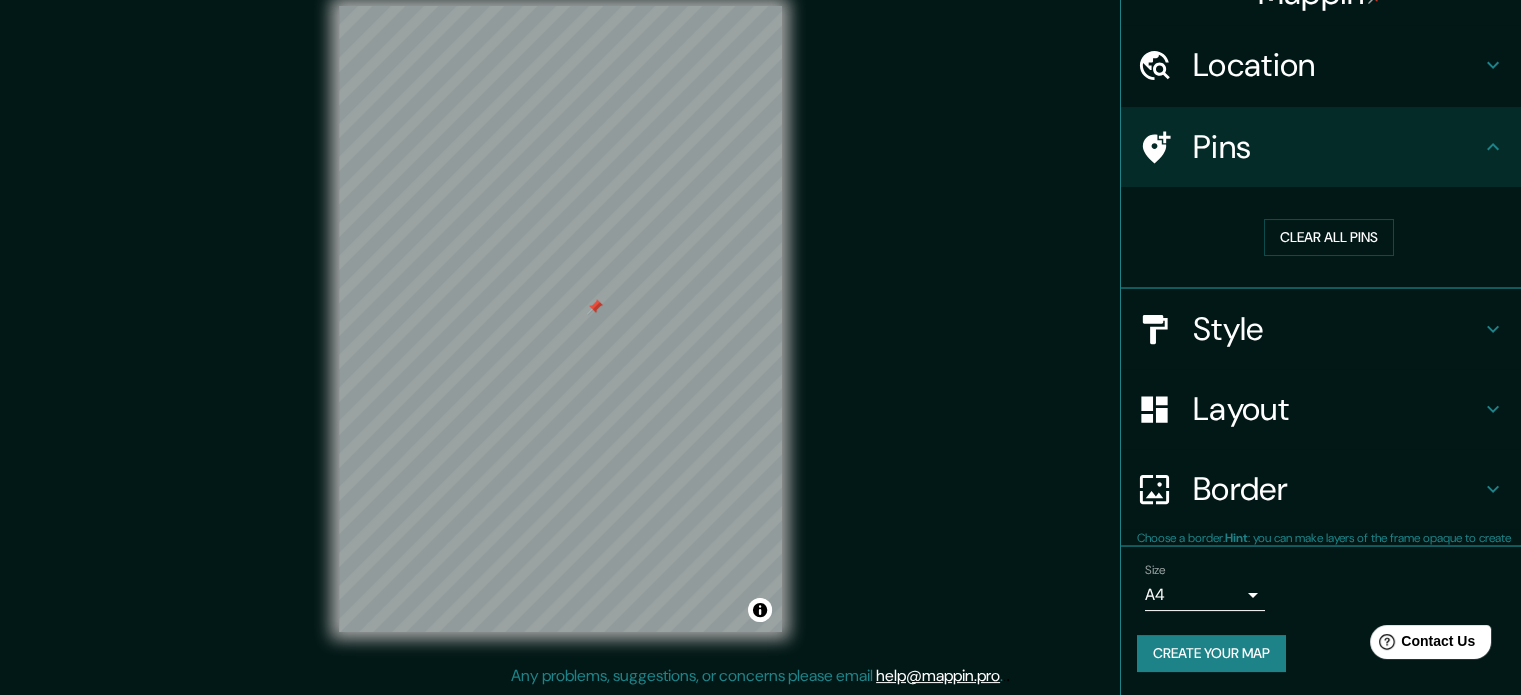 scroll, scrollTop: 38, scrollLeft: 0, axis: vertical 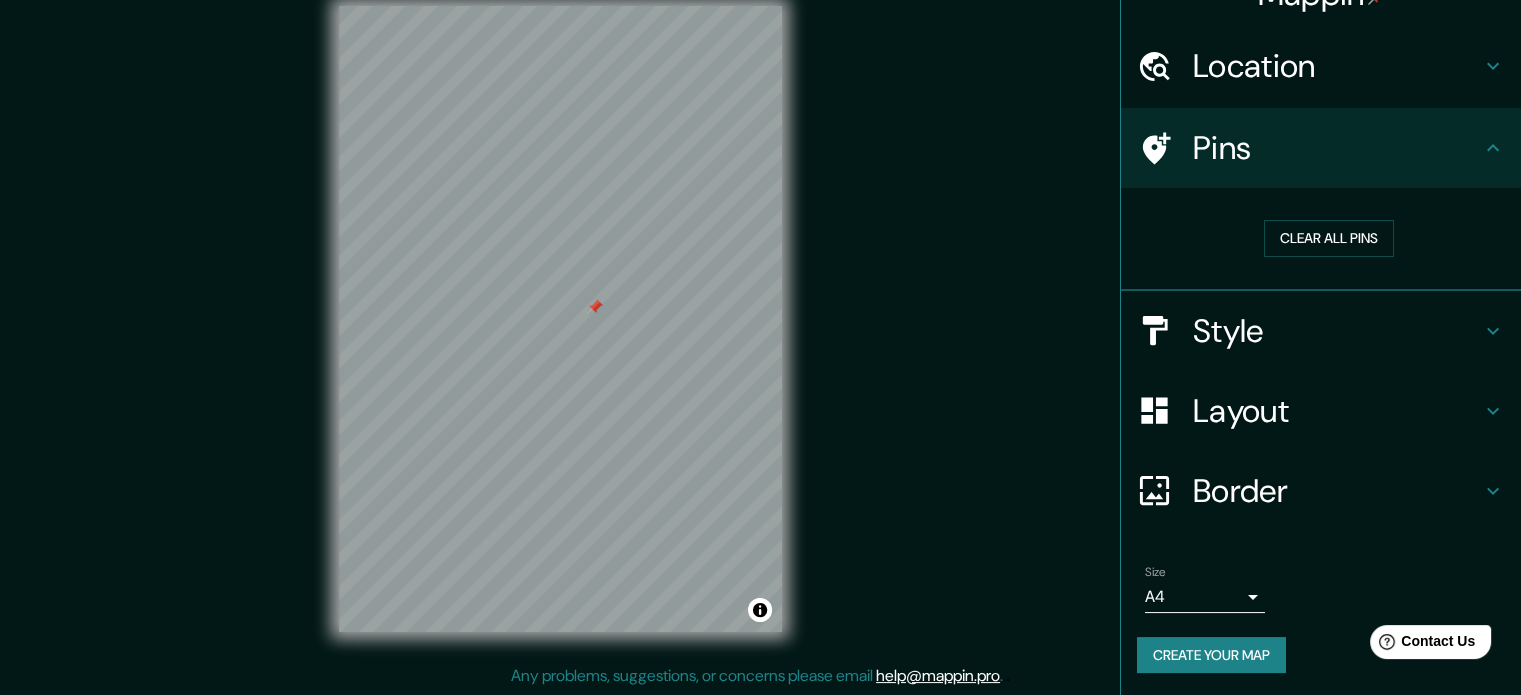 click on "Pins" at bounding box center [1337, 148] 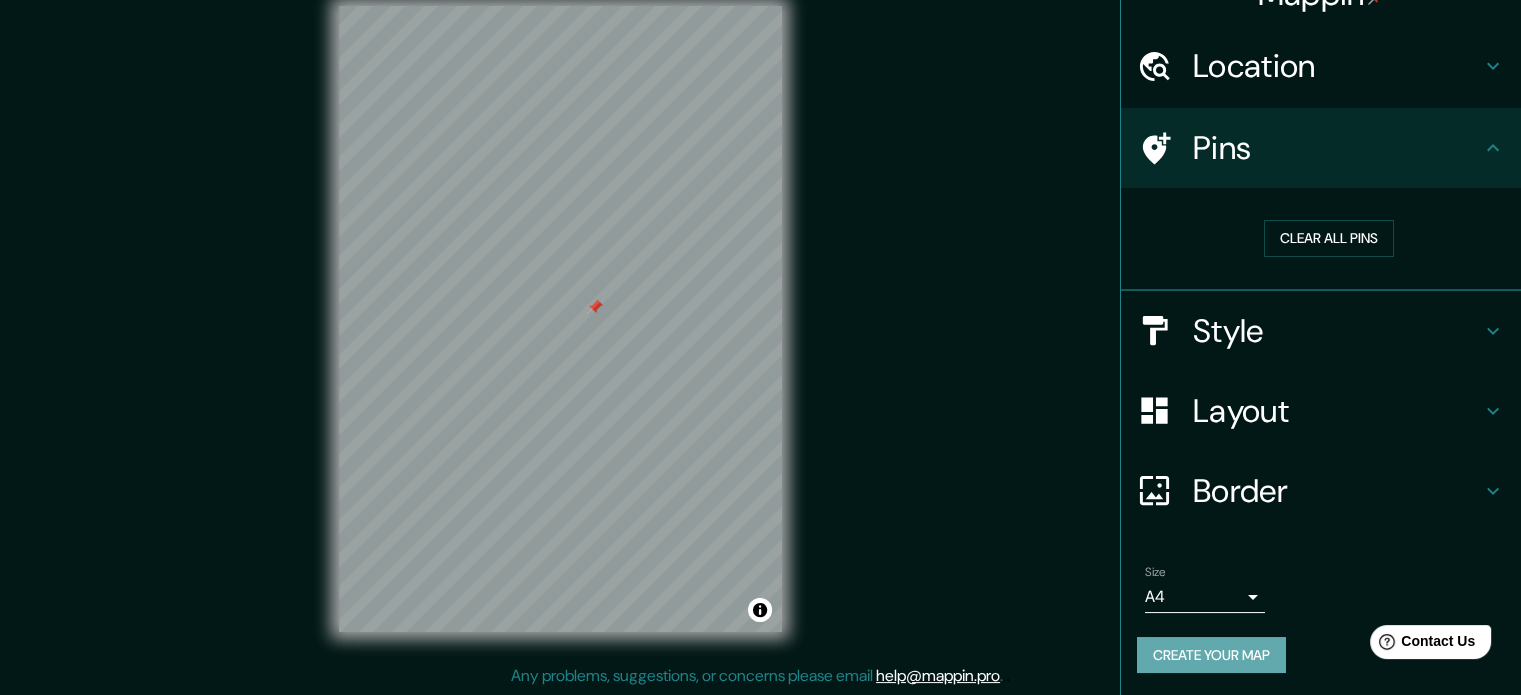click on "Create your map" at bounding box center [1211, 655] 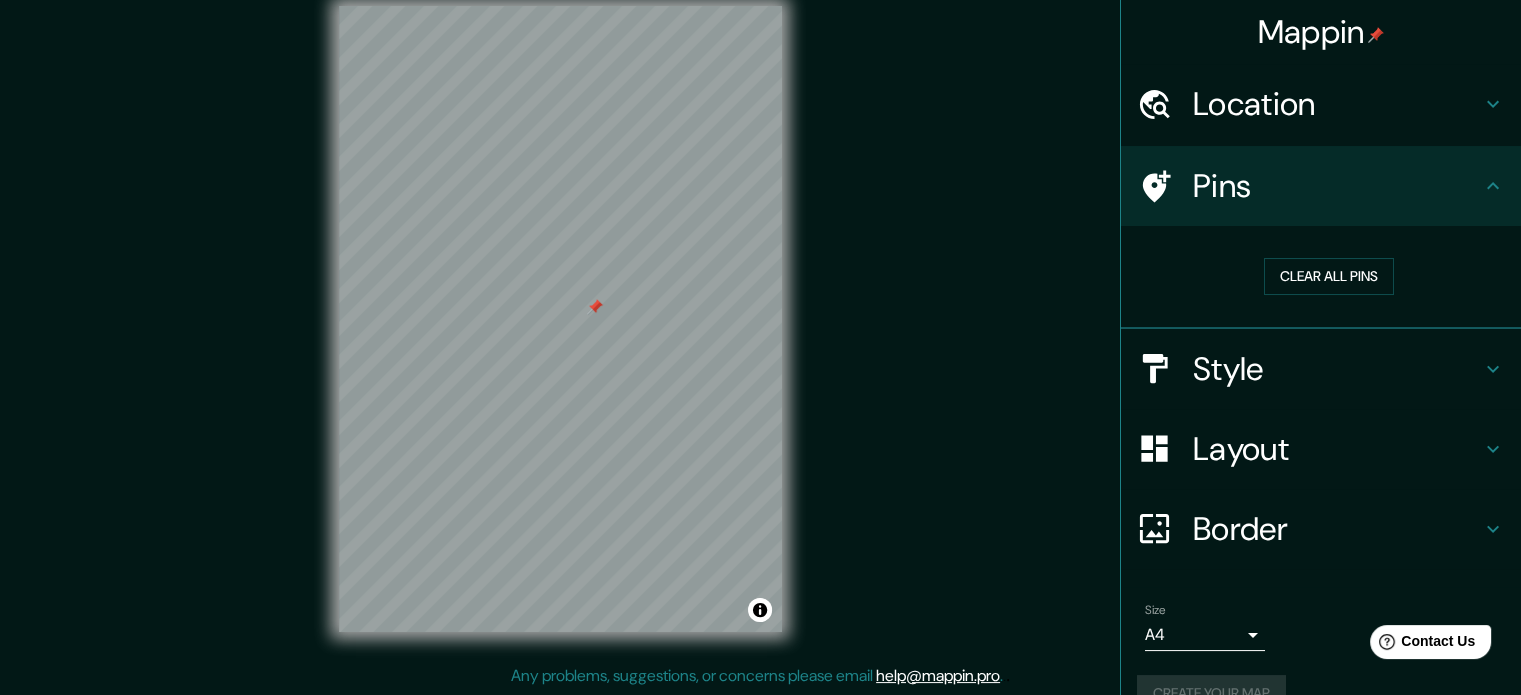 scroll, scrollTop: 0, scrollLeft: 0, axis: both 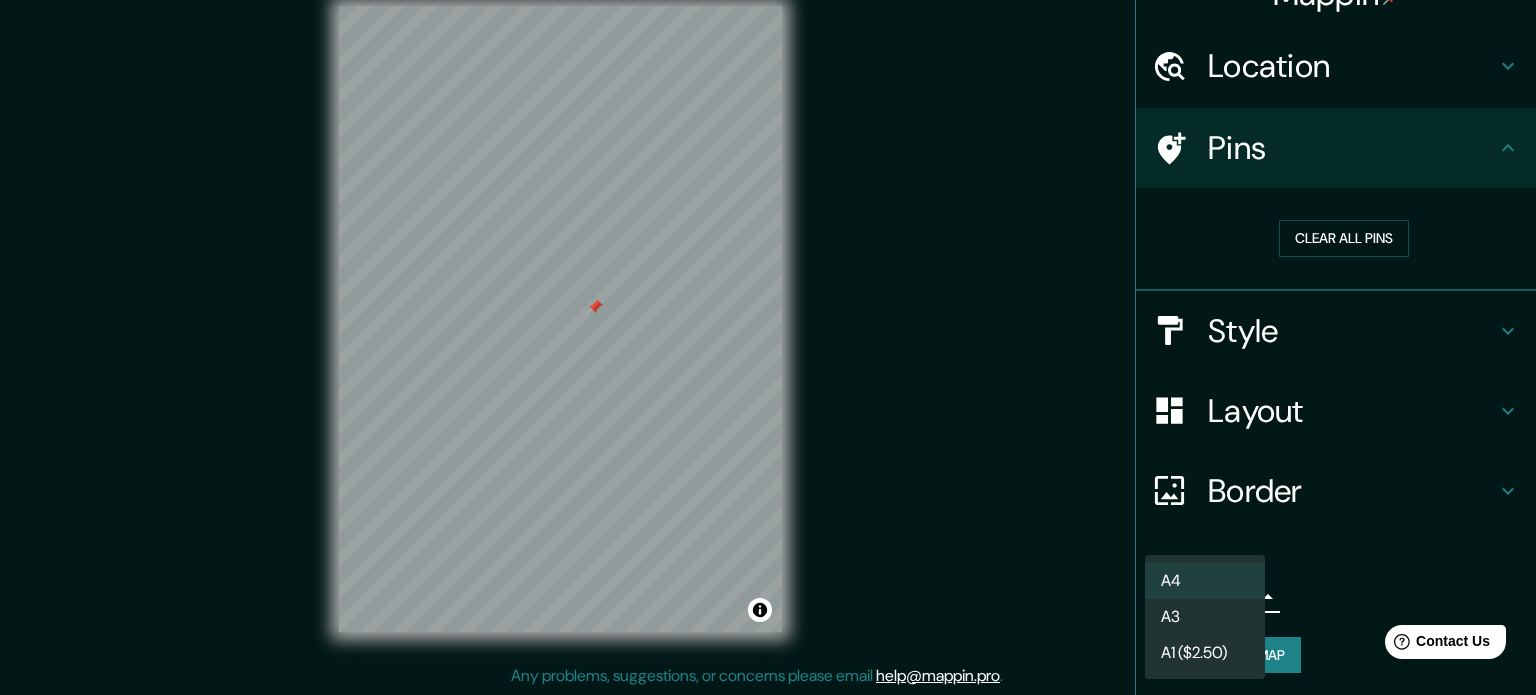 click on "Mappin Location Calle [NUMBER] [NUMBER]a, [POSTAL_CODE] [CITY], [COUNTRY] Pins Clear all pins Style Layout Border Choose a border.  Hint : you can make layers of the frame opaque to create some cool effects. None Simple Transparent Fancy Size A4 single Create your map © Mapbox   © OpenStreetMap   Improve this map Any problems, suggestions, or concerns please email    help@mappin.pro . . . A4 A3 A1 ($2.50)" at bounding box center [768, 321] 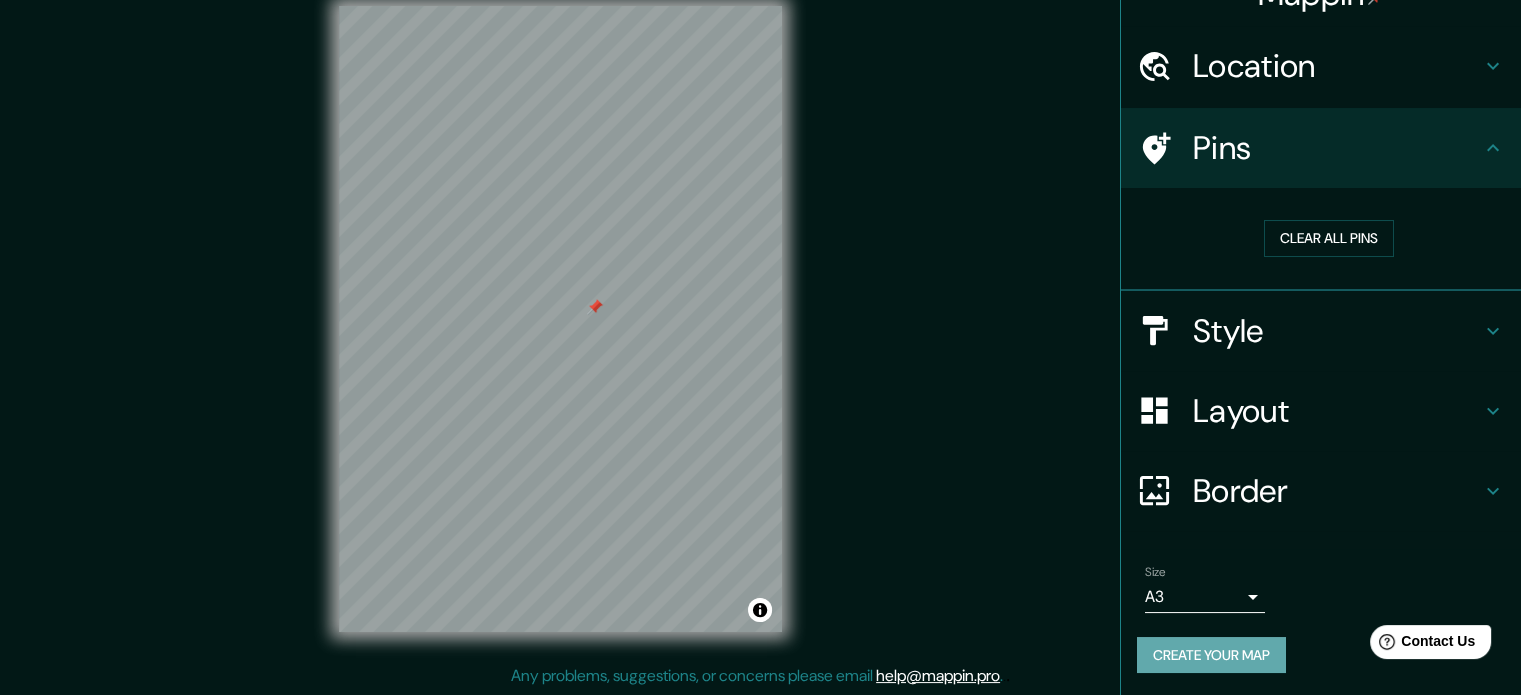 click on "Create your map" at bounding box center (1211, 655) 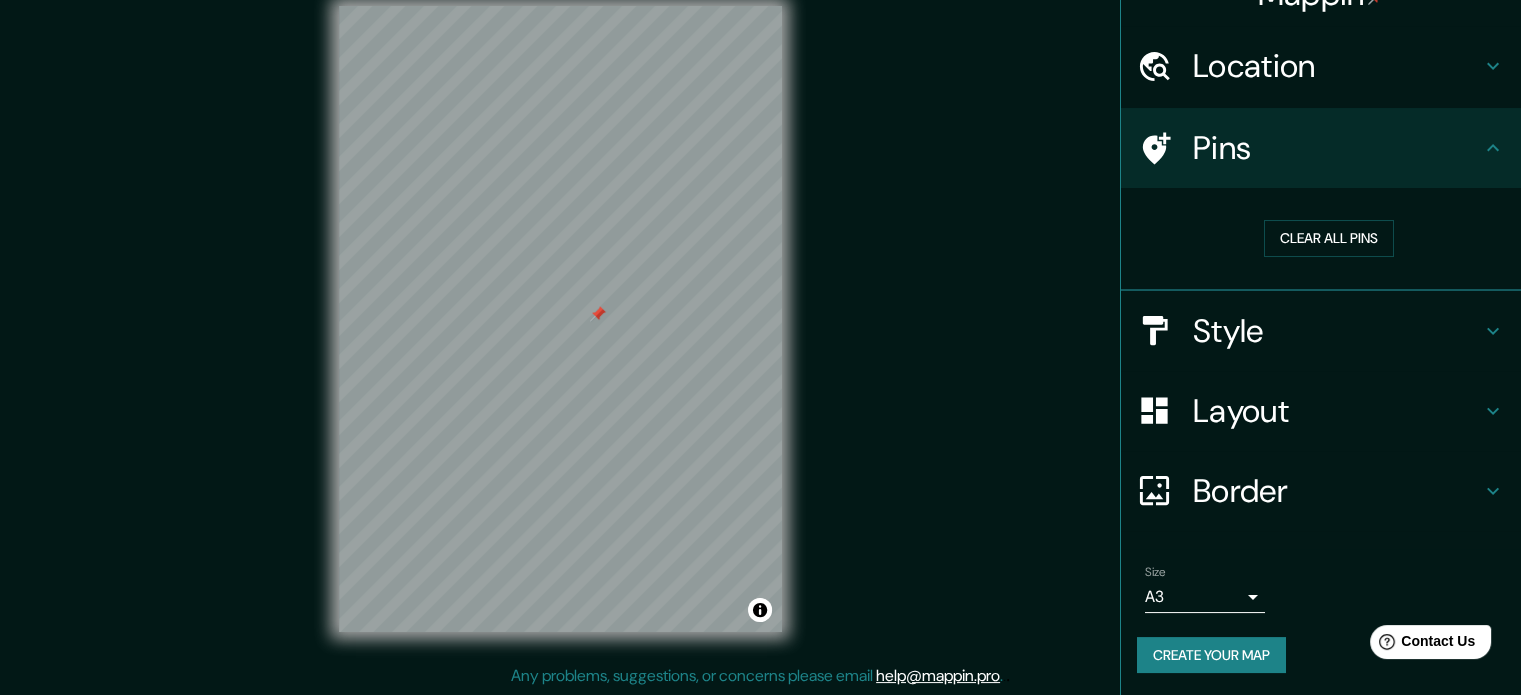 click on "Create your map" at bounding box center (1211, 655) 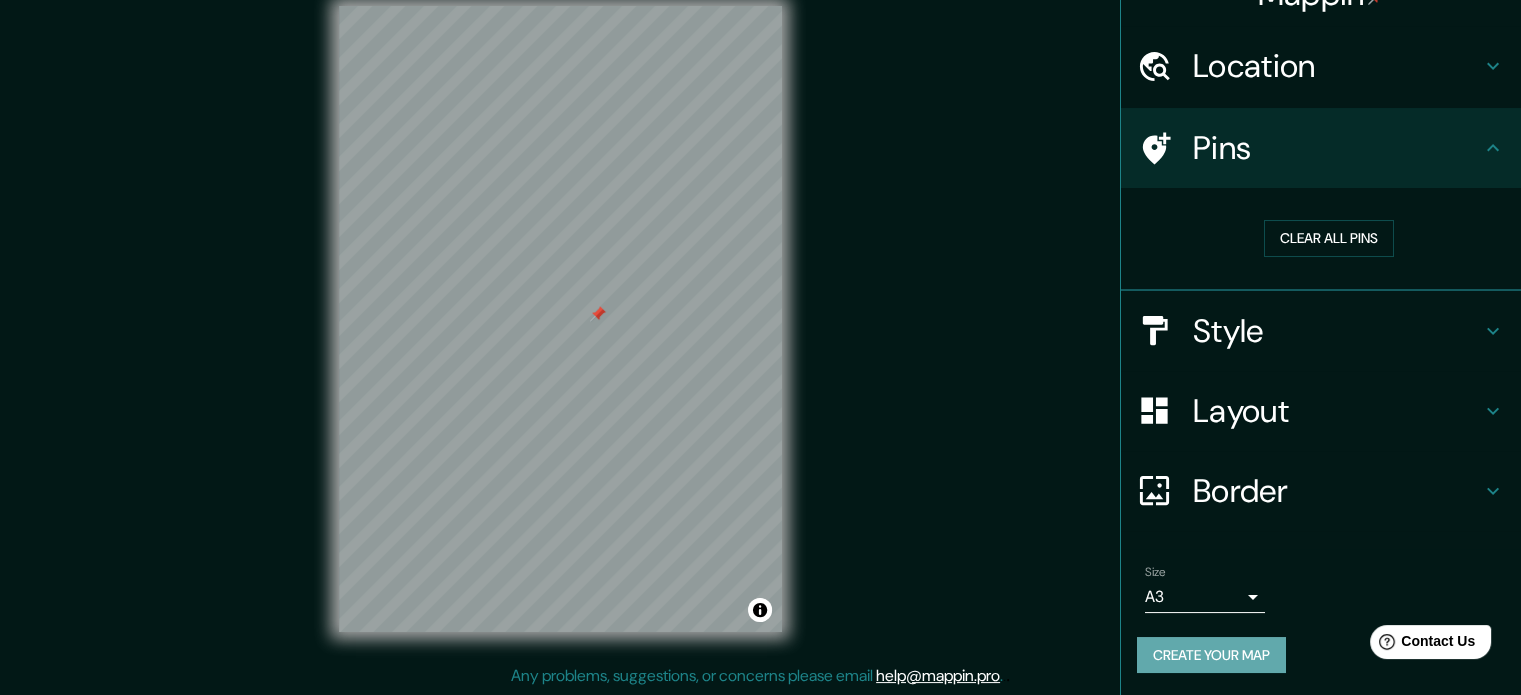 click on "Create your map" at bounding box center (1211, 655) 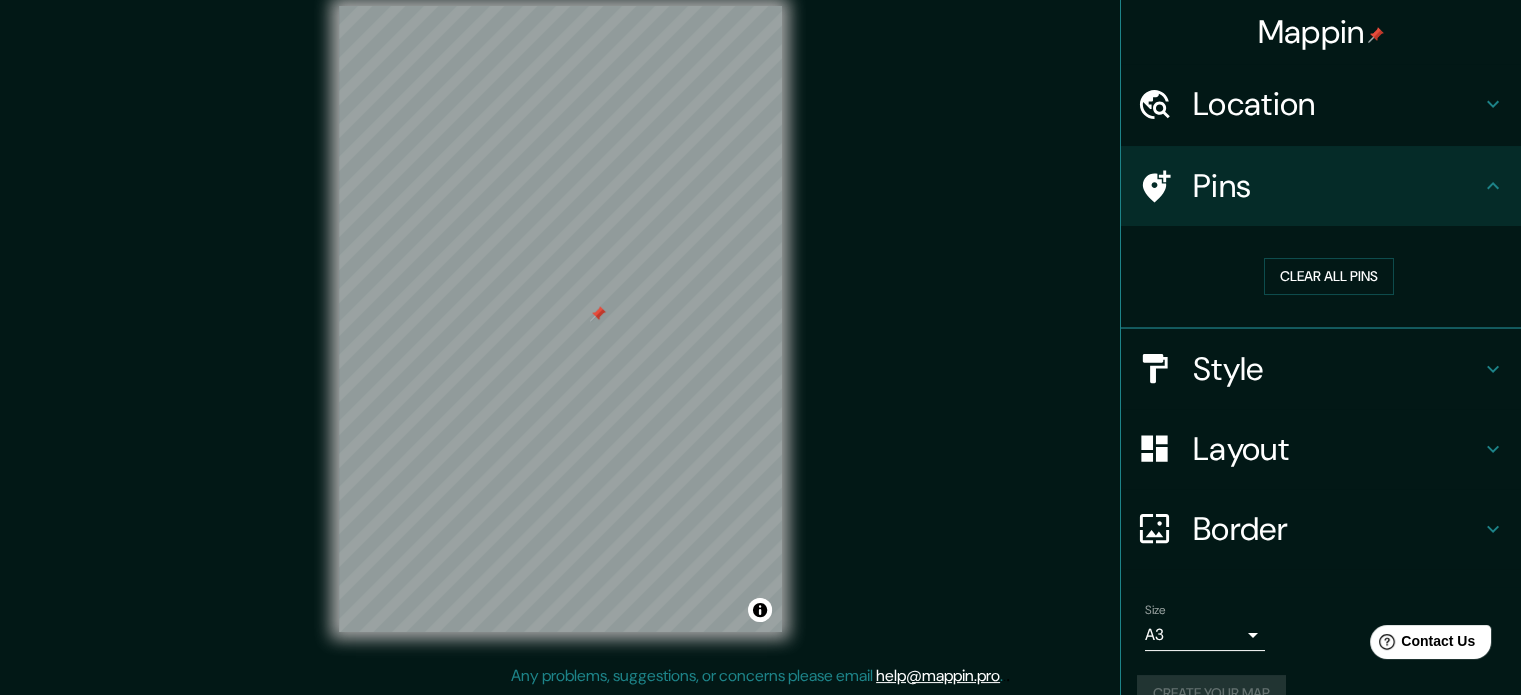 scroll, scrollTop: 0, scrollLeft: 0, axis: both 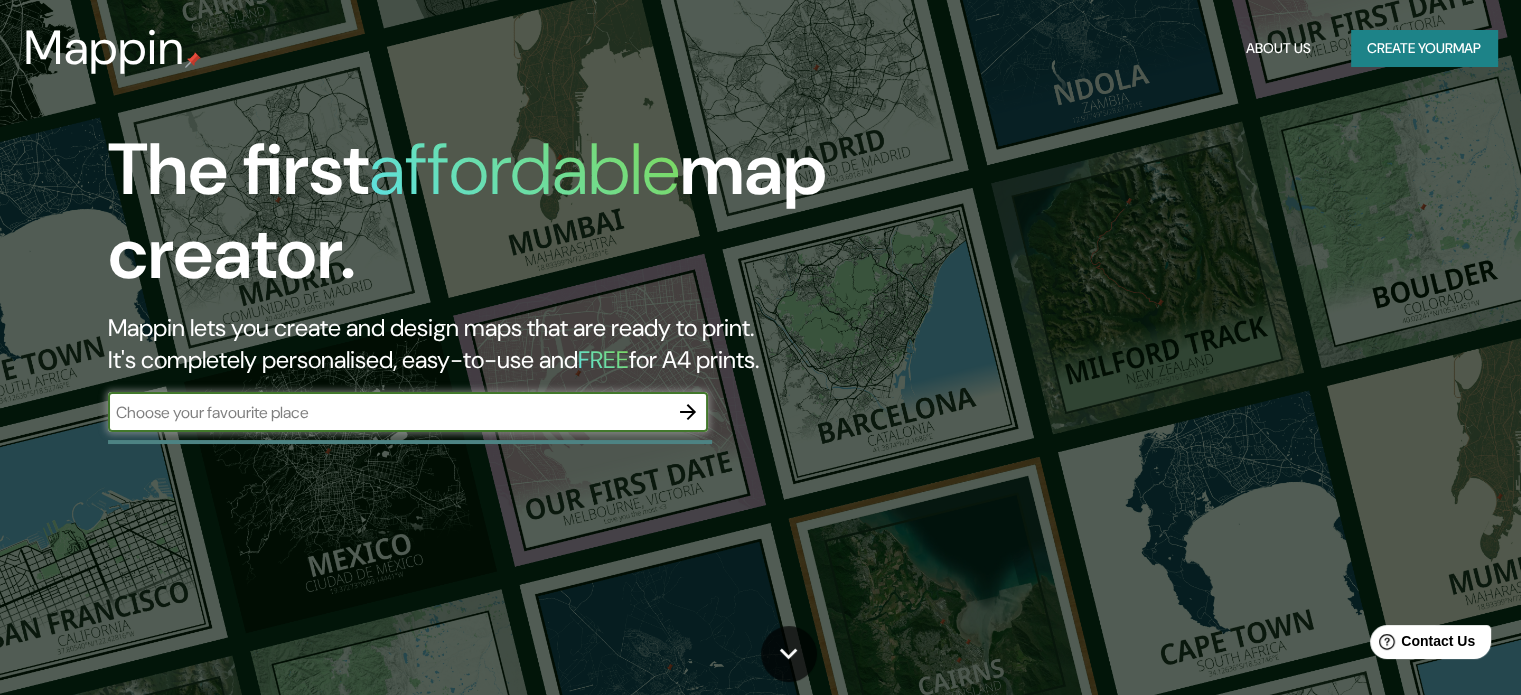 click 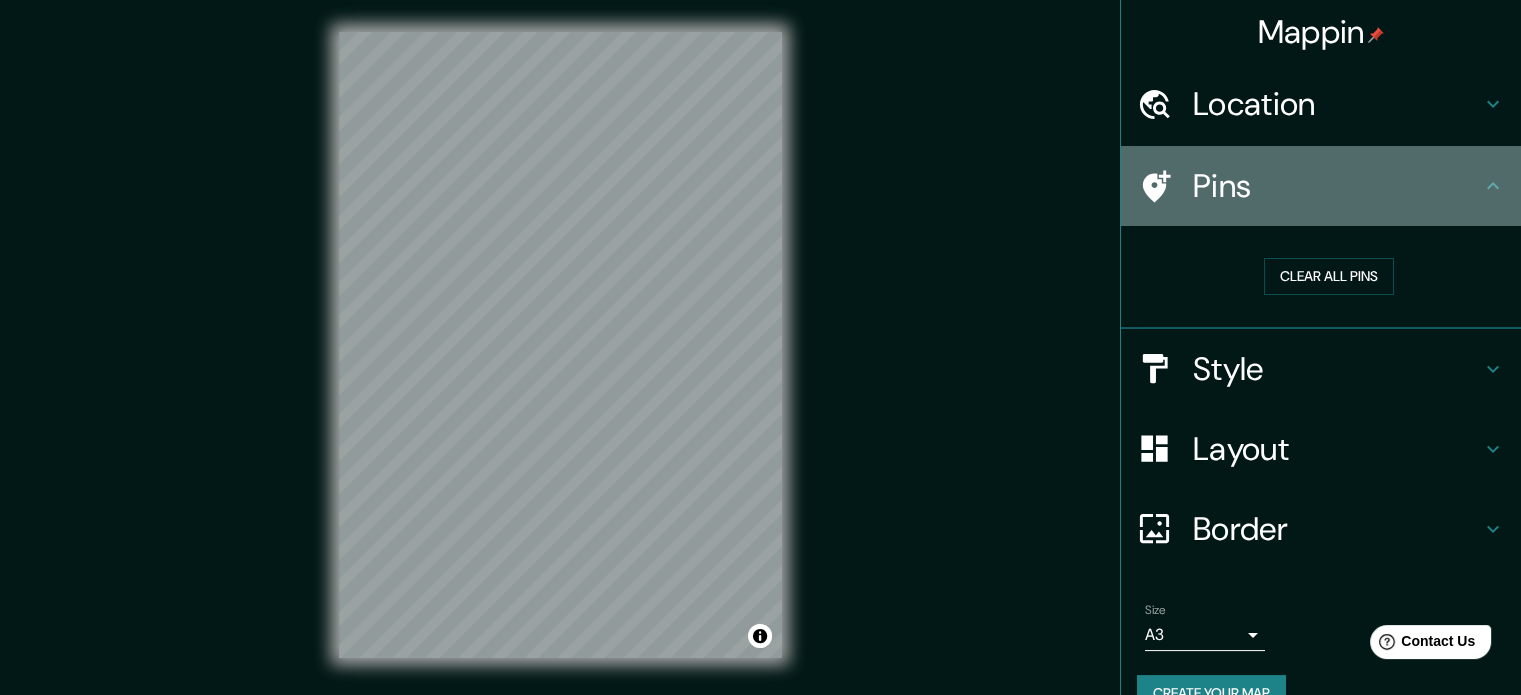 click on "Pins" at bounding box center (1337, 186) 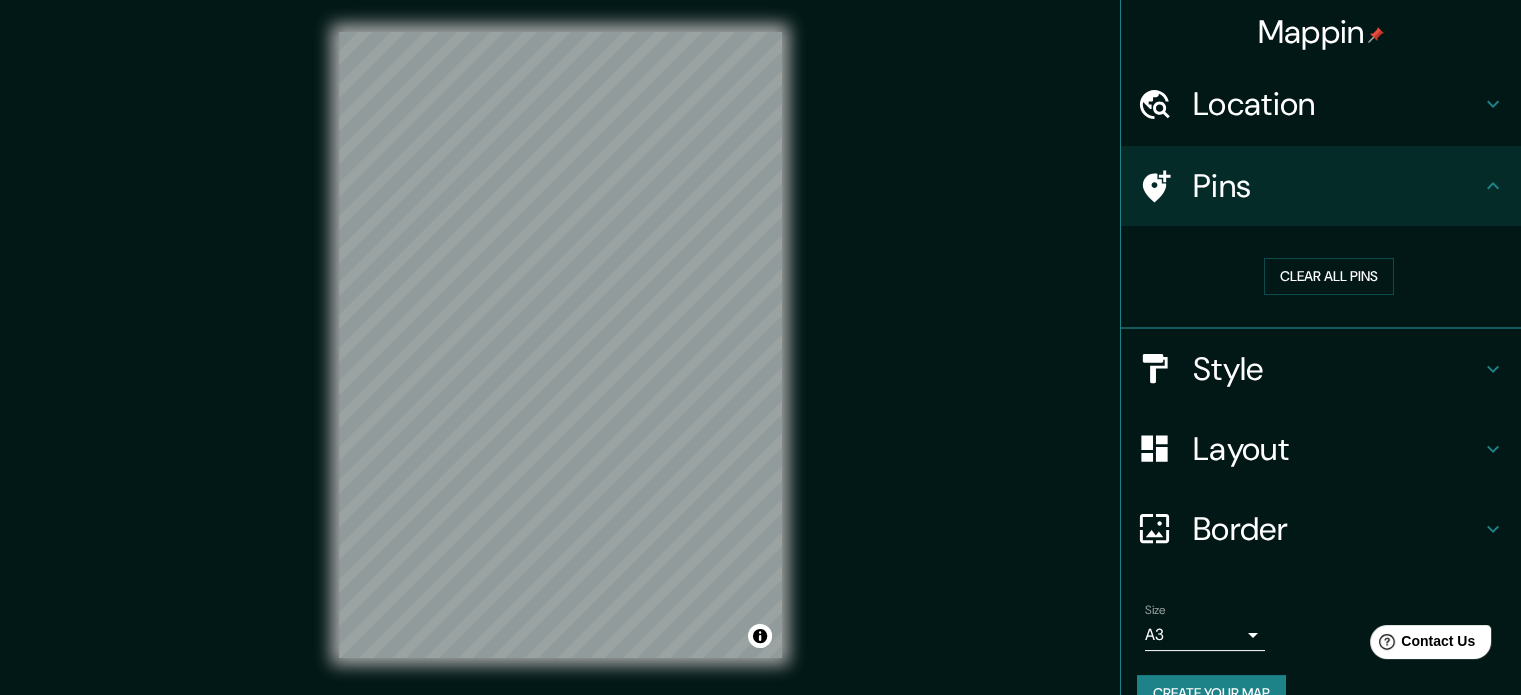 click 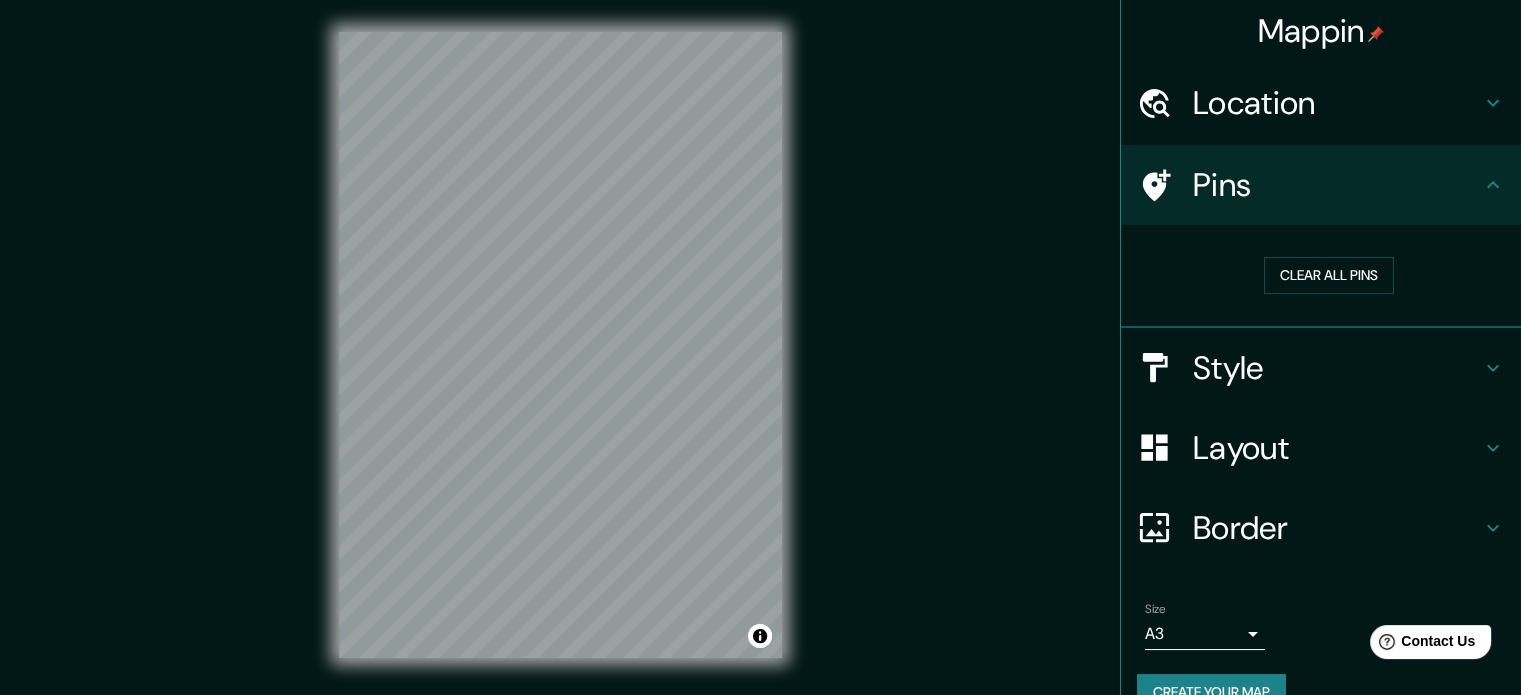 scroll, scrollTop: 0, scrollLeft: 0, axis: both 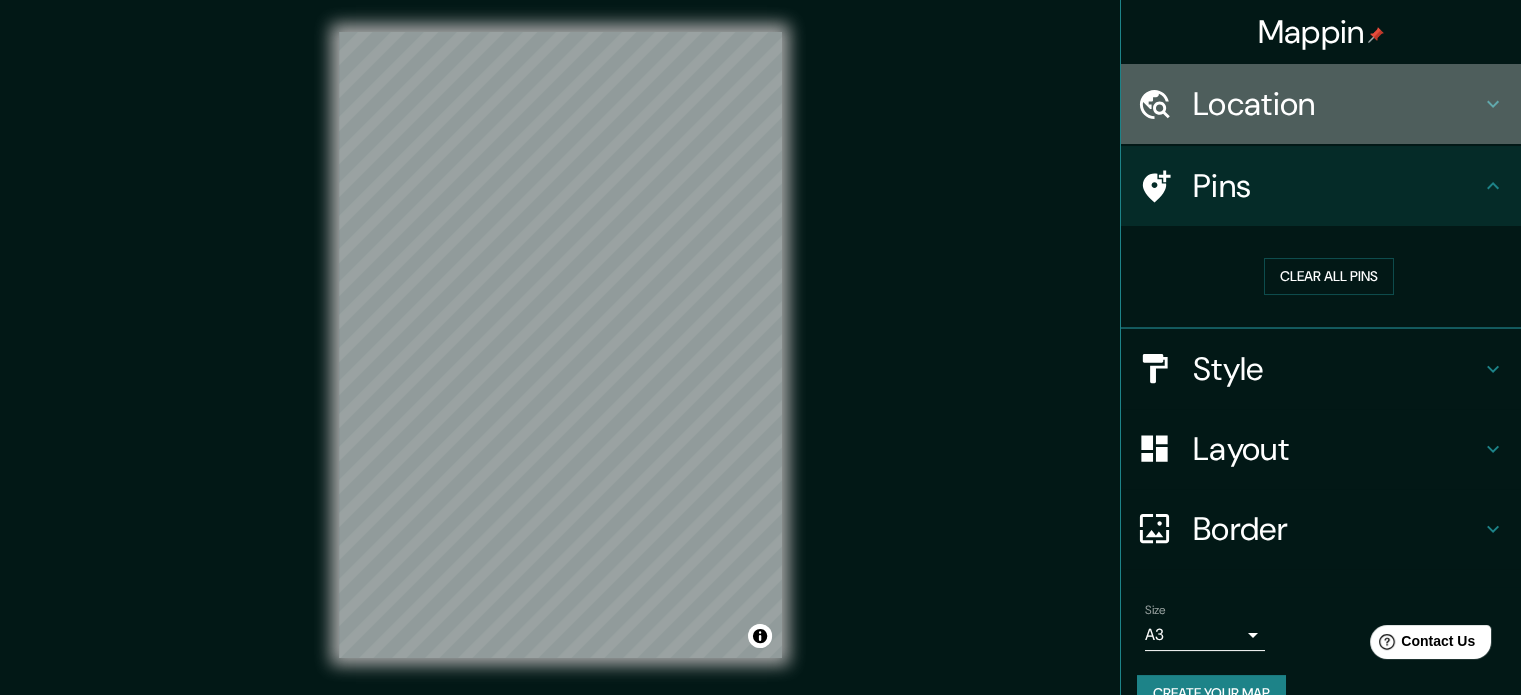 click on "Location" at bounding box center [1321, 104] 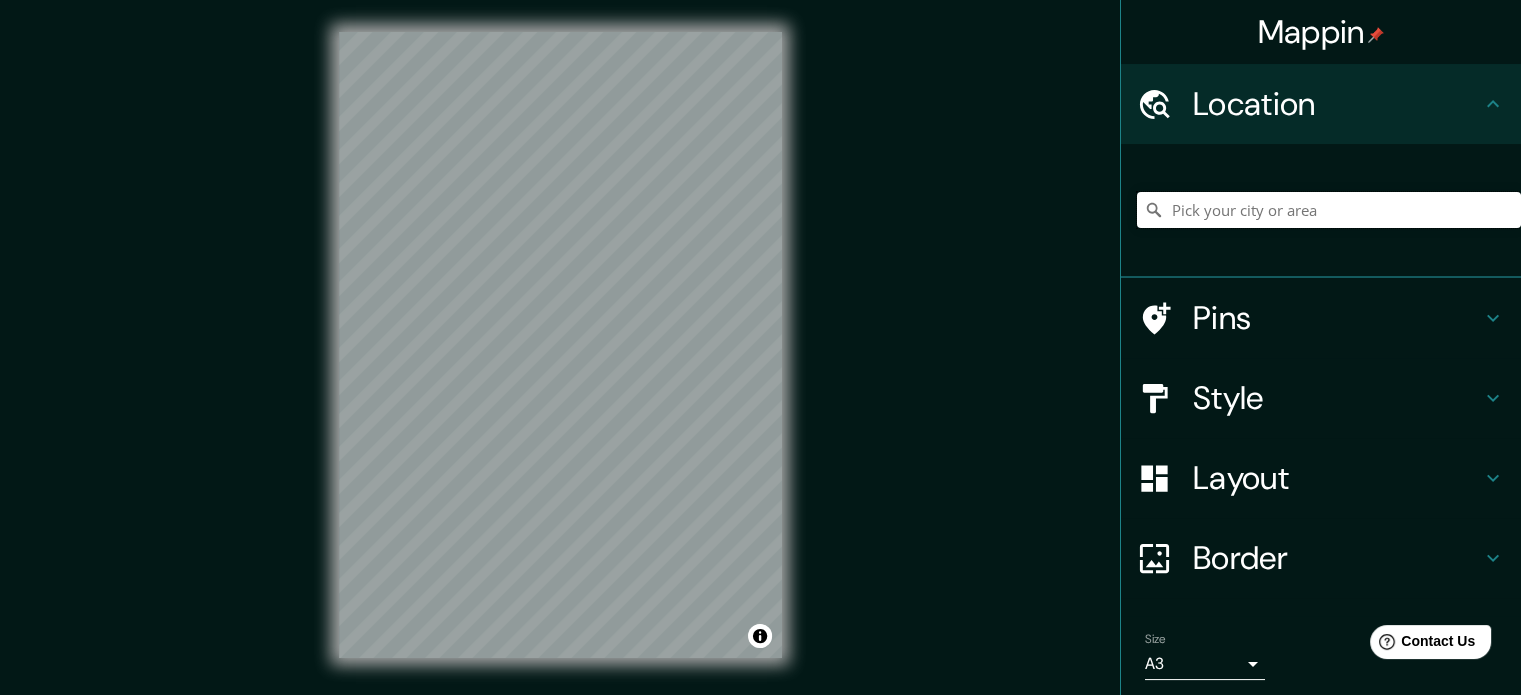 click at bounding box center [1329, 210] 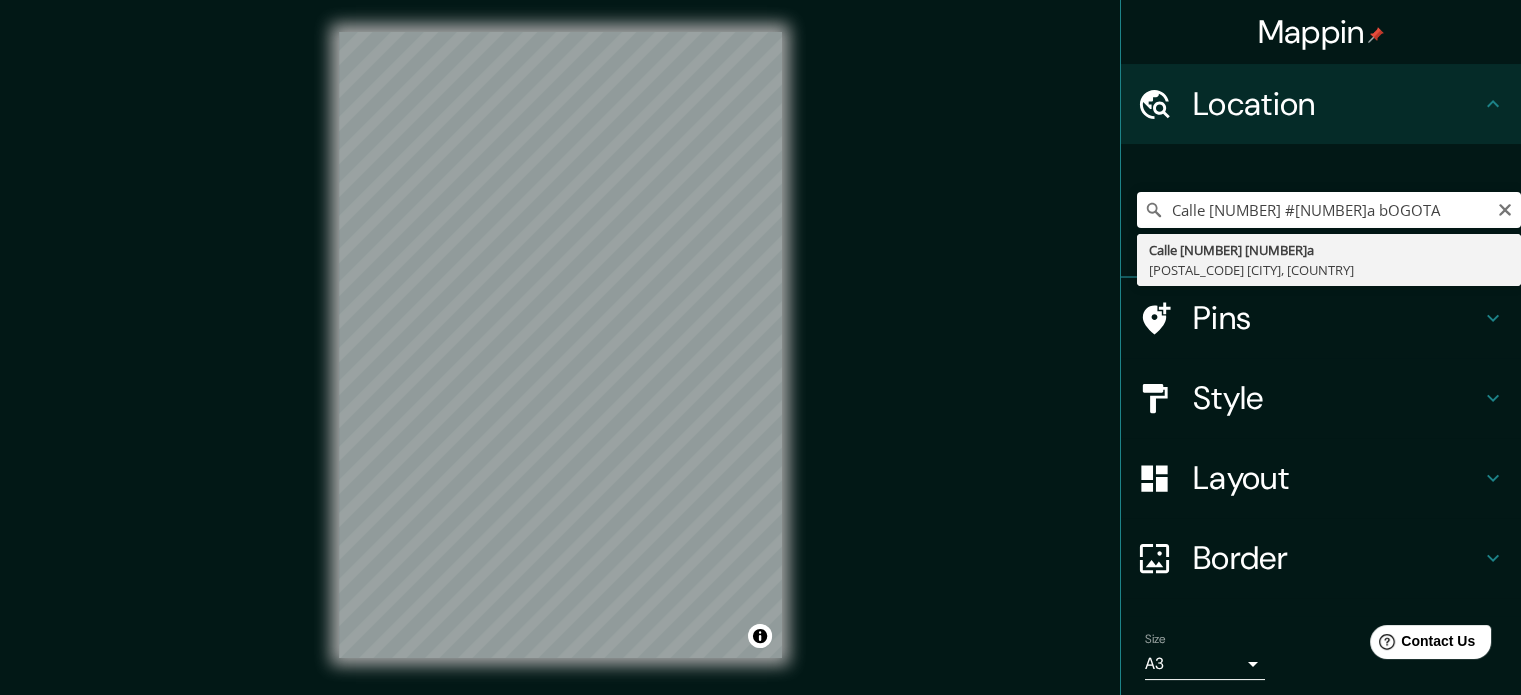 type on "Calle [NUMBER] [NUMBER]a, [POSTAL_CODE] [CITY], [COUNTRY]" 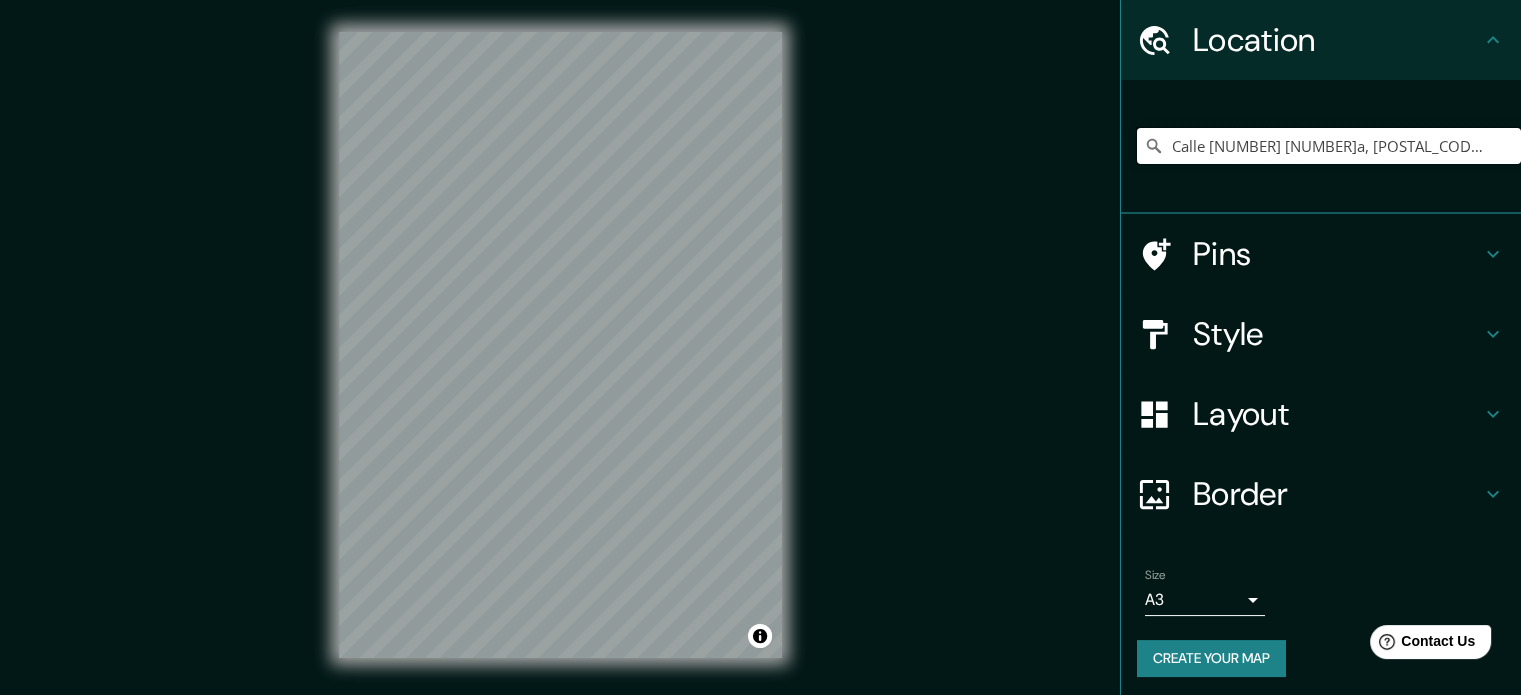 scroll, scrollTop: 68, scrollLeft: 0, axis: vertical 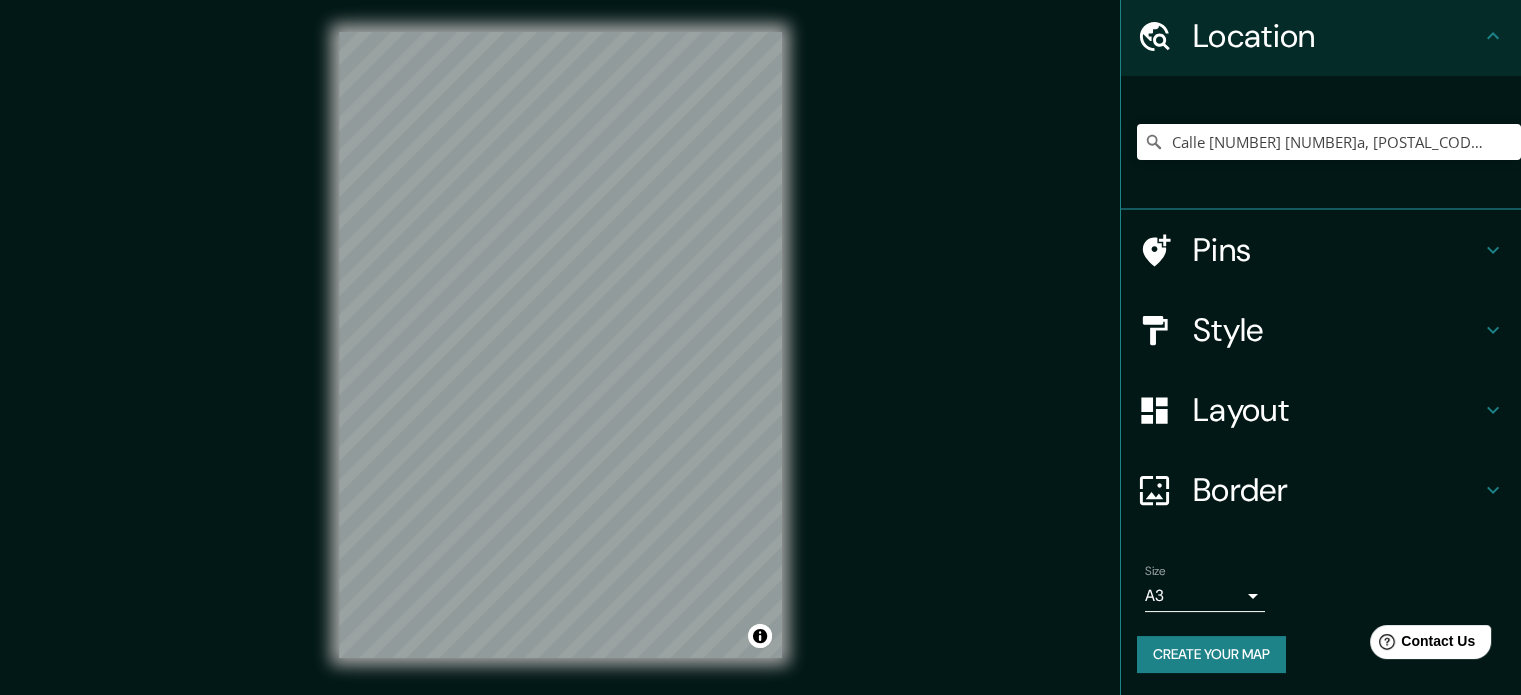 click on "Create your map" at bounding box center (1211, 654) 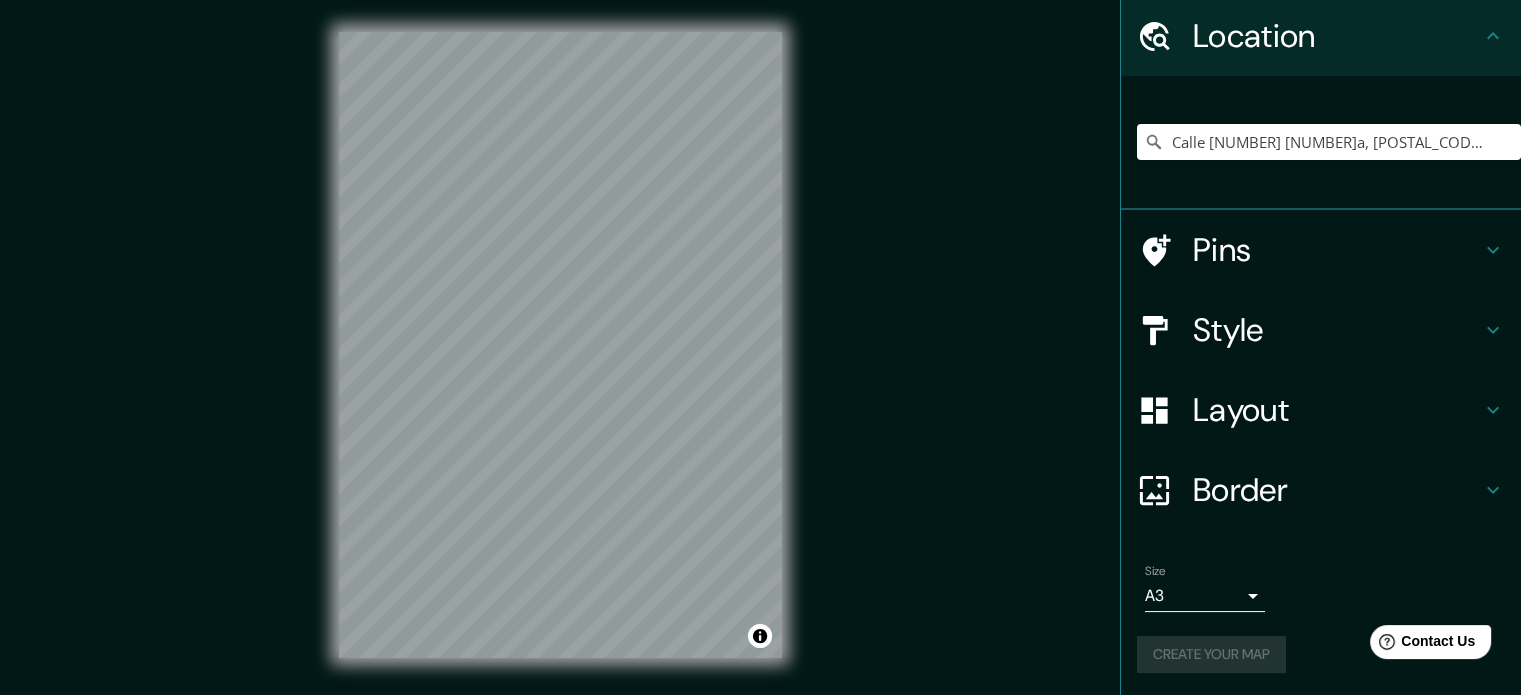 click on "Style" at bounding box center [1337, 330] 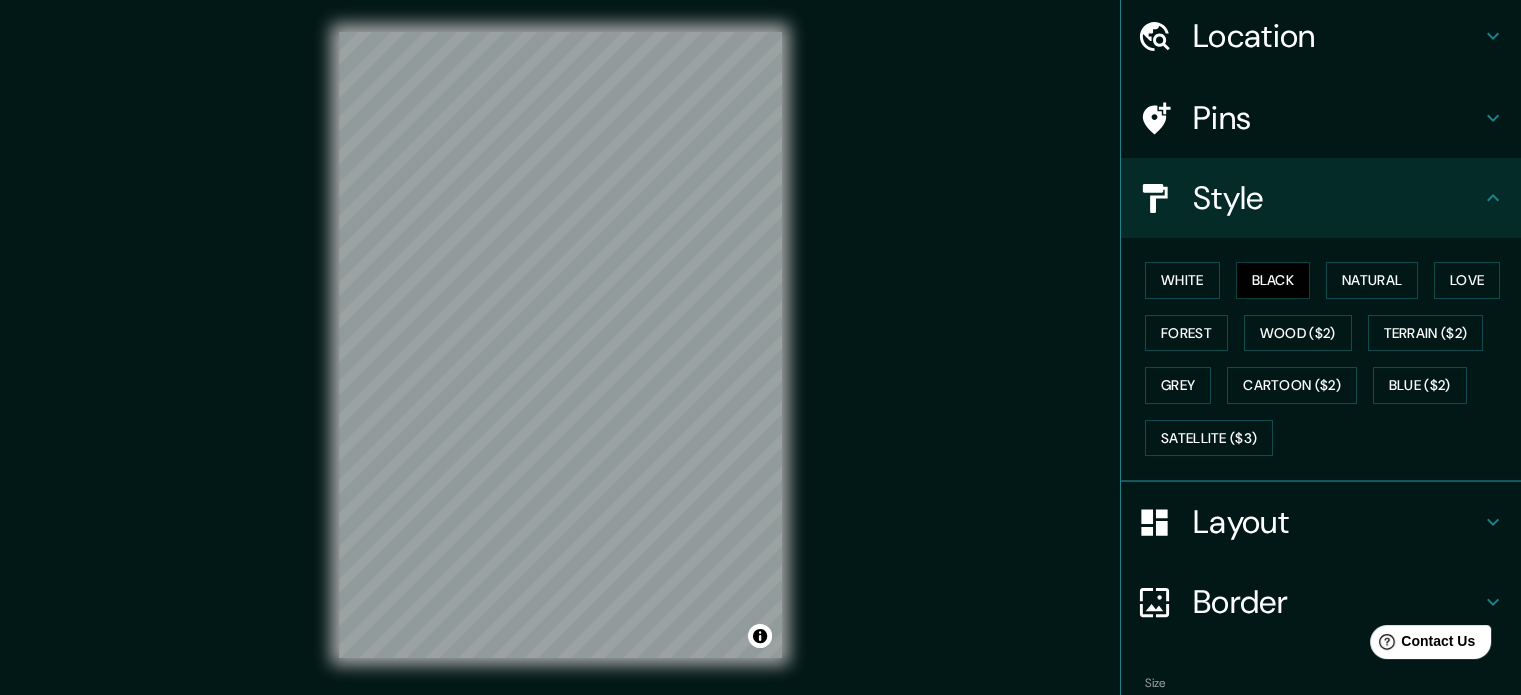 click on "Layout" at bounding box center (1321, 522) 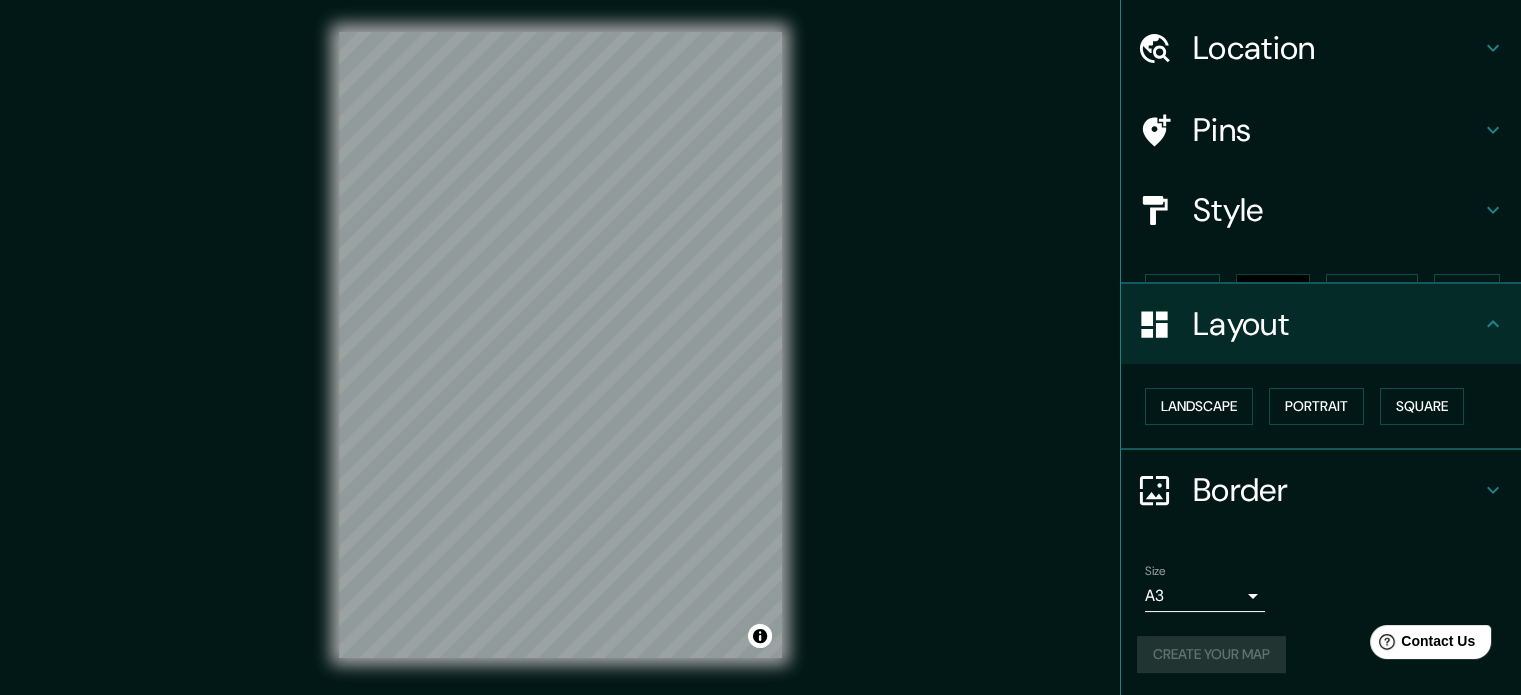 scroll, scrollTop: 22, scrollLeft: 0, axis: vertical 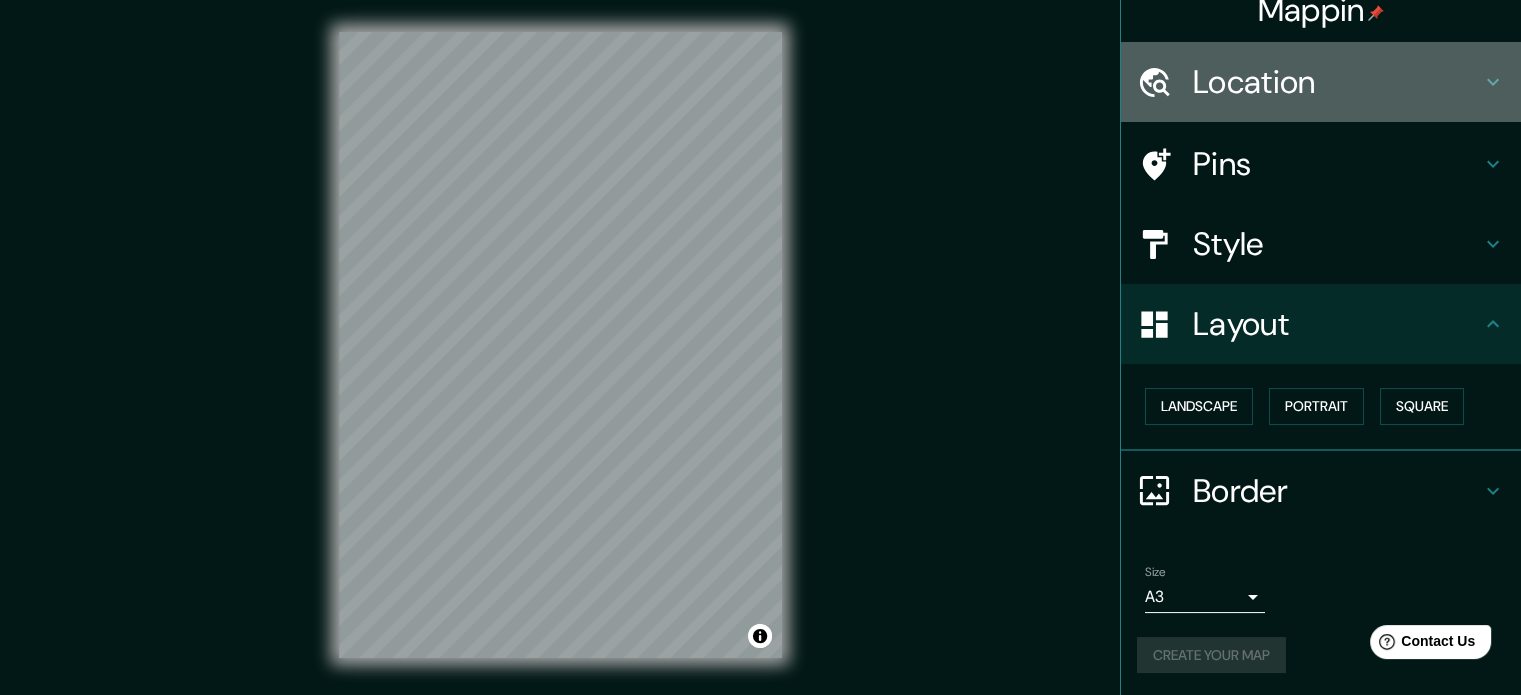 click on "Location" at bounding box center (1337, 82) 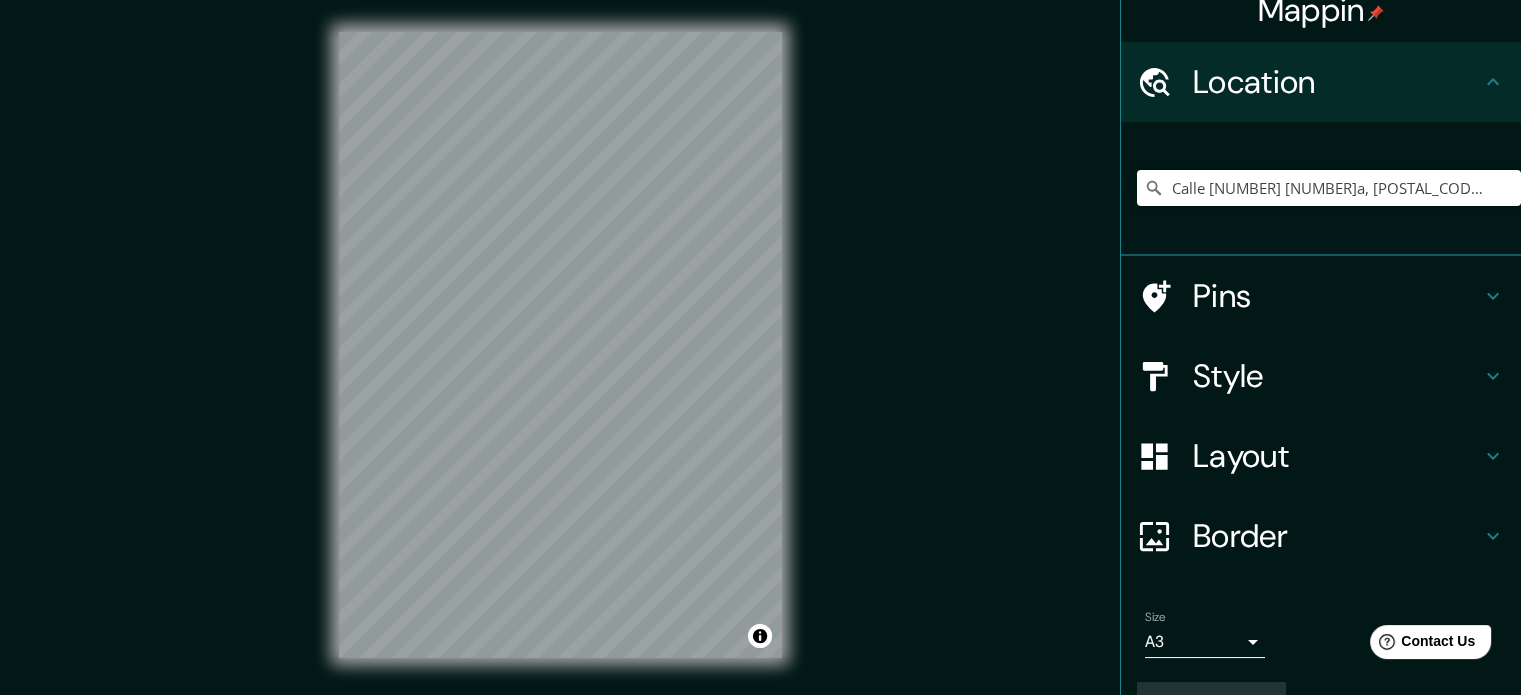 click on "Pins" at bounding box center [1337, 296] 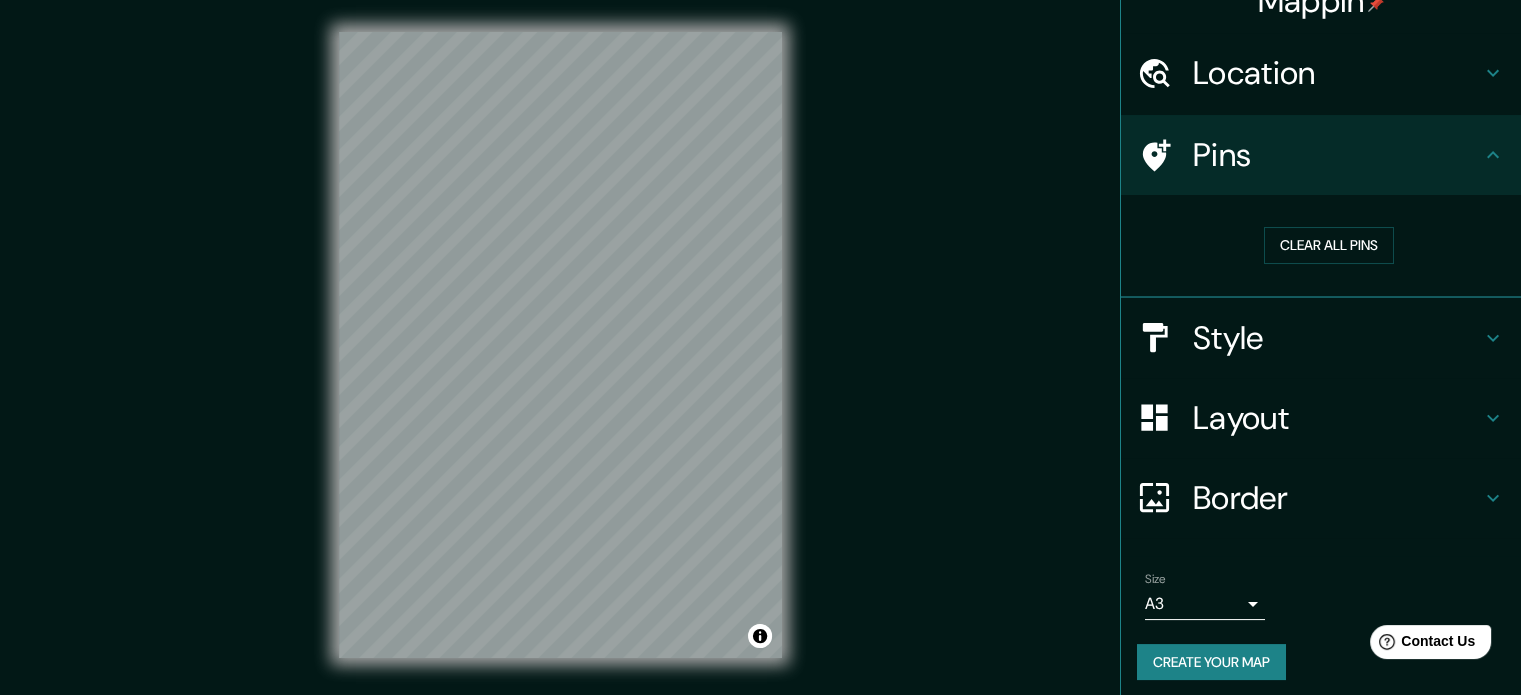 scroll, scrollTop: 38, scrollLeft: 0, axis: vertical 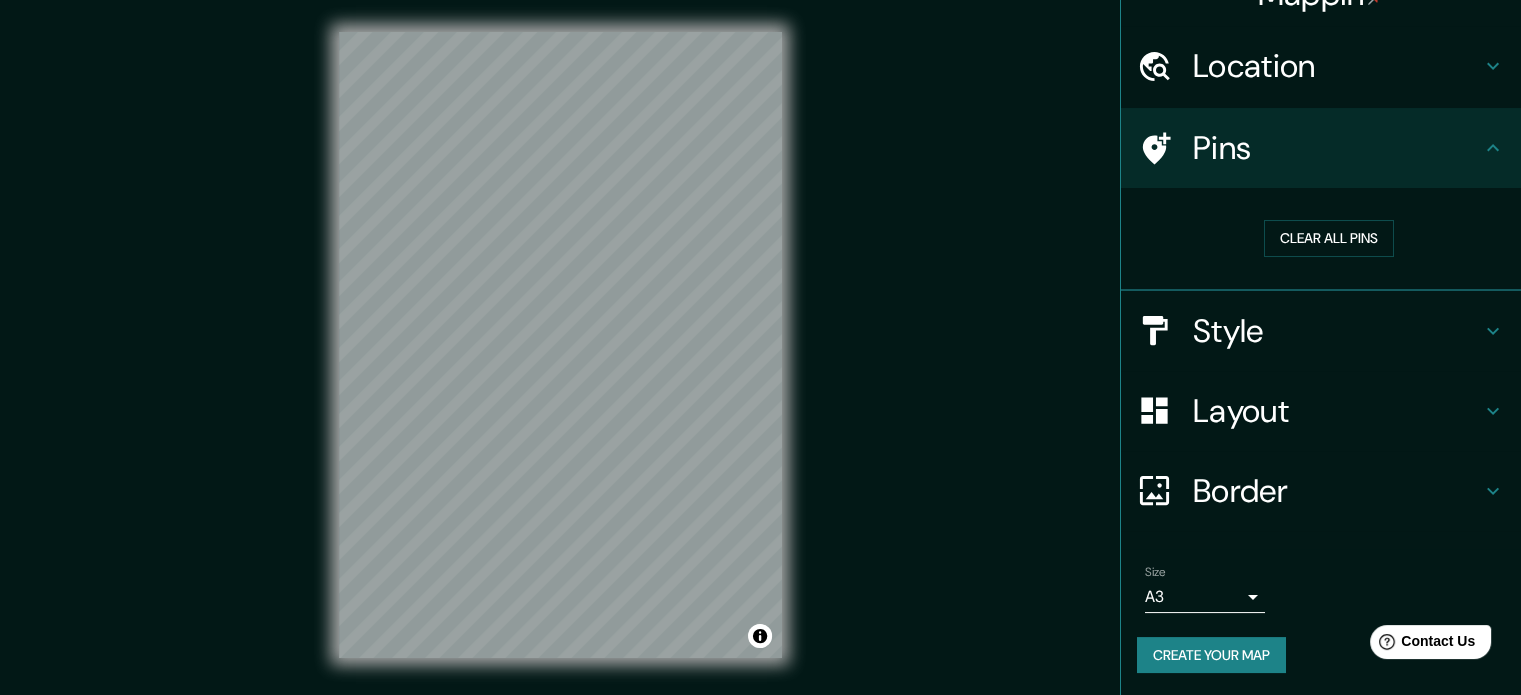 click on "Border" at bounding box center [1337, 491] 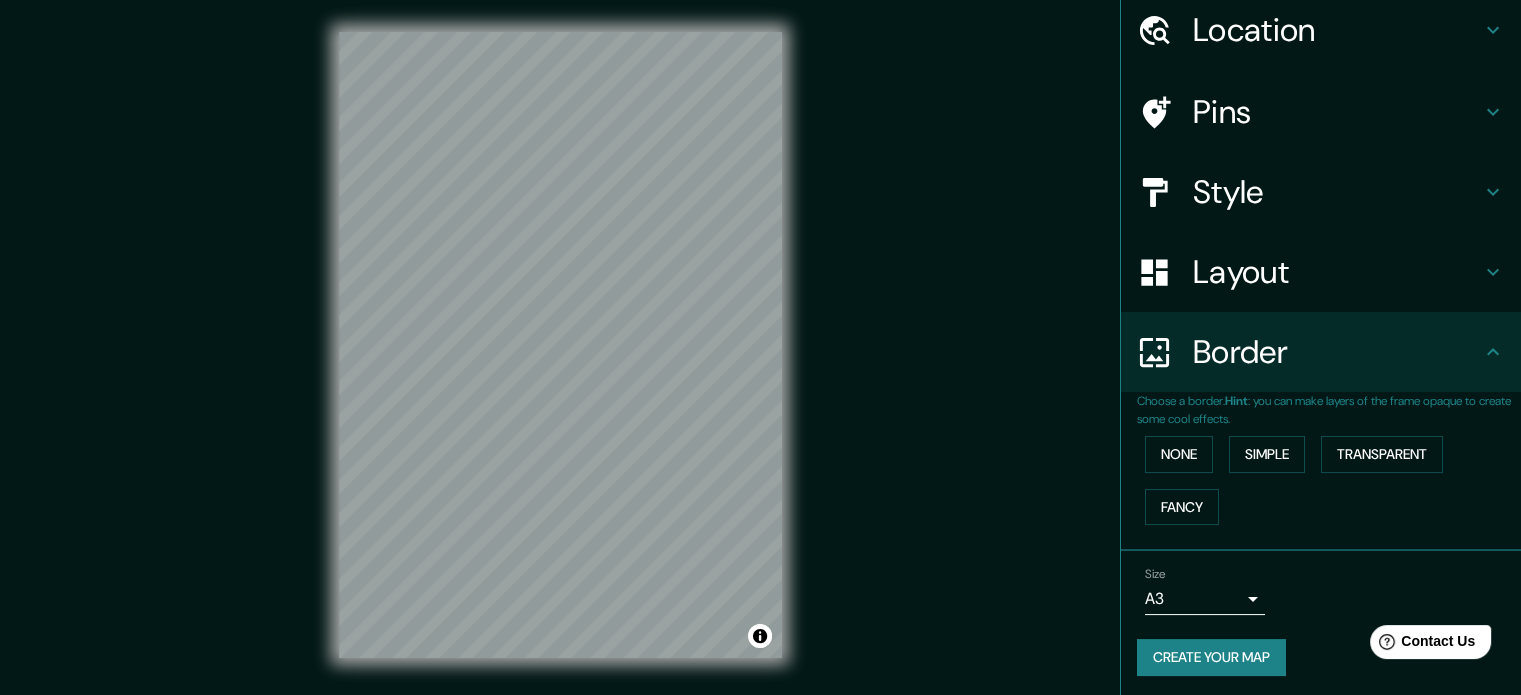 scroll, scrollTop: 76, scrollLeft: 0, axis: vertical 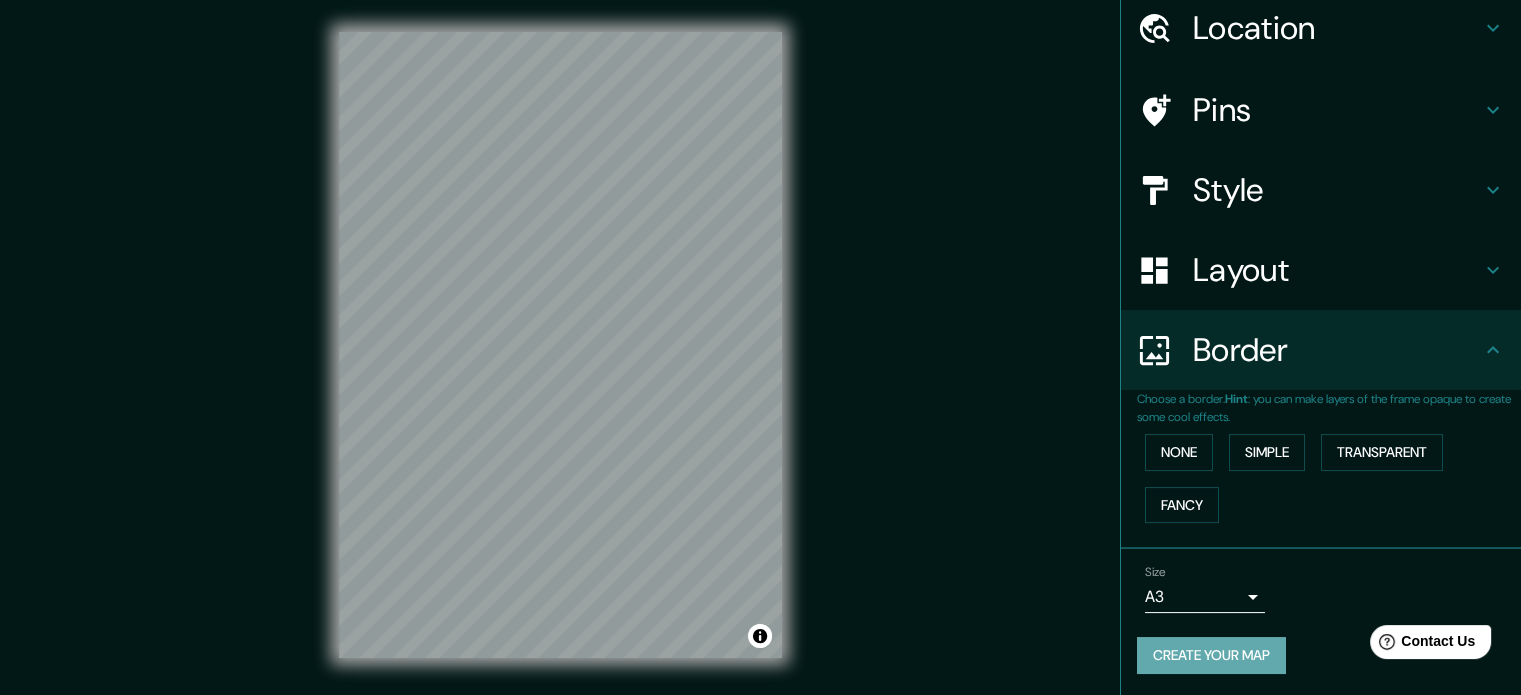 click on "Create your map" at bounding box center (1211, 655) 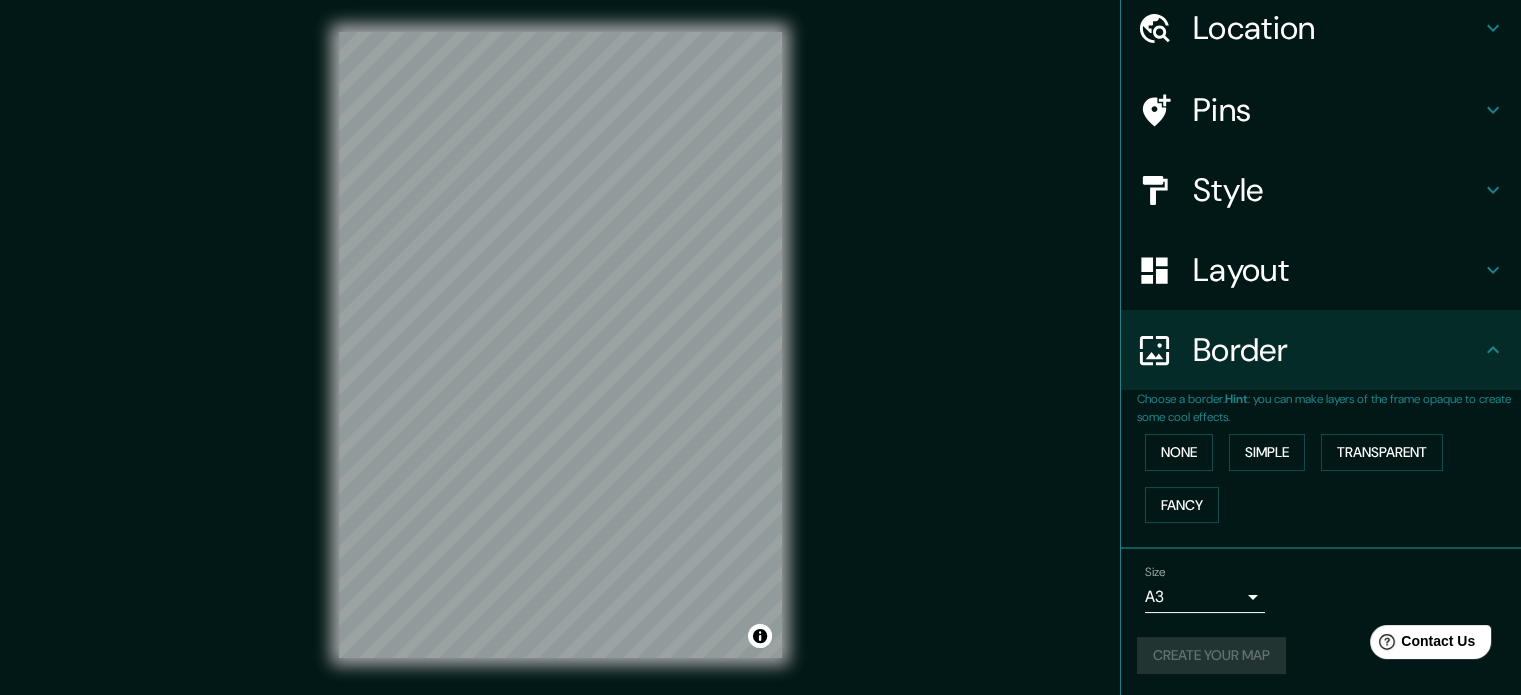 drag, startPoint x: 1204, startPoint y: 655, endPoint x: 1294, endPoint y: 618, distance: 97.308784 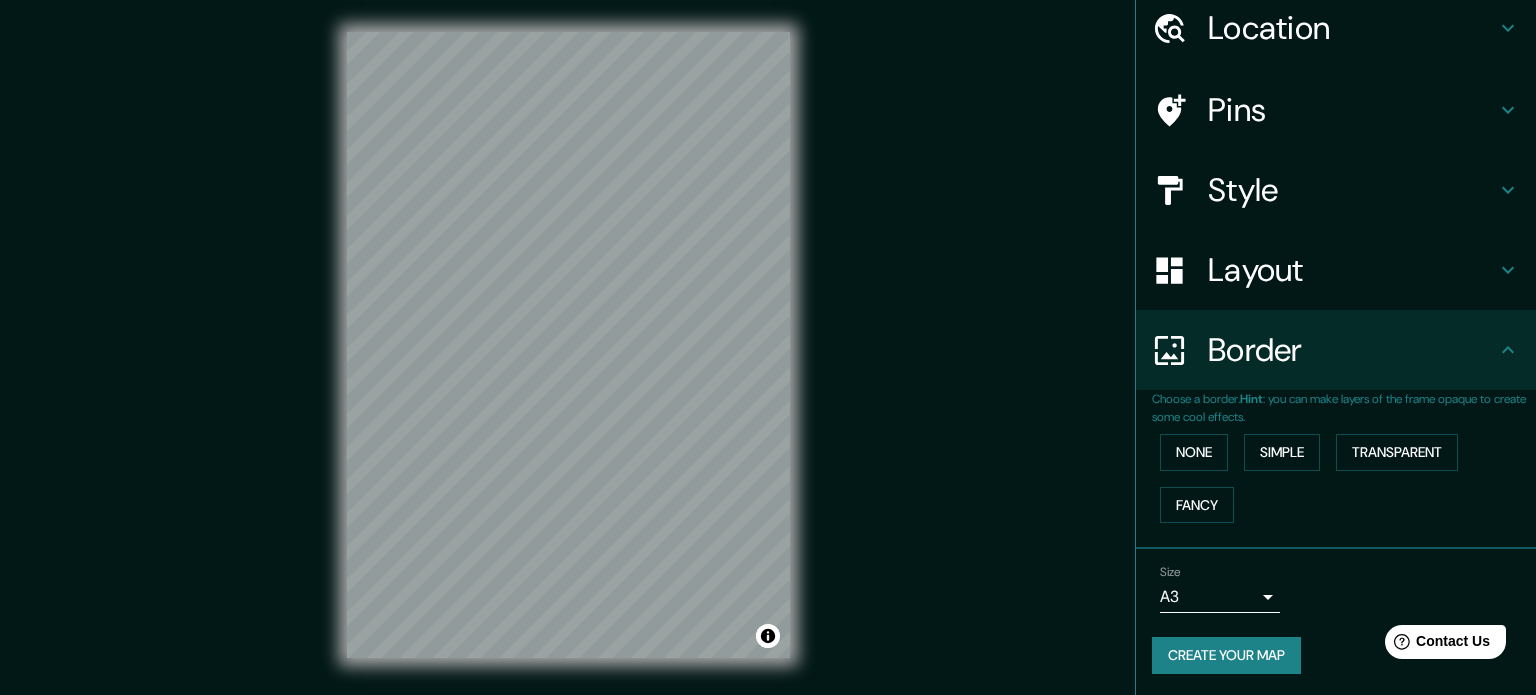 click on "Mappin Location Calle [NUMBER] [NUMBER]a, [POSTAL_CODE] [CITY], [COUNTRY] Pins Style Layout Border Choose a border.  Hint : you can make layers of the frame opaque to create some cool effects. None Simple Transparent Fancy Size A3 a4 Create your map © Mapbox   © OpenStreetMap   Improve this map Any problems, suggestions, or concerns please email    help@mappin.pro . . ." at bounding box center (768, 347) 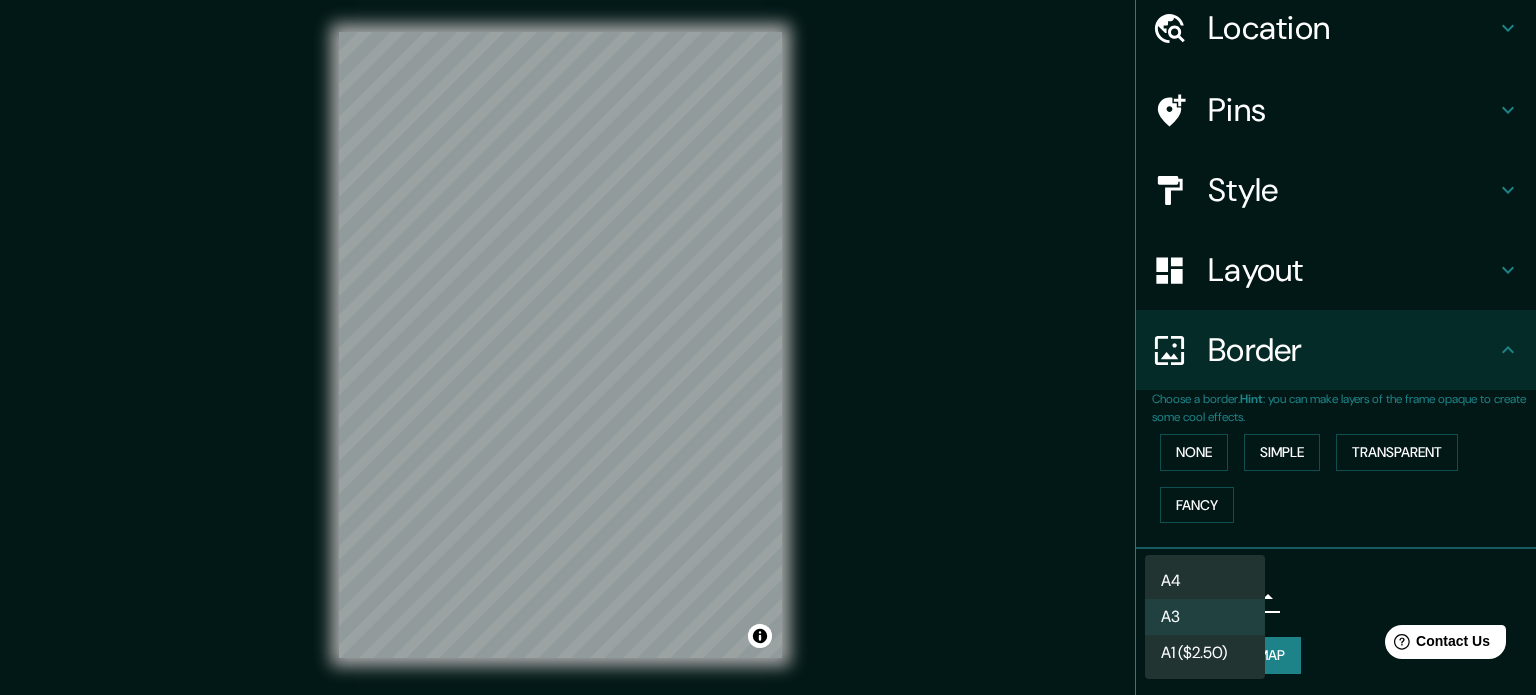 click at bounding box center [768, 347] 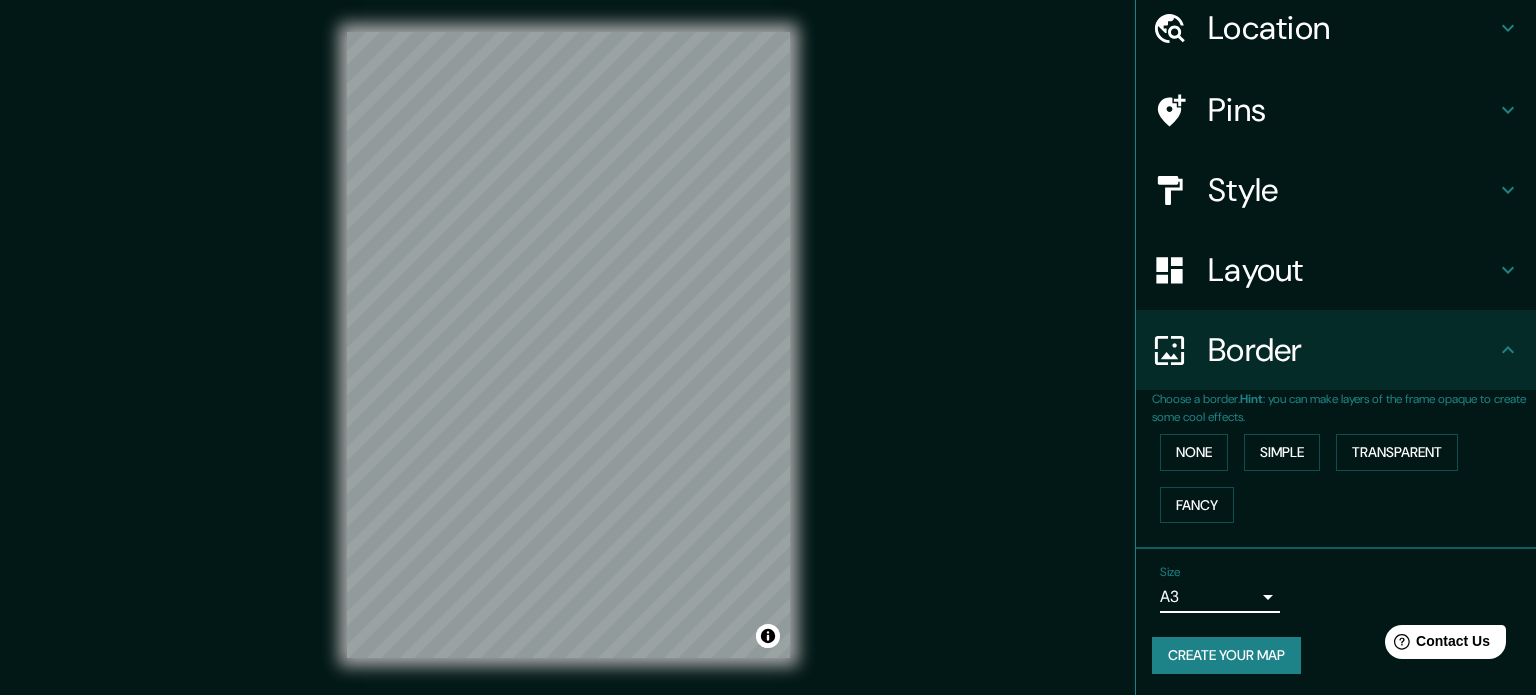 click on "Mappin Location Calle [NUMBER] [NUMBER]a, [POSTAL_CODE] [CITY], [COUNTRY] Pins Style Layout Border Choose a border.  Hint : you can make layers of the frame opaque to create some cool effects. None Simple Transparent Fancy Size A3 a4 Create your map © Mapbox   © OpenStreetMap   Improve this map Any problems, suggestions, or concerns please email    help@mappin.pro . . ." at bounding box center [768, 347] 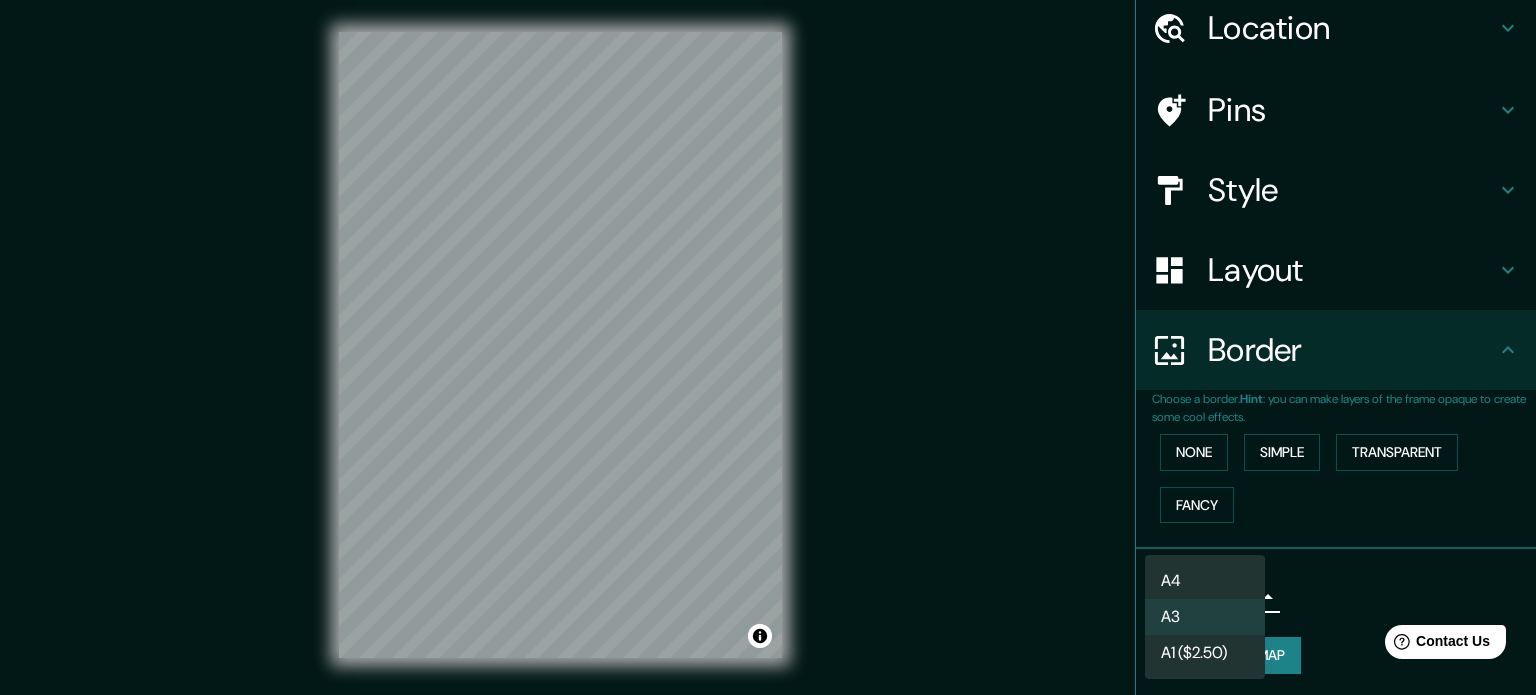 click on "A1 ($2.50)" at bounding box center [1205, 653] 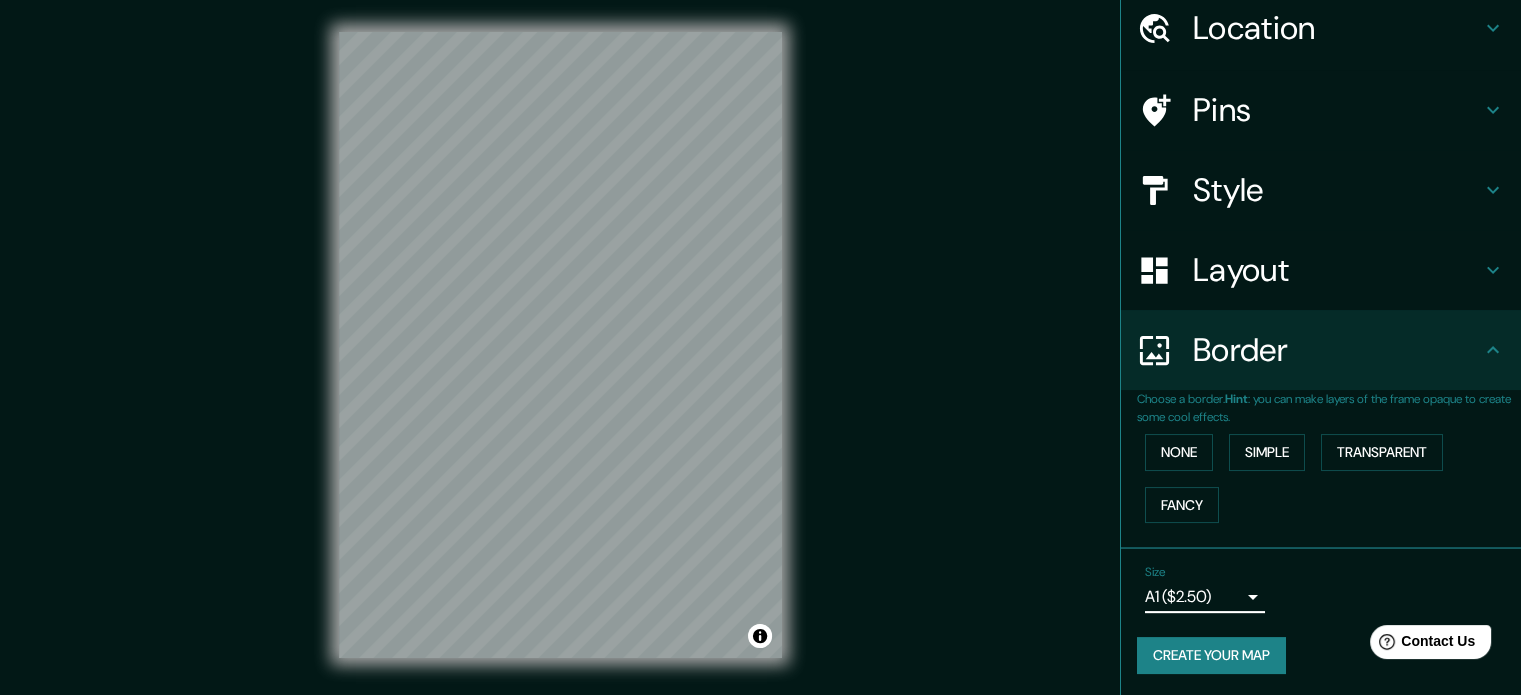 click on "Size A1 ($2.50) a3" at bounding box center (1205, 589) 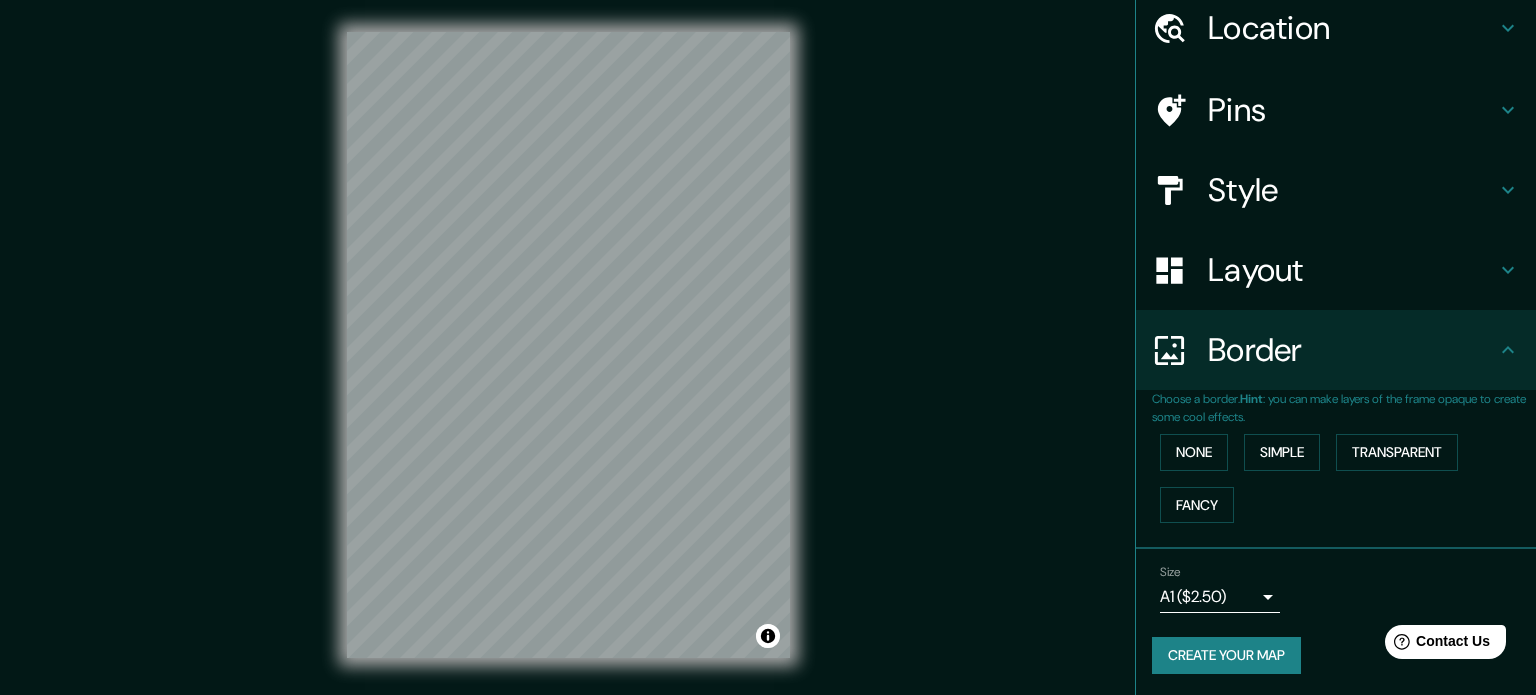 click on "Mappin Location Calle [NUMBER] [NUMBER]a, [POSTAL_CODE] [CITY], [COUNTRY] Pins Style Layout Border Choose a border.  Hint : you can make layers of the frame opaque to create some cool effects. None Simple Transparent Fancy Size A1 ($2.50) a3 Create your map © Mapbox   © OpenStreetMap   Improve this map Any problems, suggestions, or concerns please email    help@mappin.pro . . ." at bounding box center (768, 347) 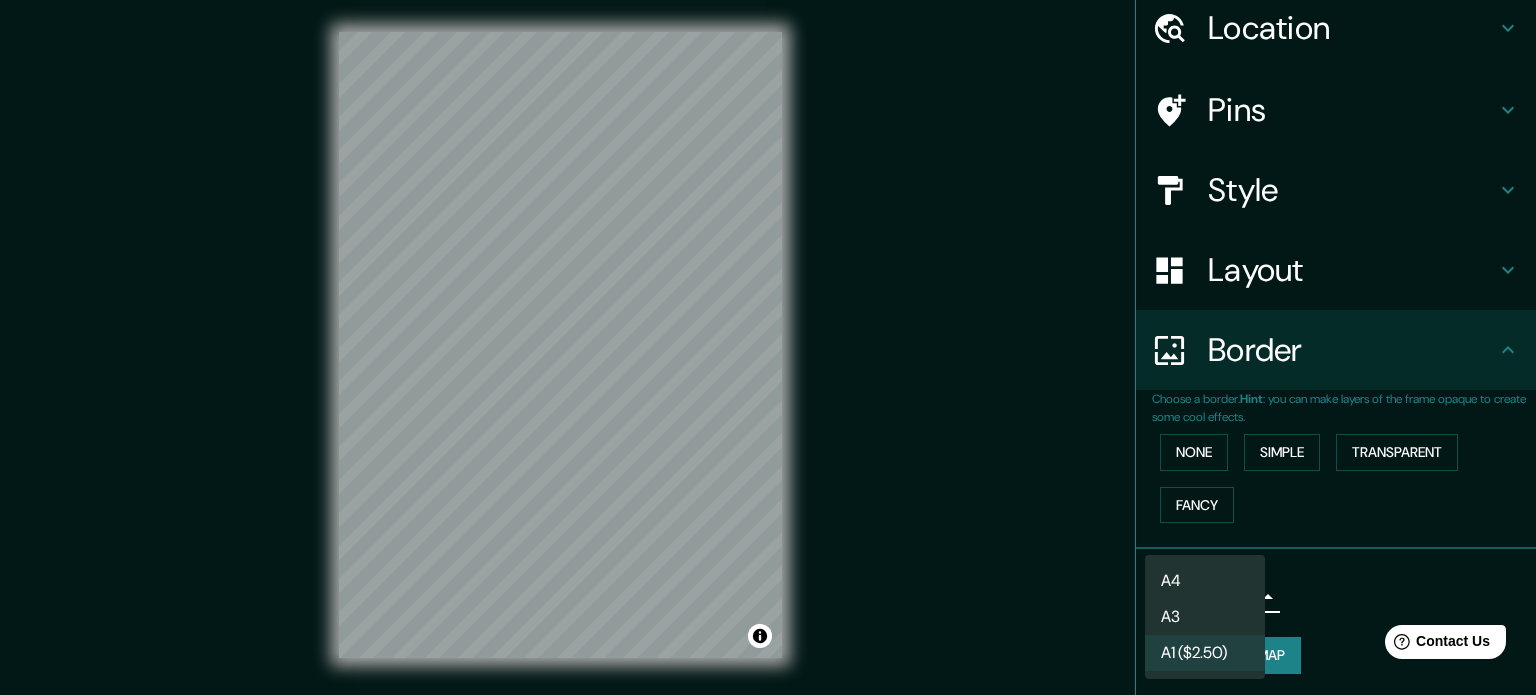 click on "A3" at bounding box center (1205, 617) 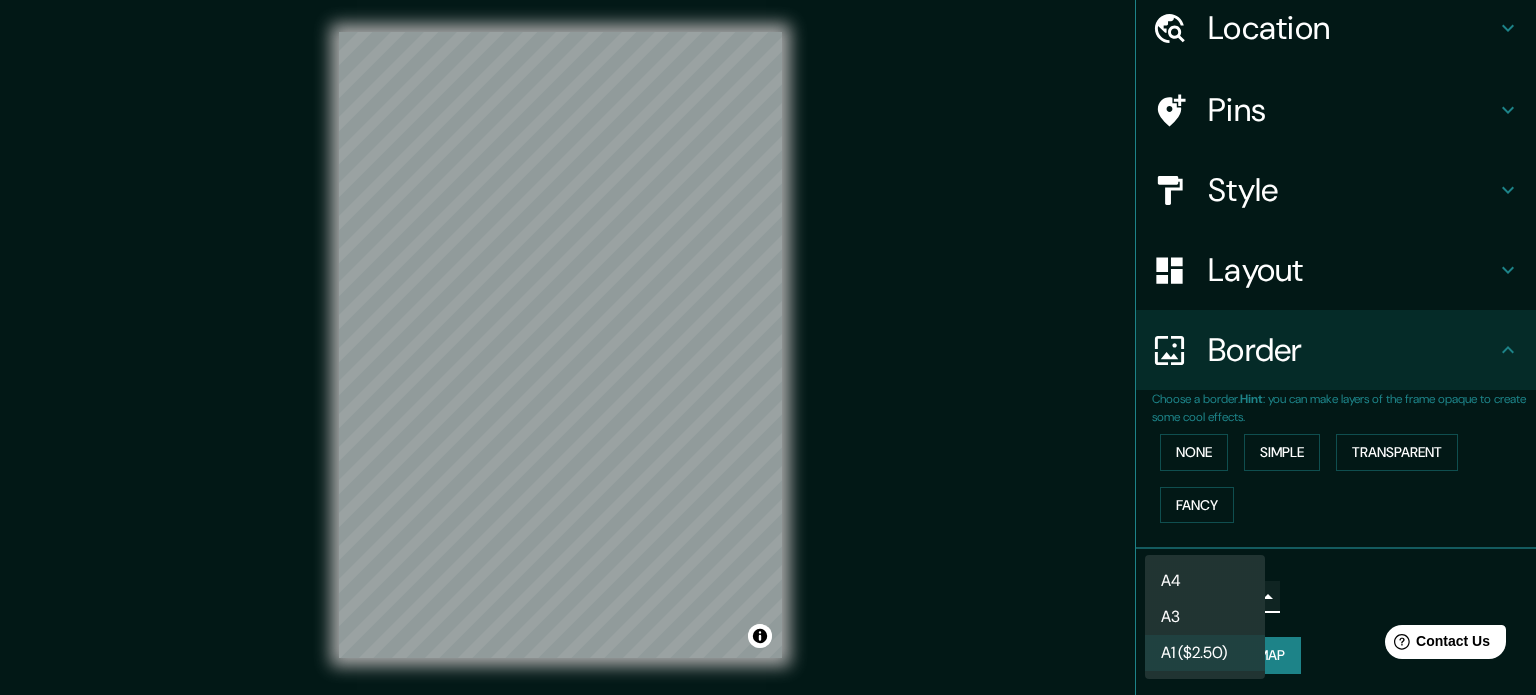 type on "a4" 